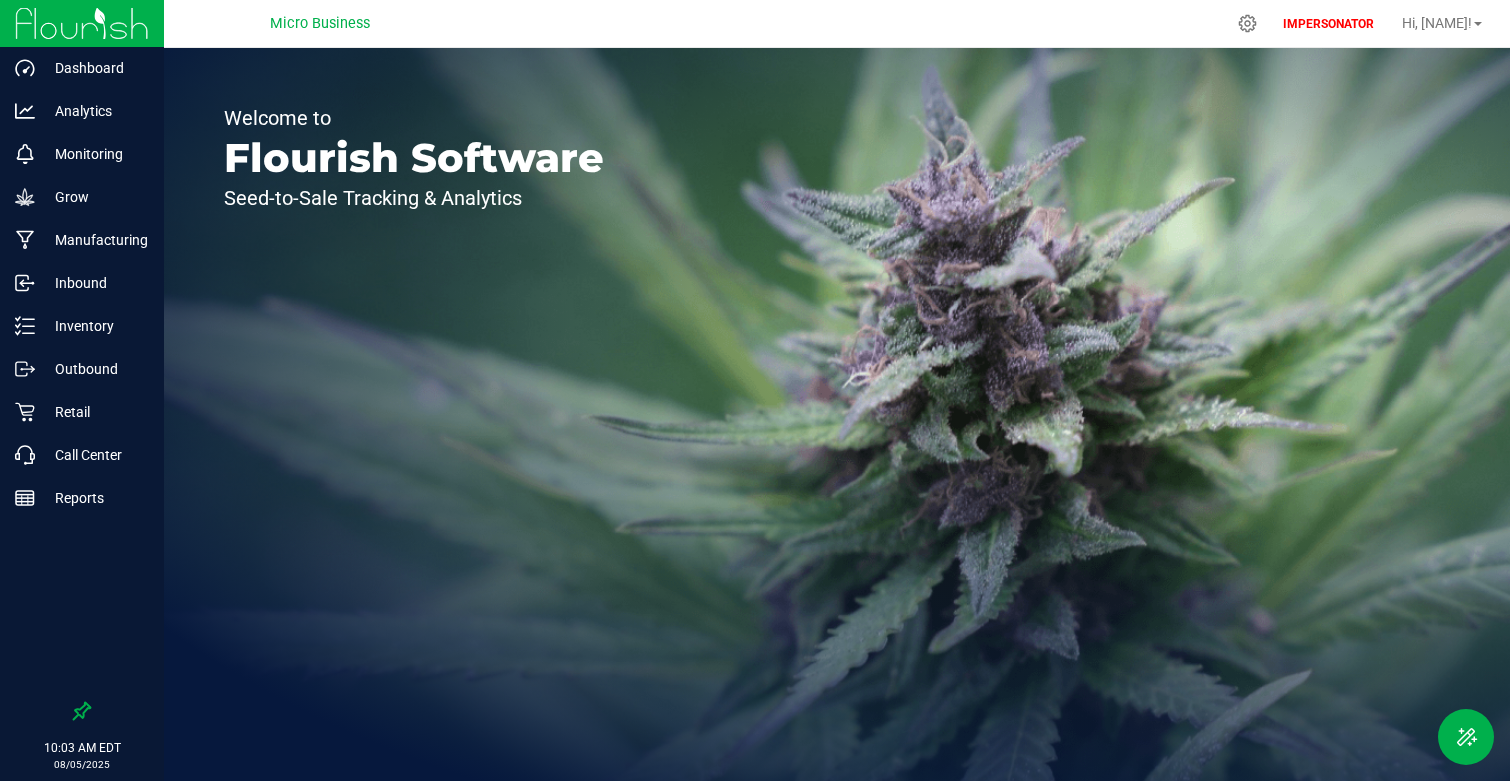 scroll, scrollTop: 0, scrollLeft: 0, axis: both 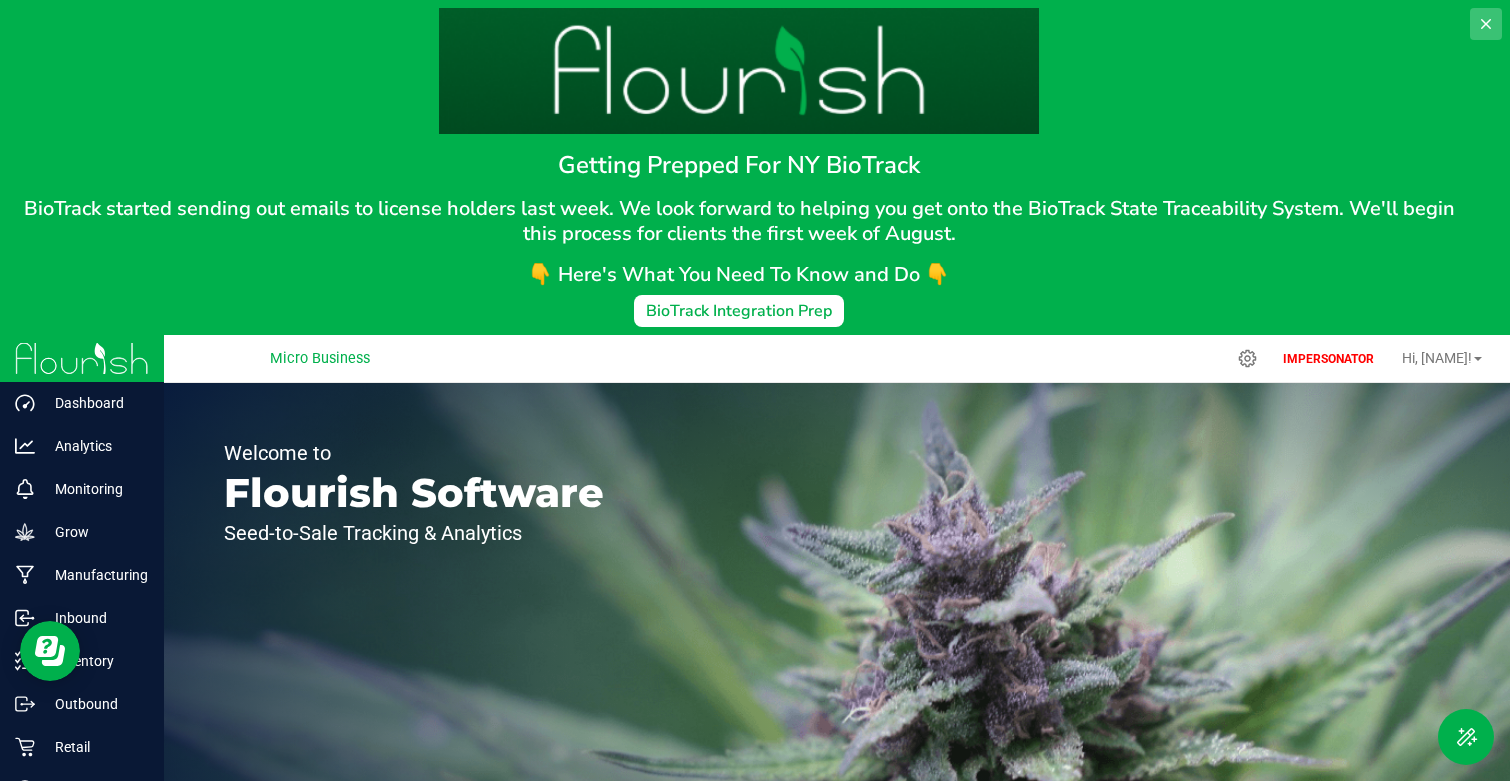 click 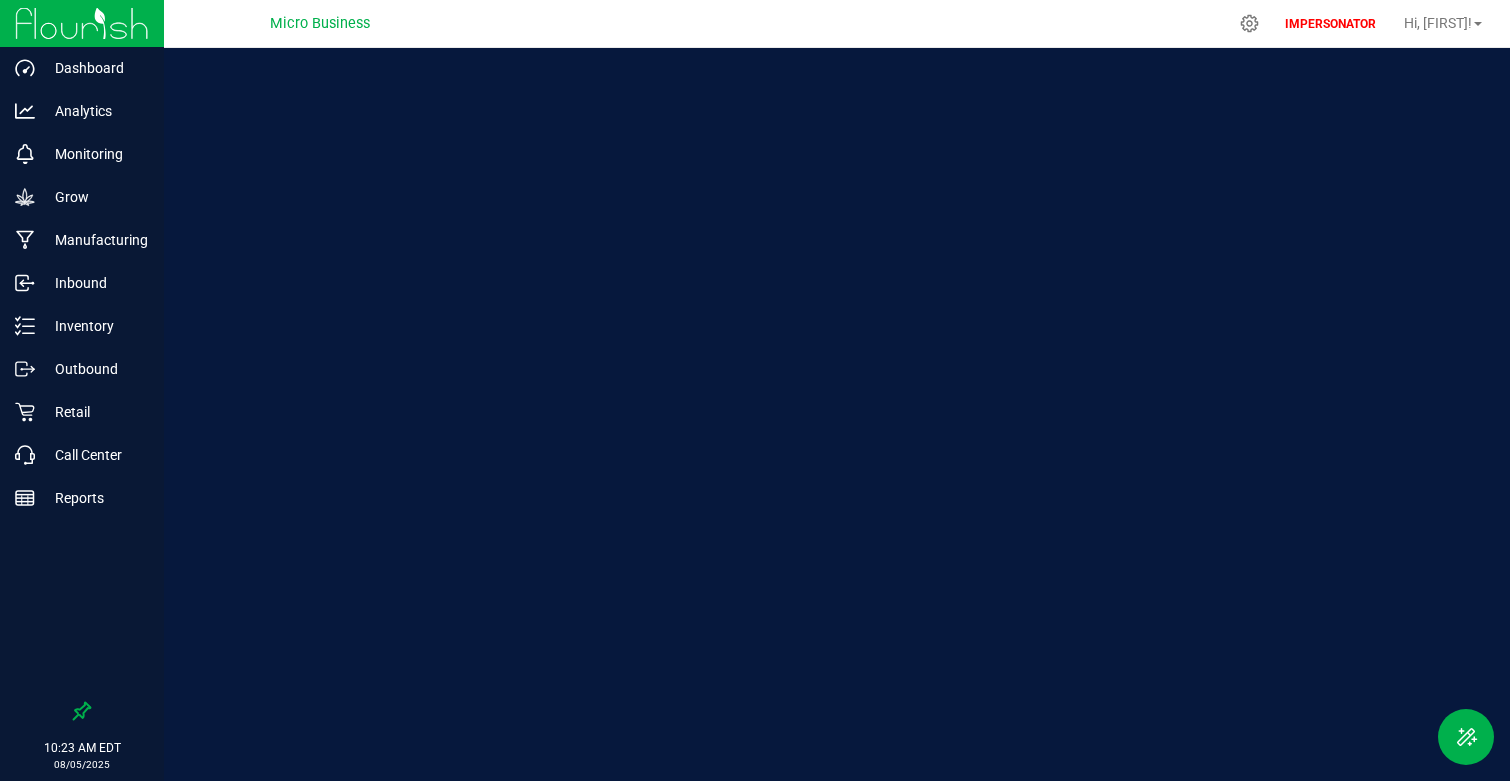 scroll, scrollTop: 0, scrollLeft: 0, axis: both 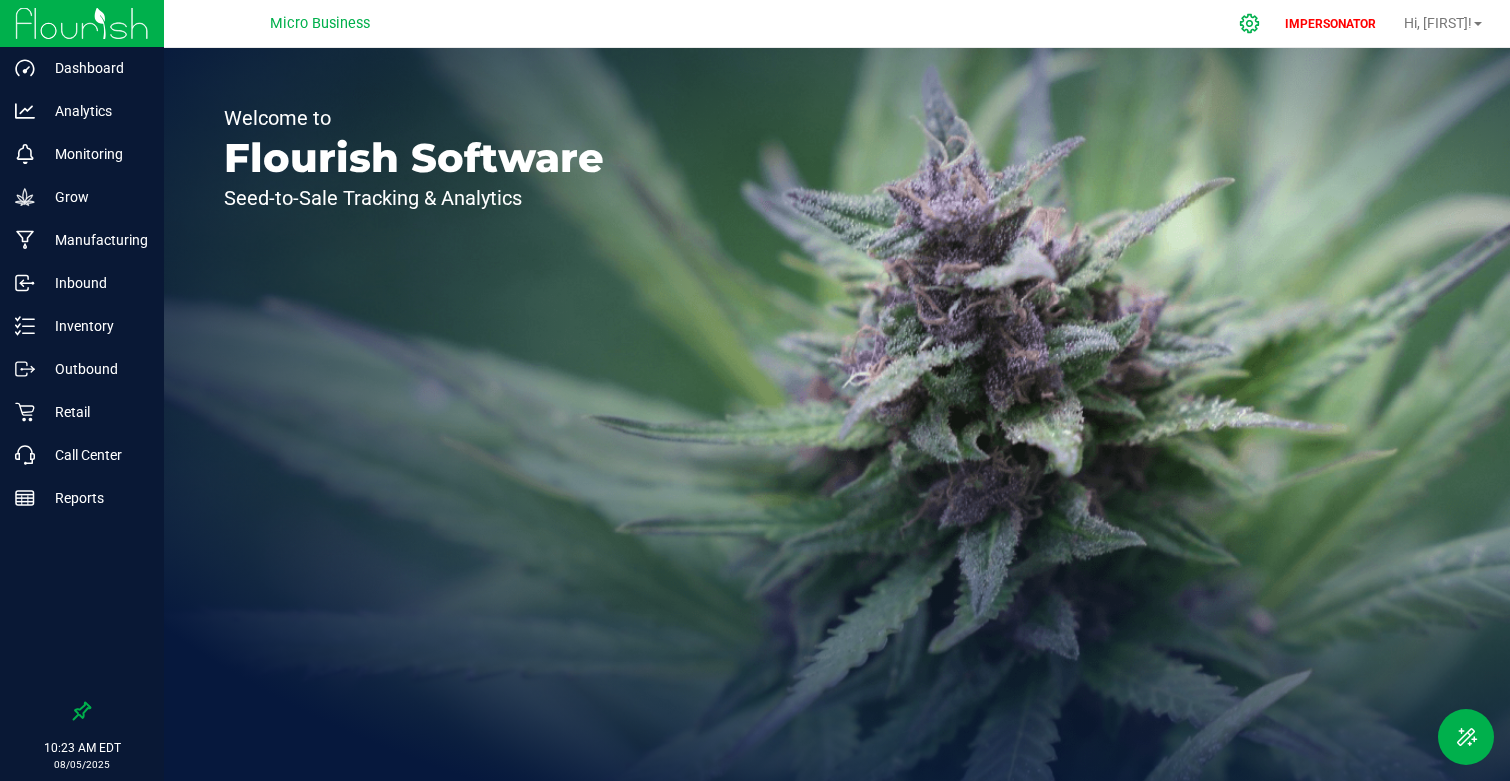 click 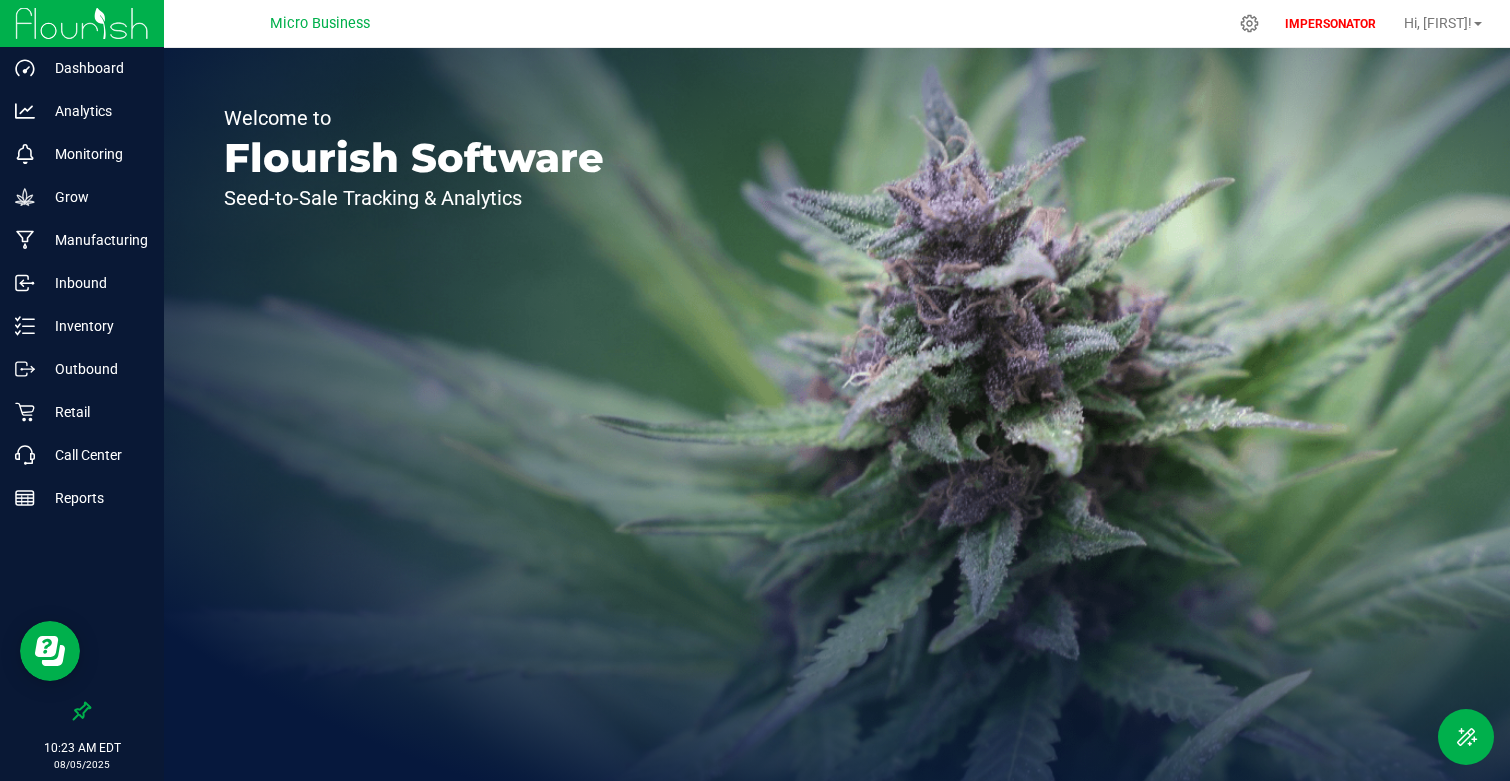 scroll, scrollTop: 0, scrollLeft: 0, axis: both 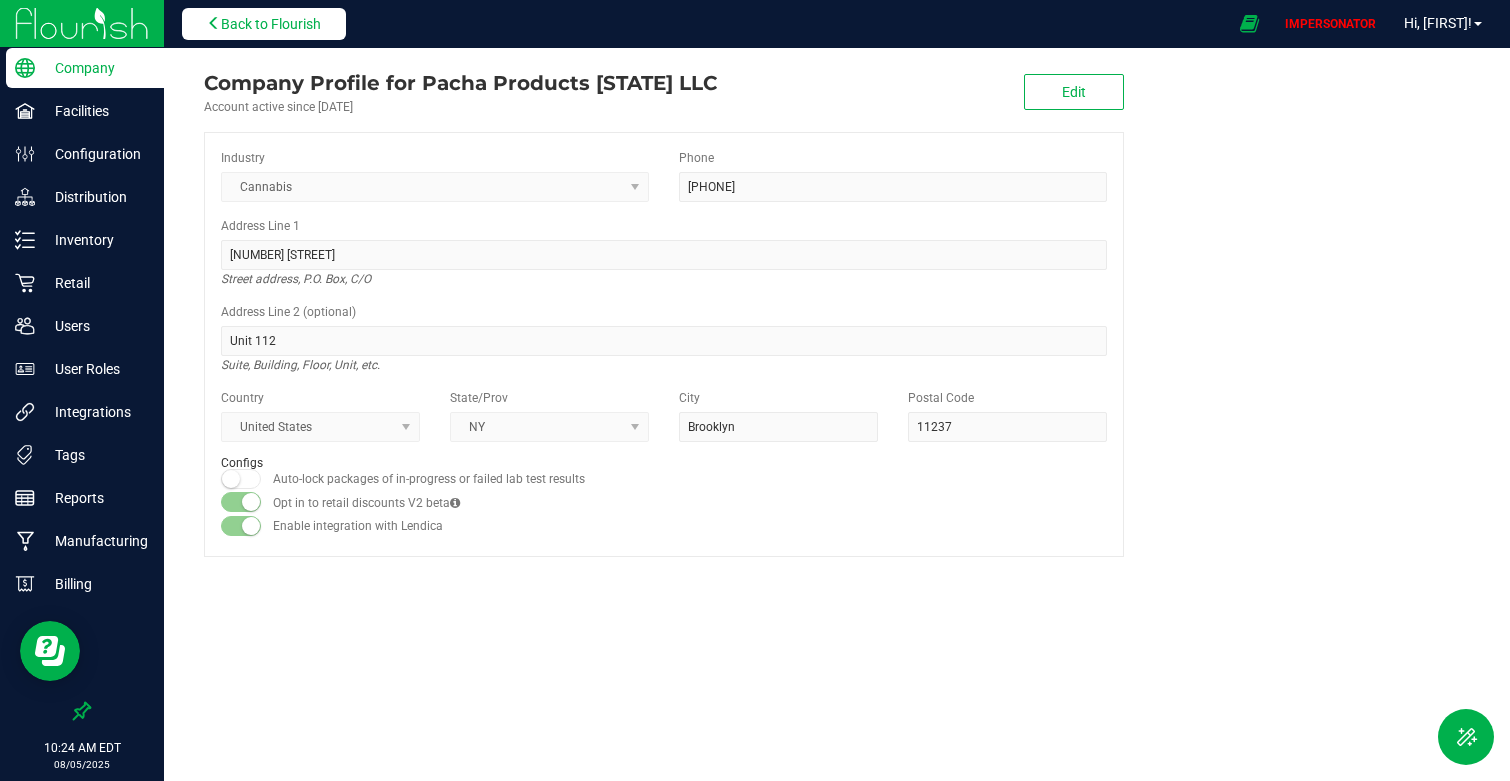 click on "Back to Flourish" at bounding box center (271, 24) 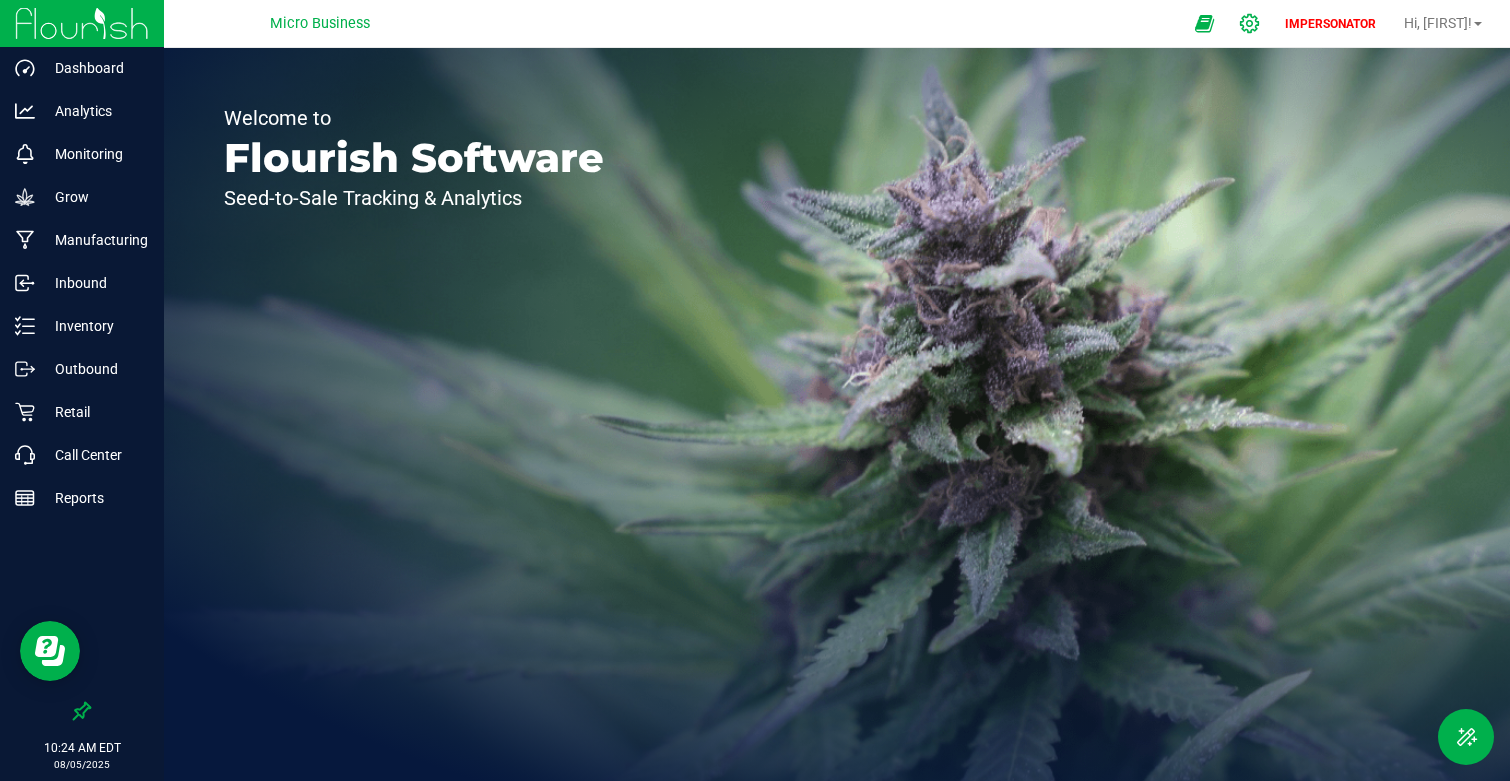 click 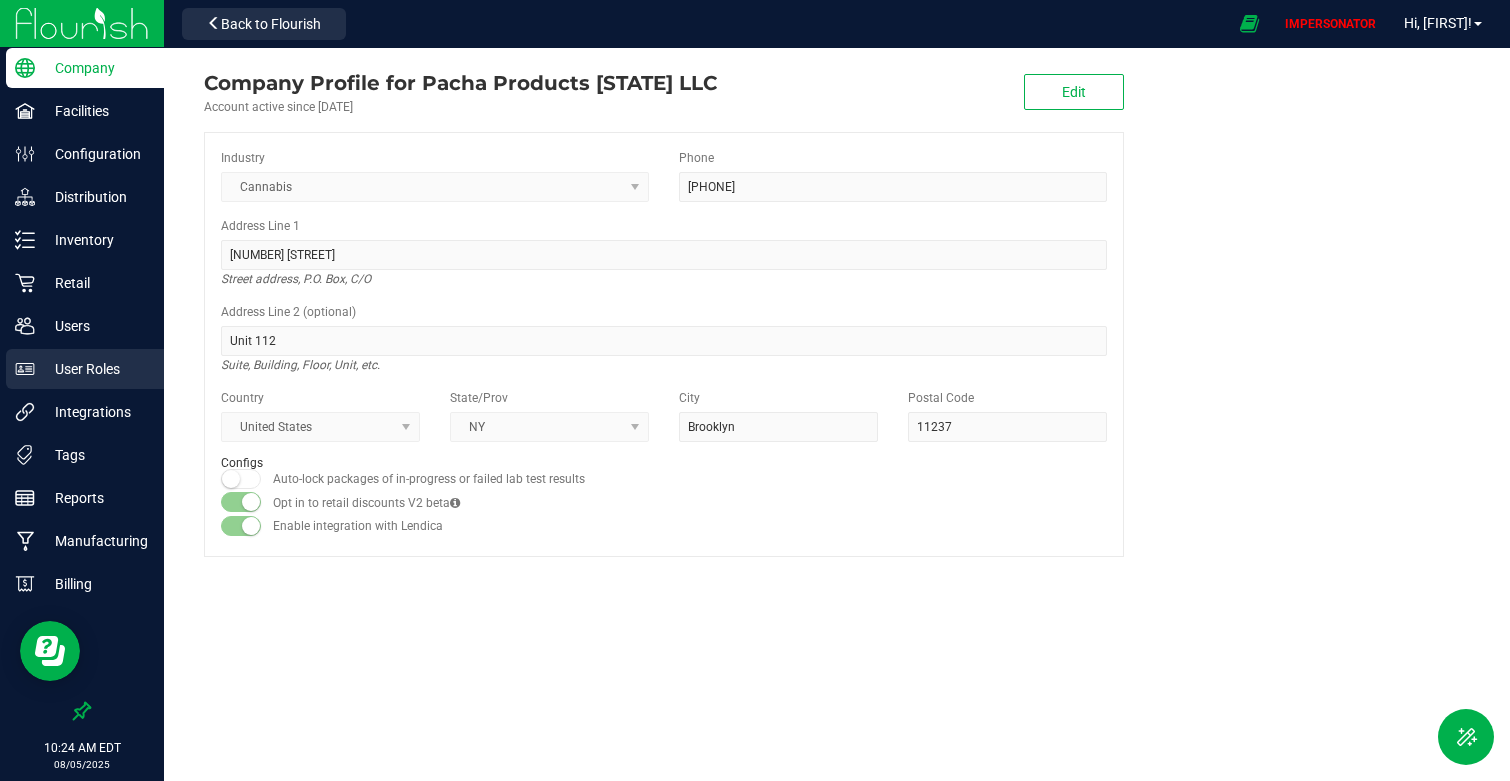 click on "User Roles" at bounding box center (95, 369) 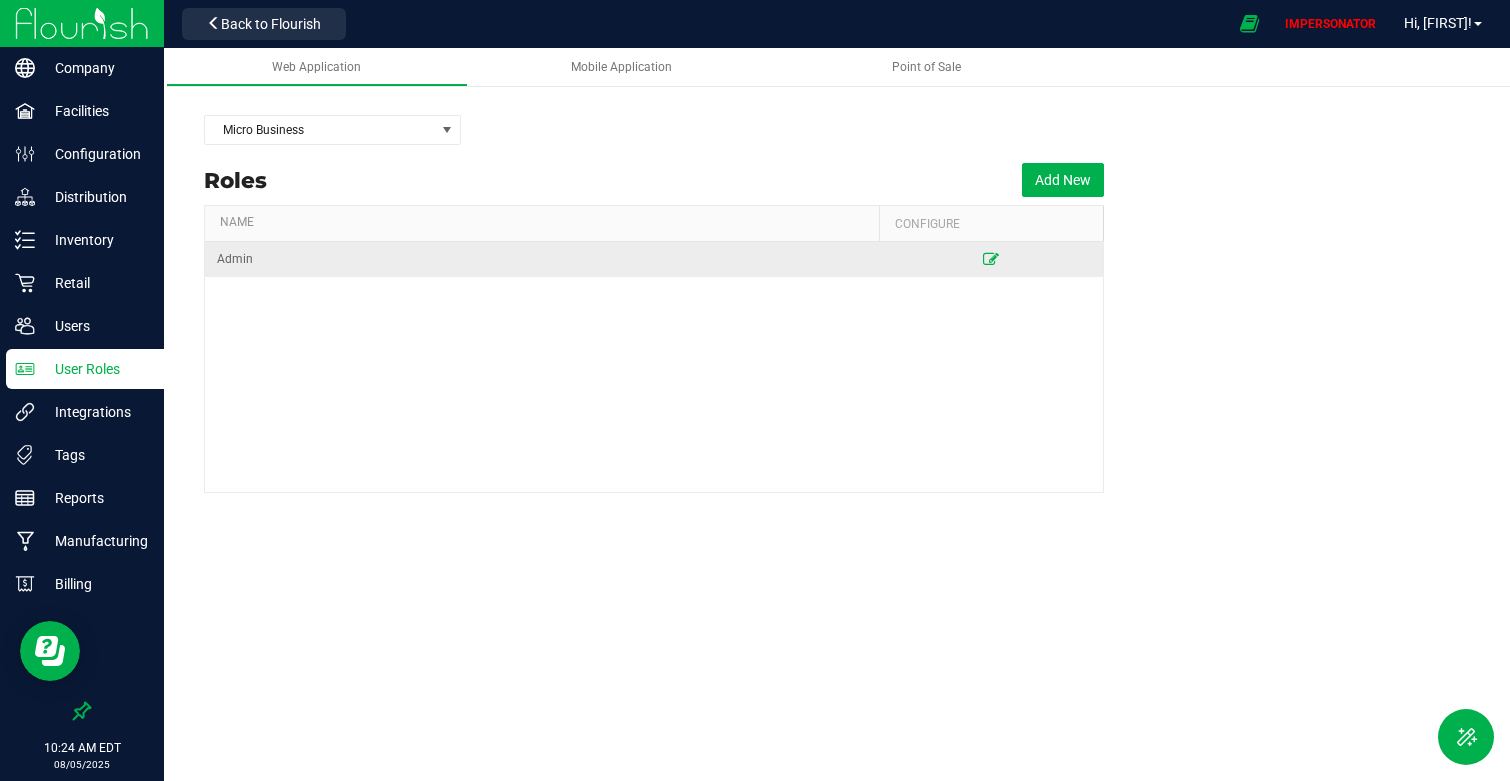 click at bounding box center [991, 259] 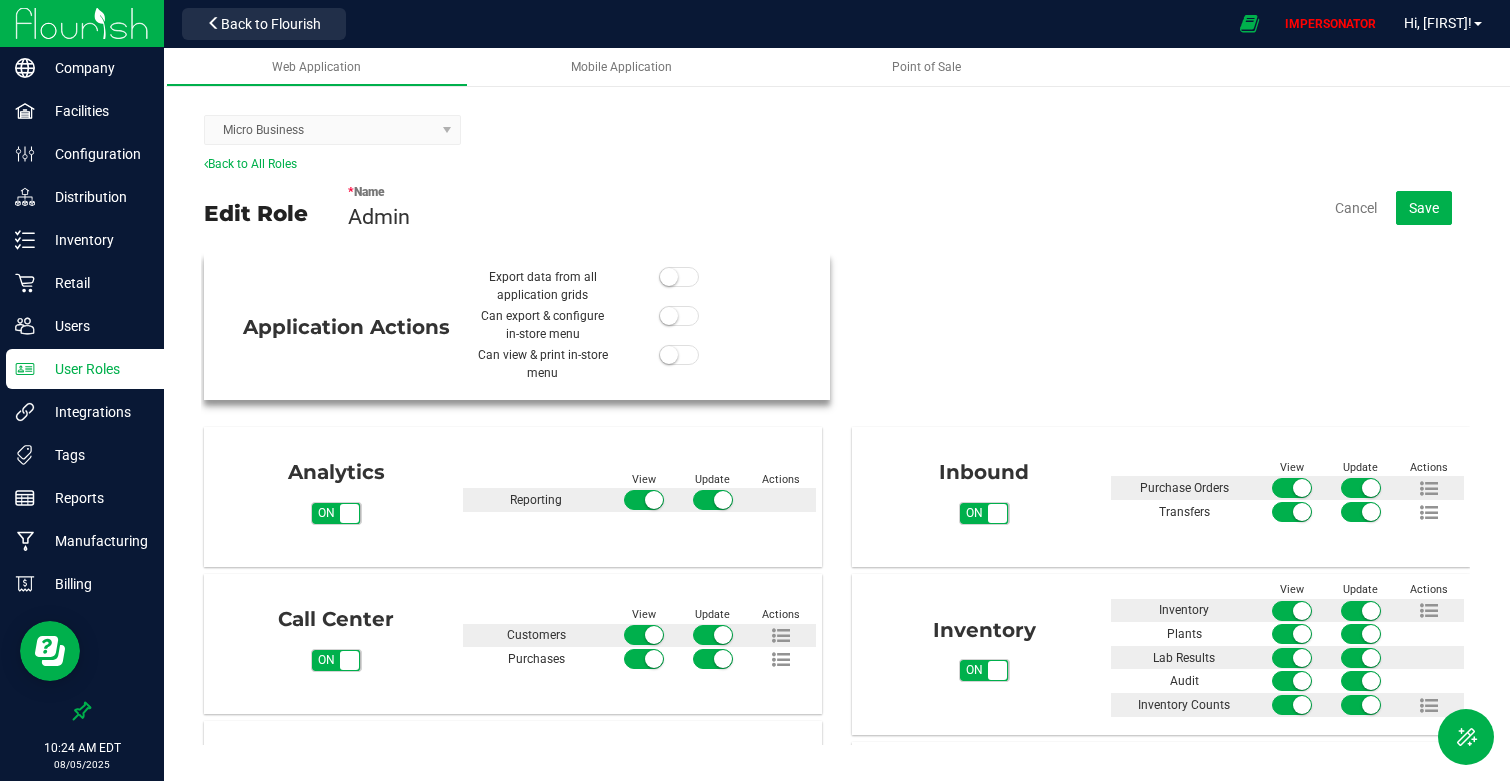 click at bounding box center [679, 277] 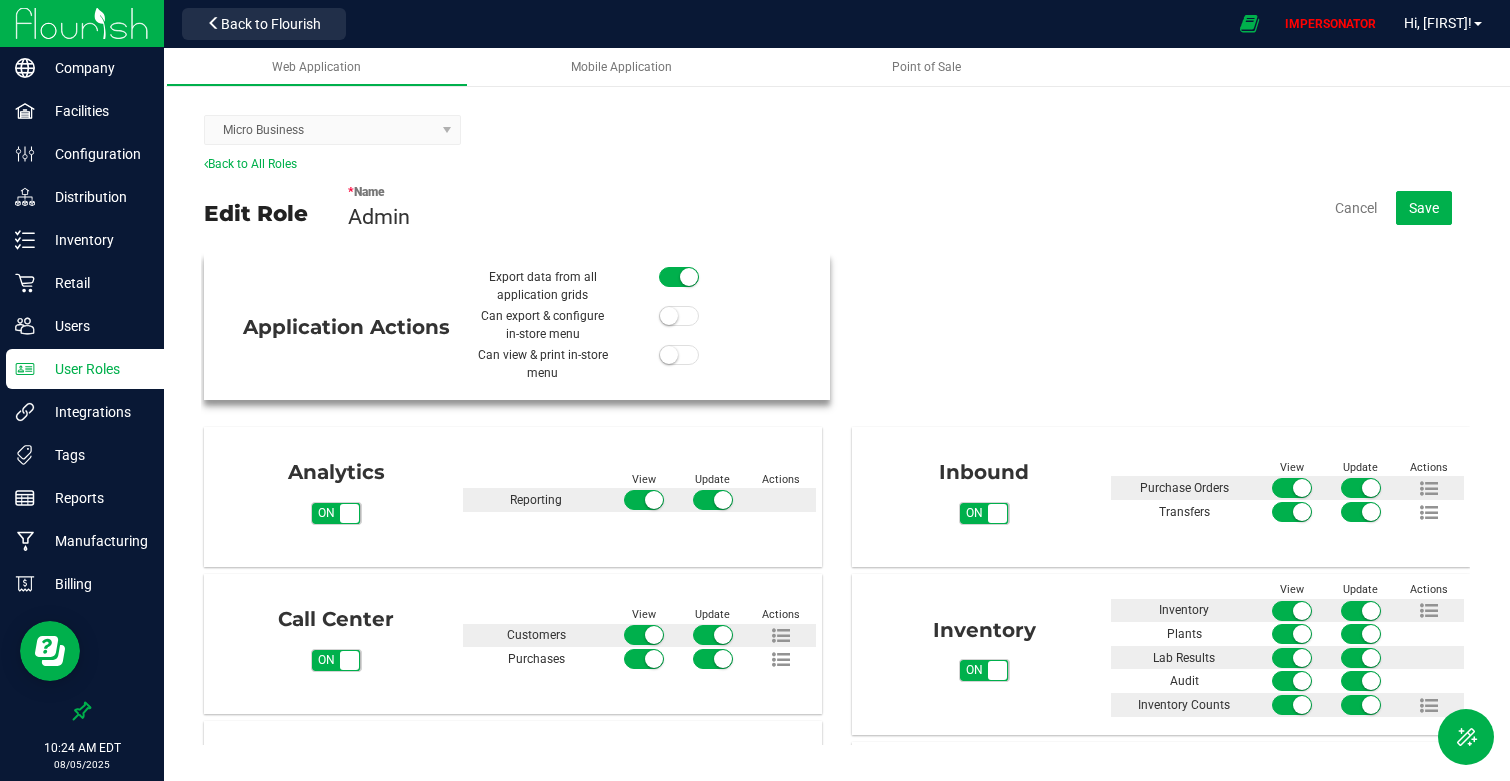 click at bounding box center [669, 316] 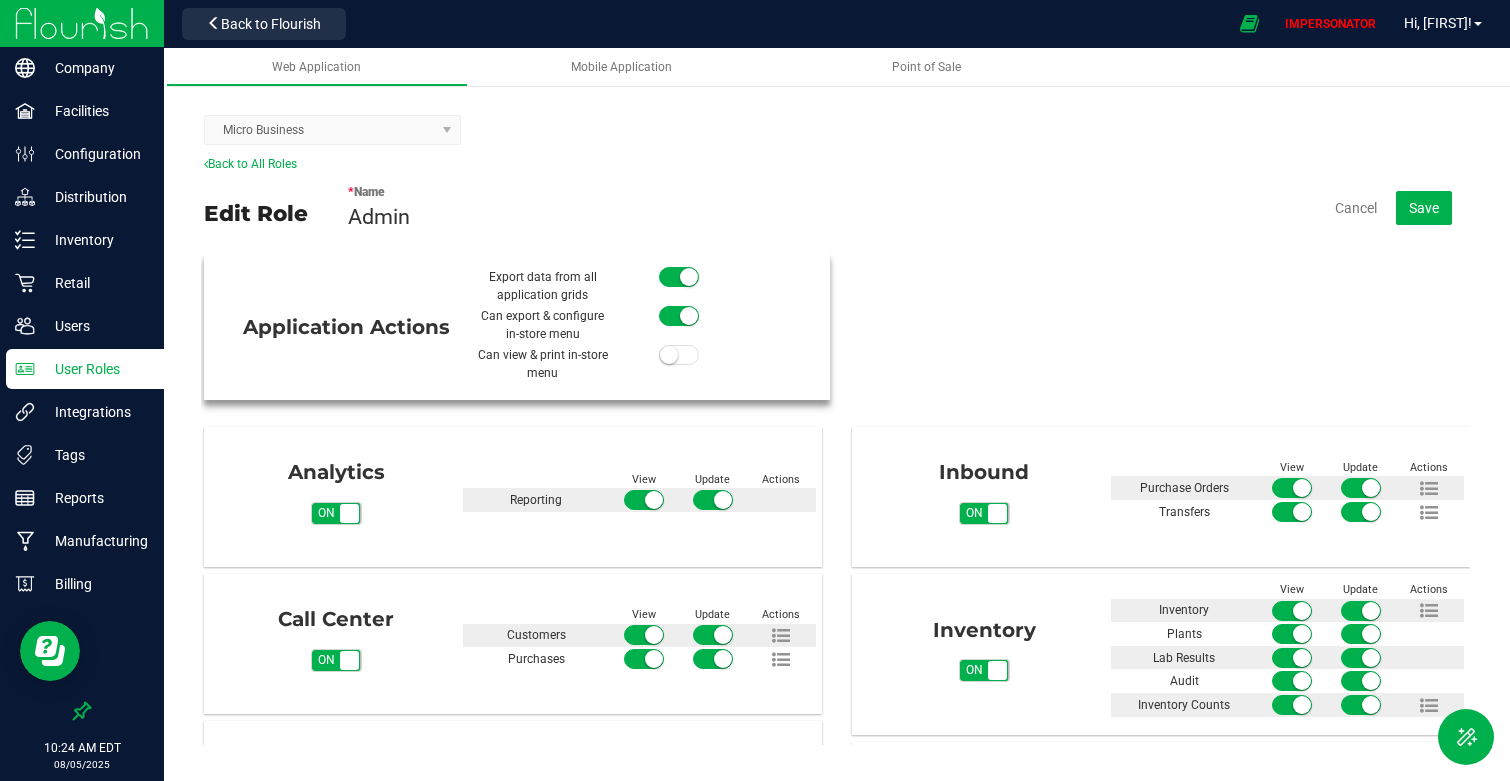 click at bounding box center [669, 355] 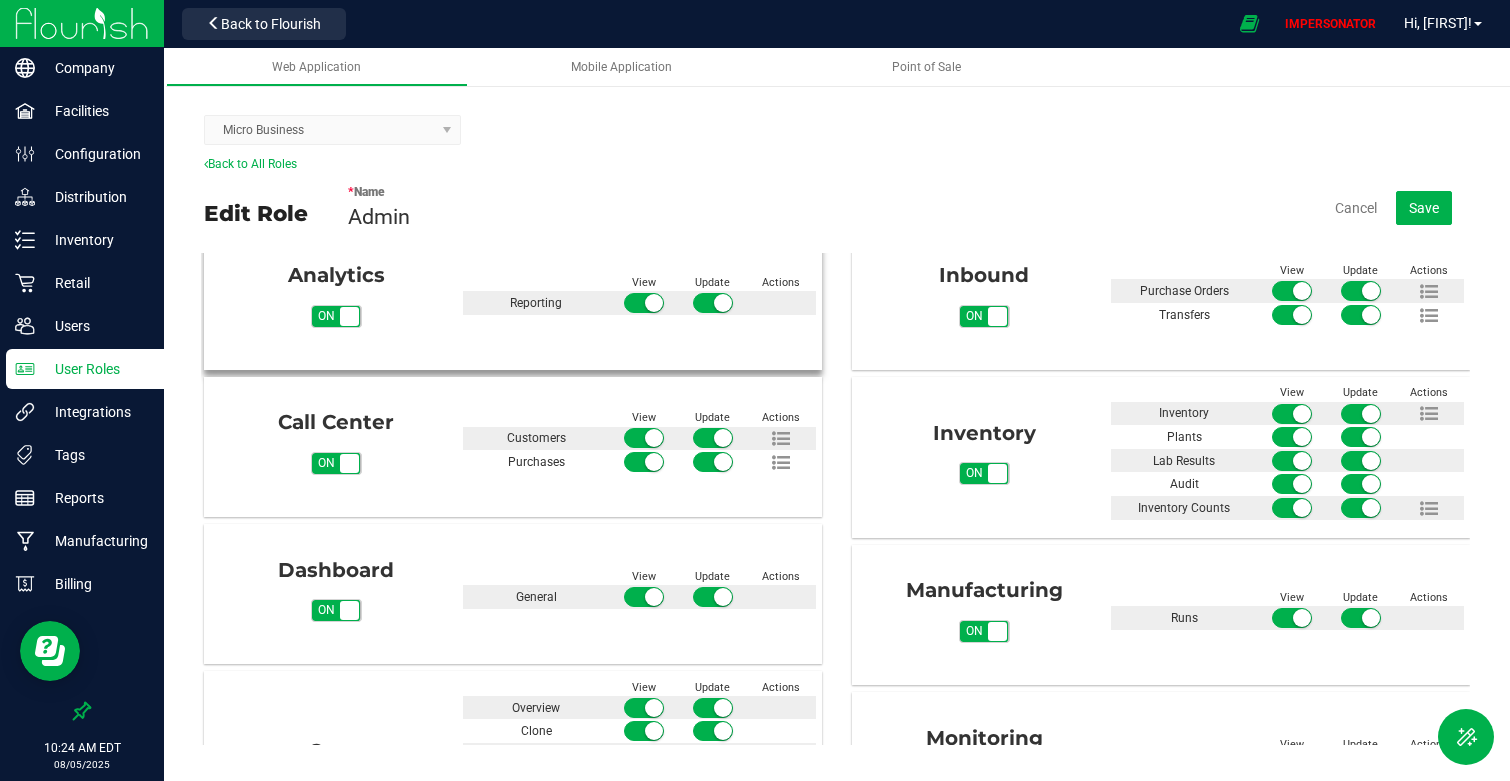 scroll, scrollTop: 195, scrollLeft: 0, axis: vertical 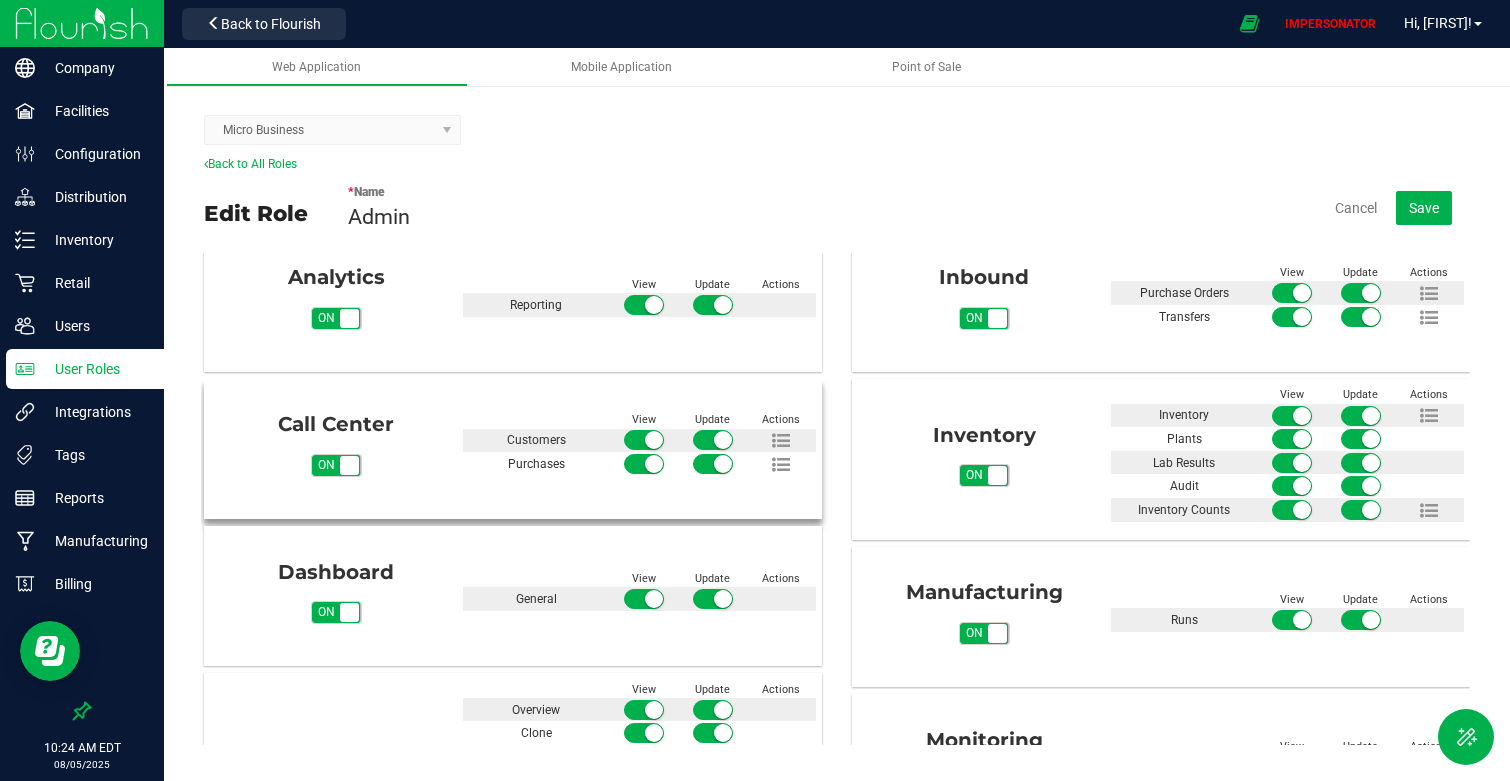 click on "on" at bounding box center (326, 465) 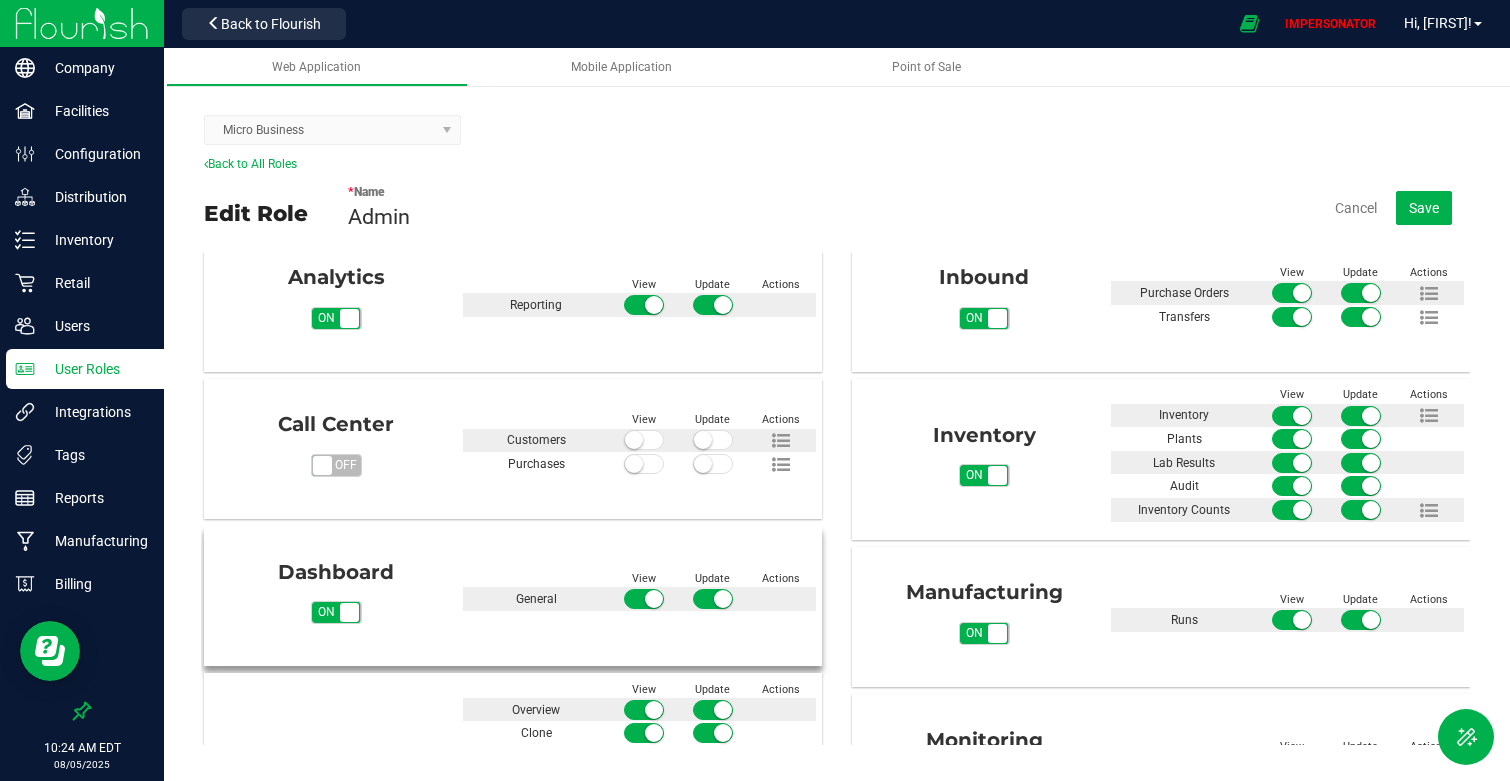 click on "on  	                 off" at bounding box center (349, 612) 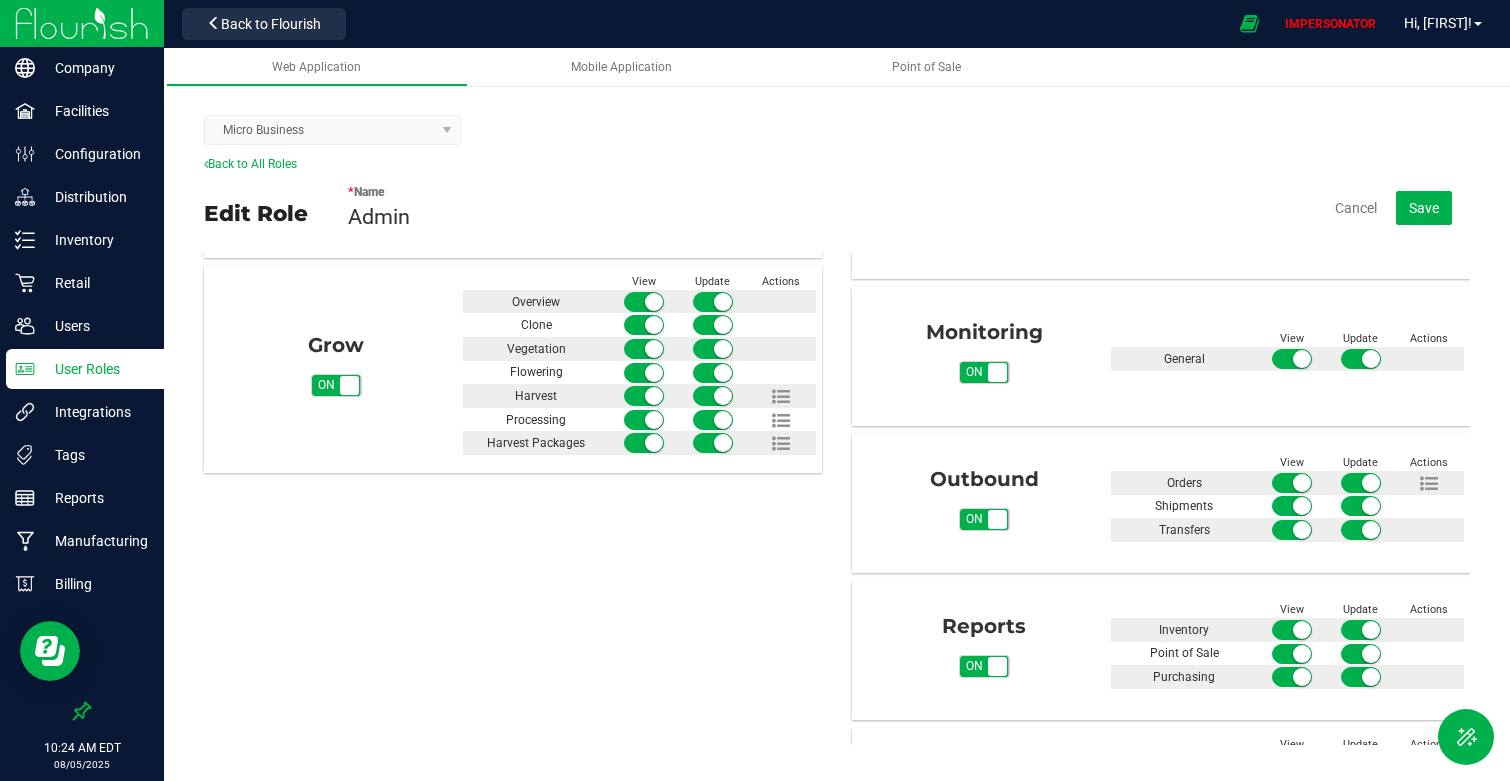 scroll, scrollTop: 615, scrollLeft: 0, axis: vertical 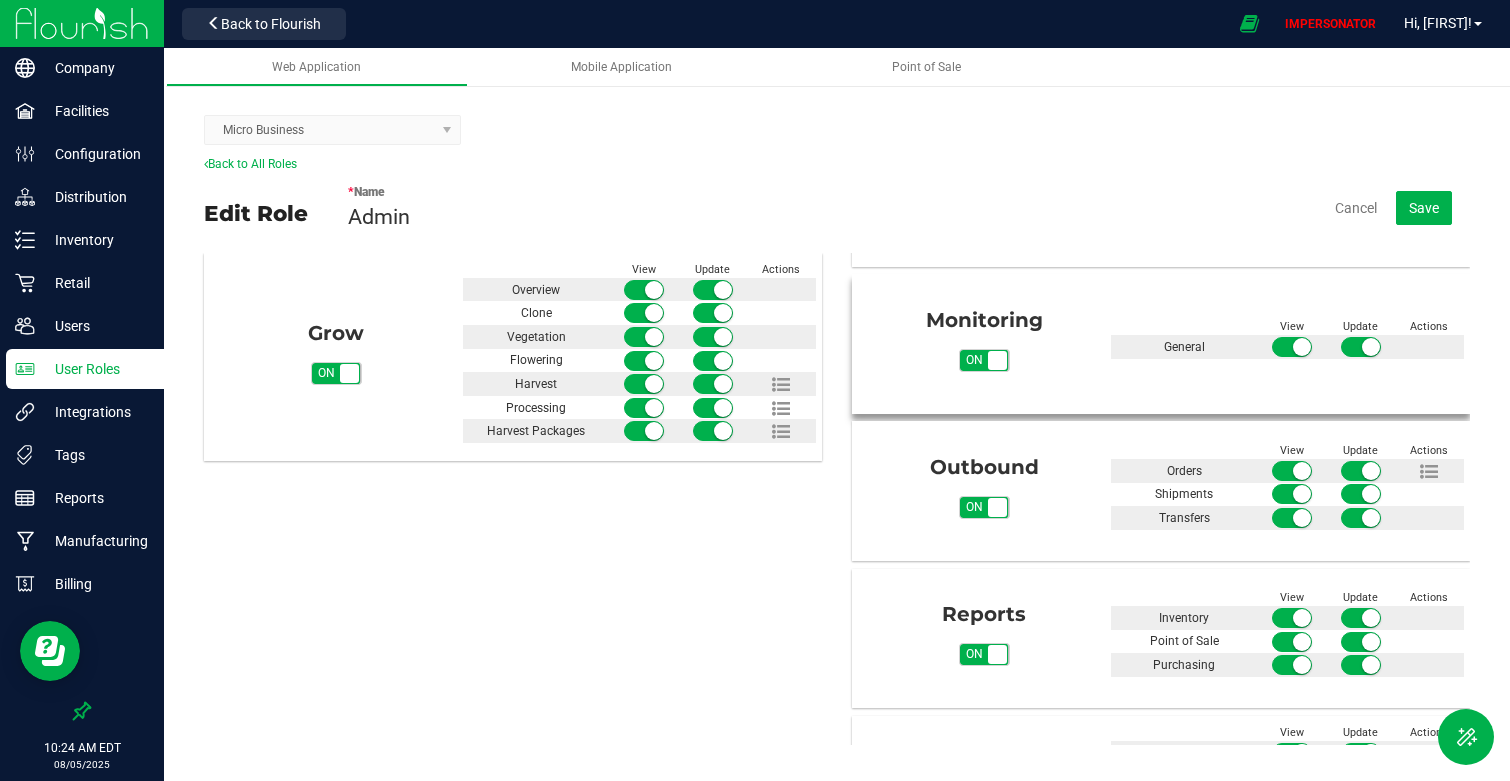 click on "on  	                 off" at bounding box center (984, 360) 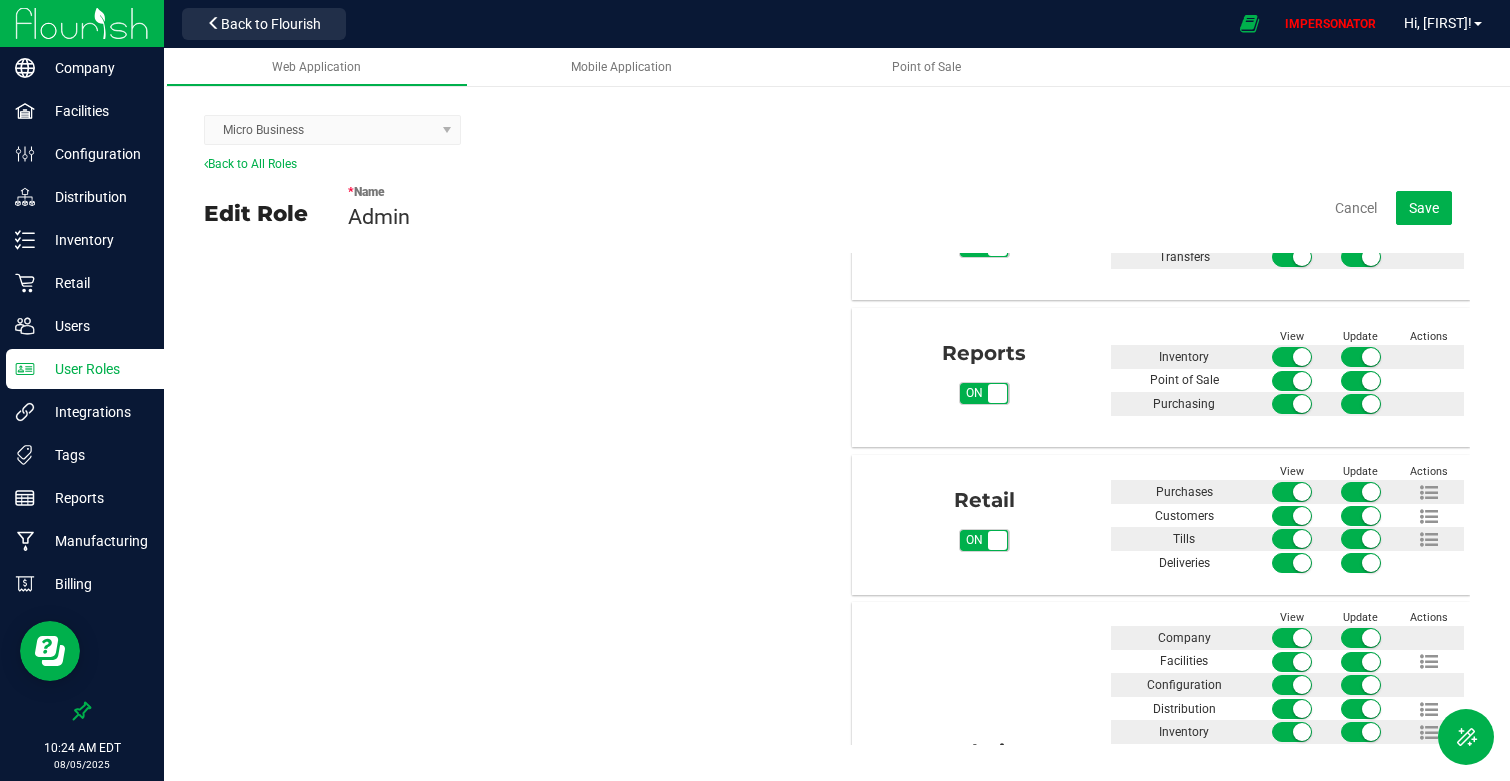 scroll, scrollTop: 875, scrollLeft: 0, axis: vertical 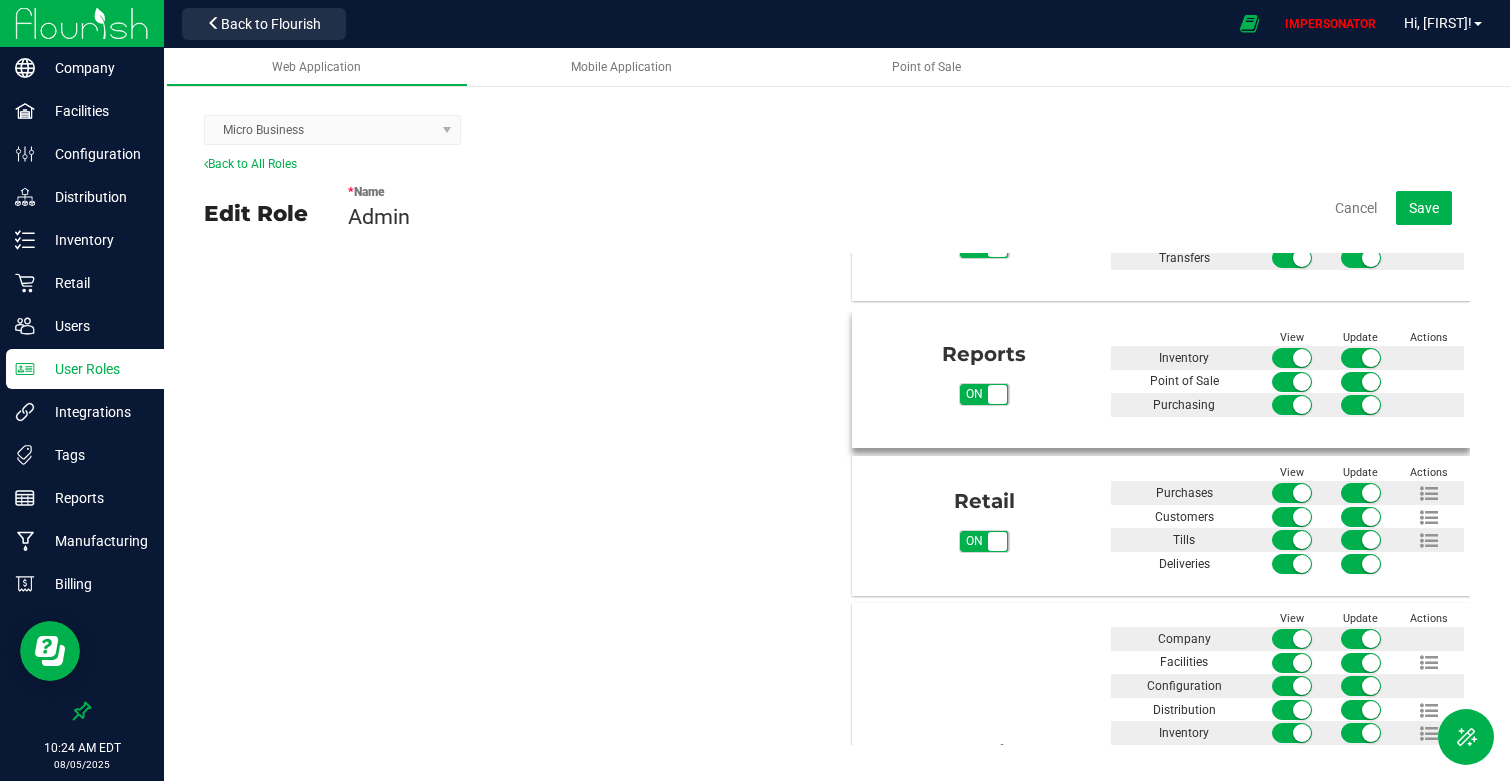 click on "on" at bounding box center (974, 394) 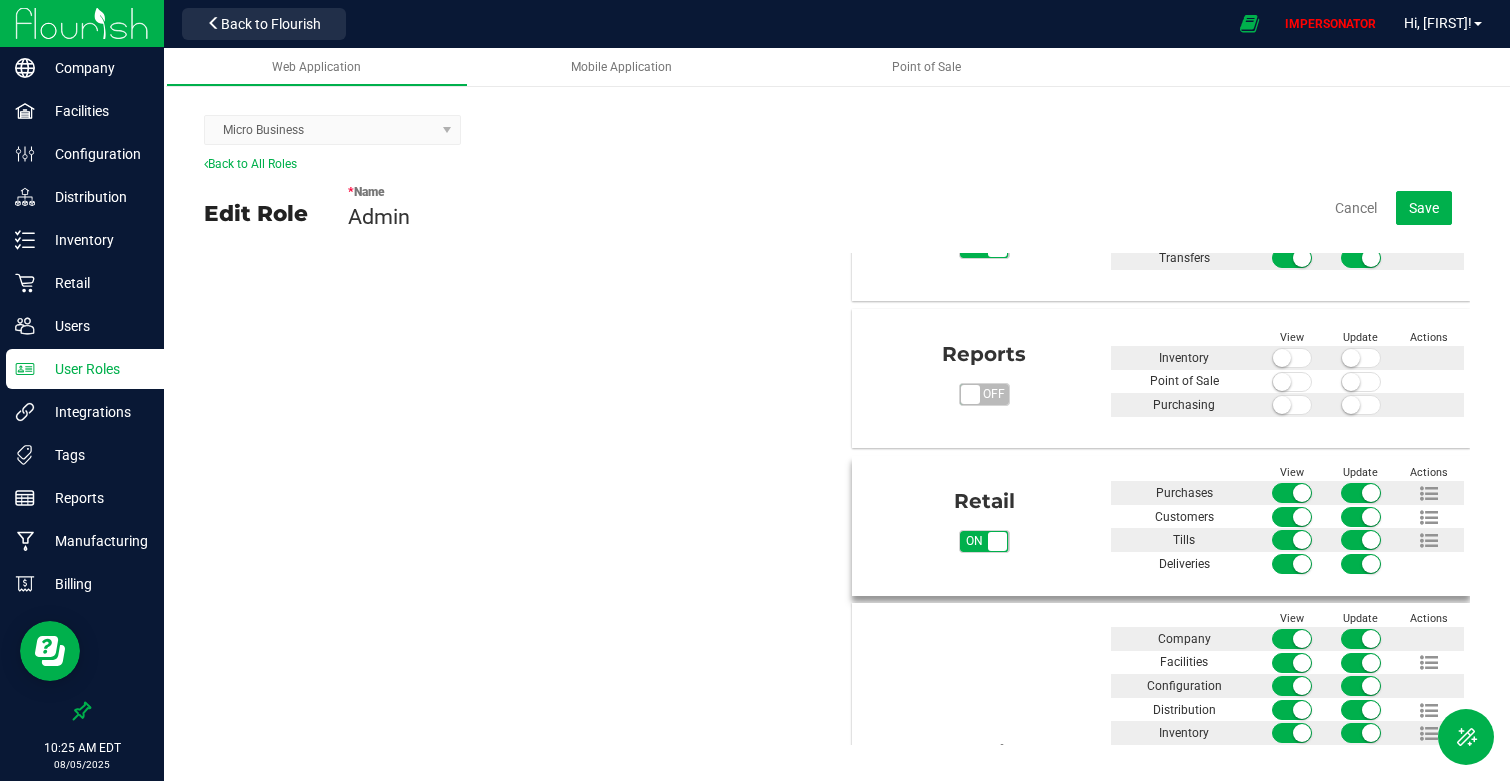 click on "on  	                 off" at bounding box center [997, 541] 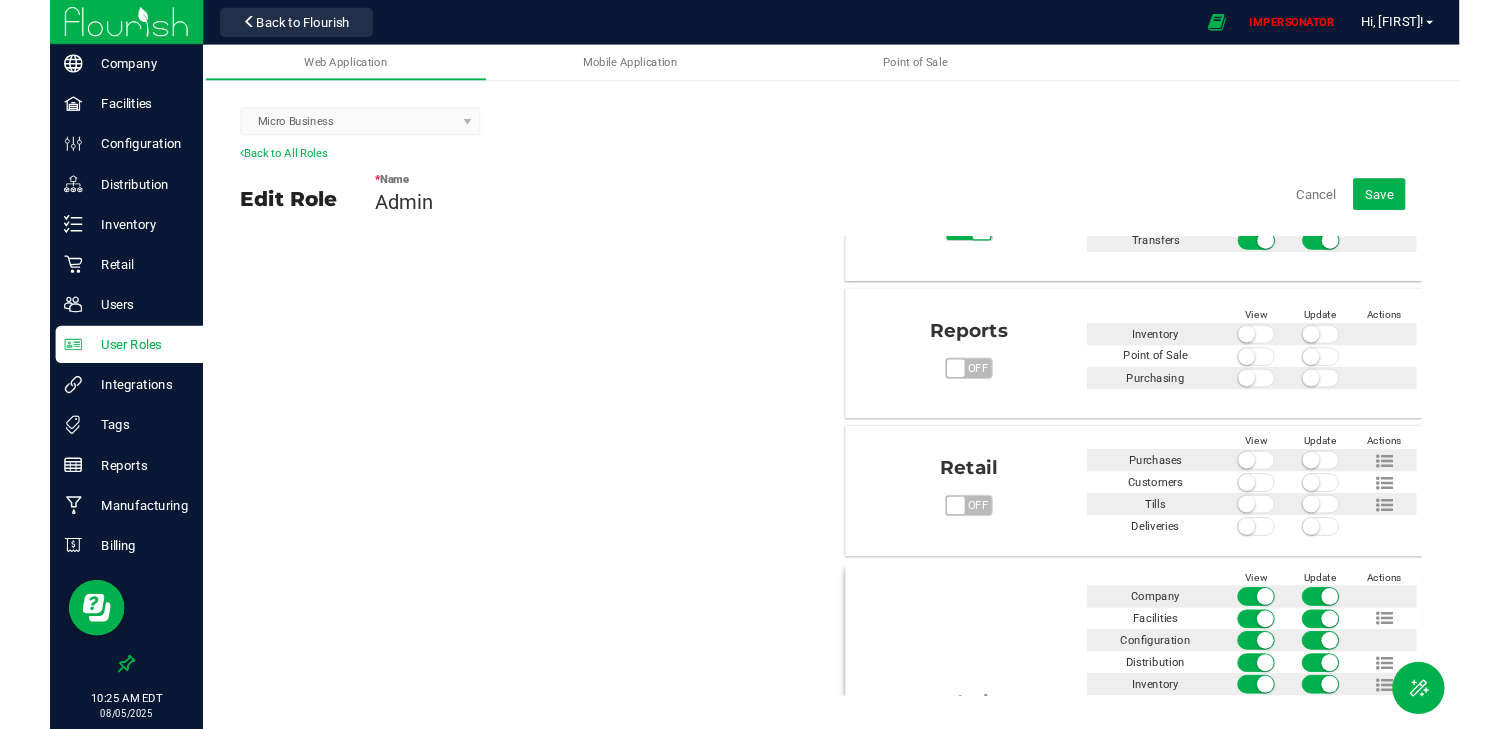 scroll, scrollTop: 1082, scrollLeft: 0, axis: vertical 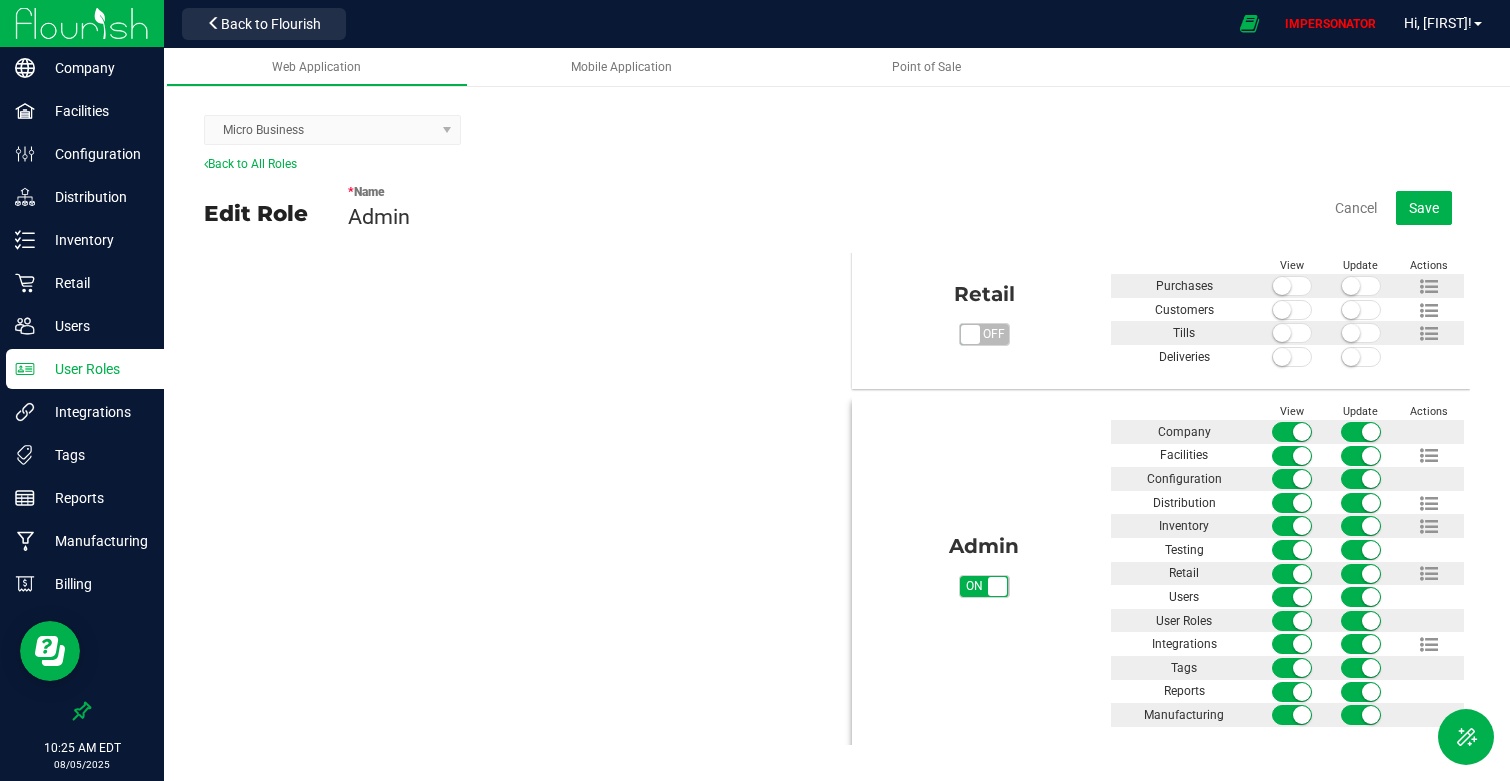 click at bounding box center (1302, 574) 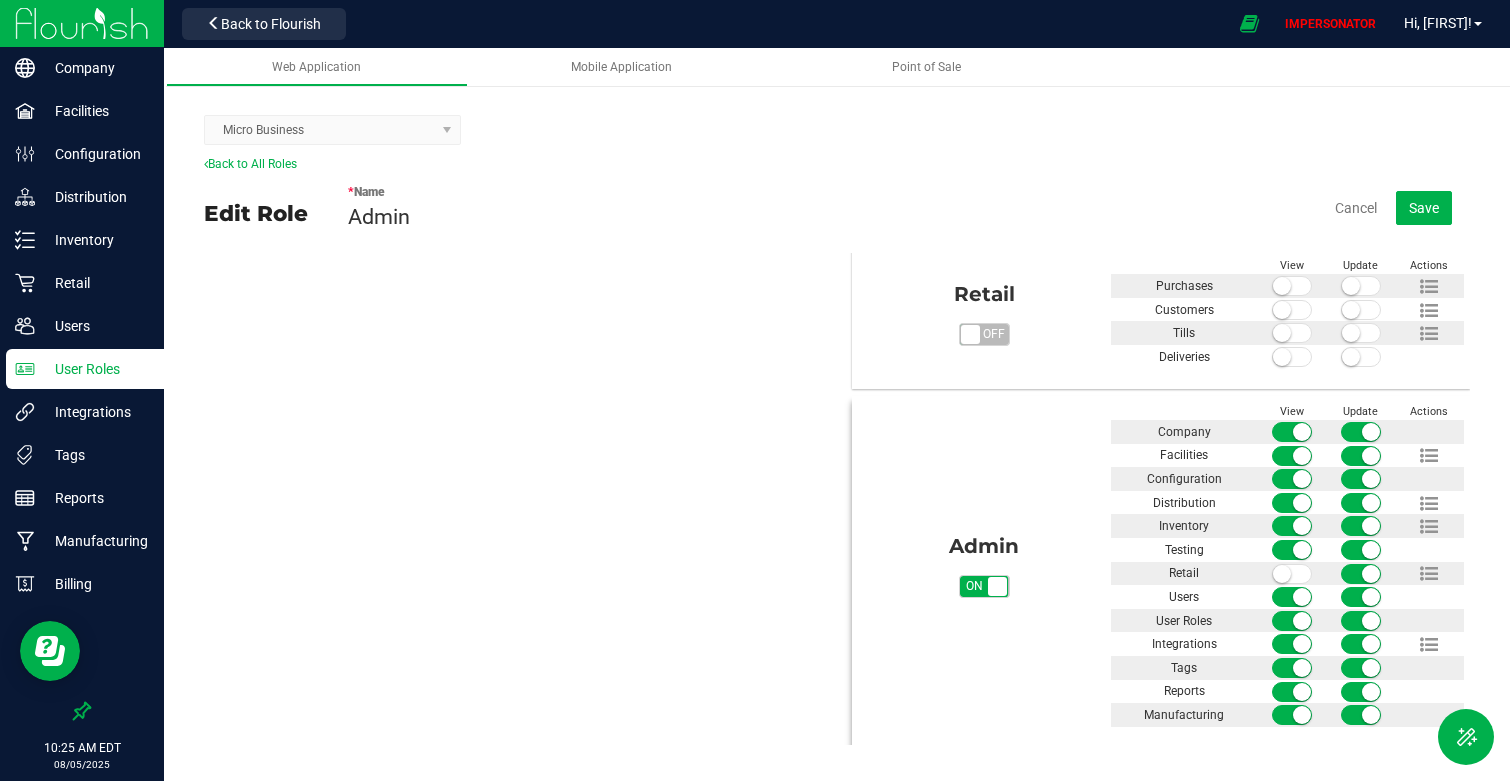 click at bounding box center (1361, 574) 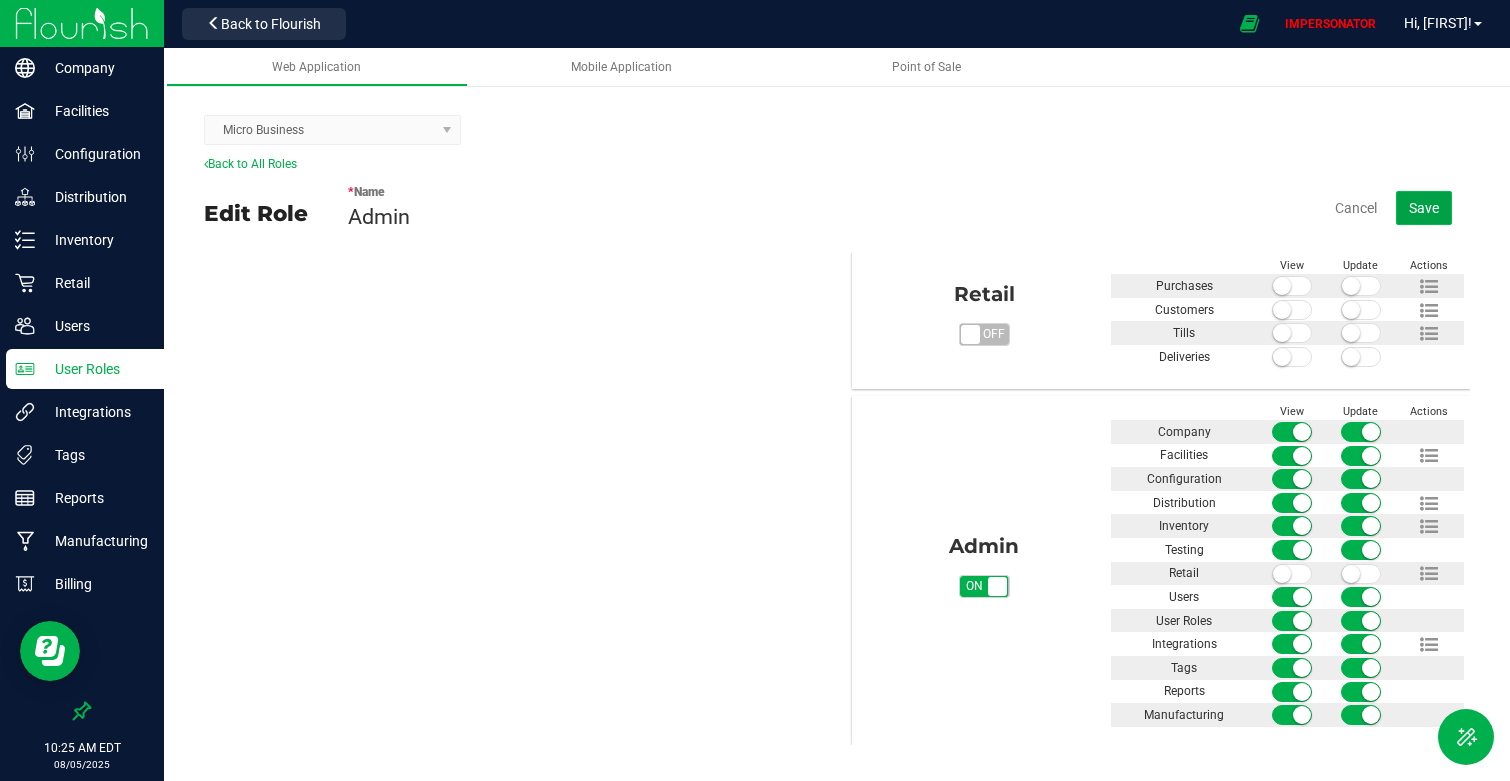 click on "Save" at bounding box center [1424, 208] 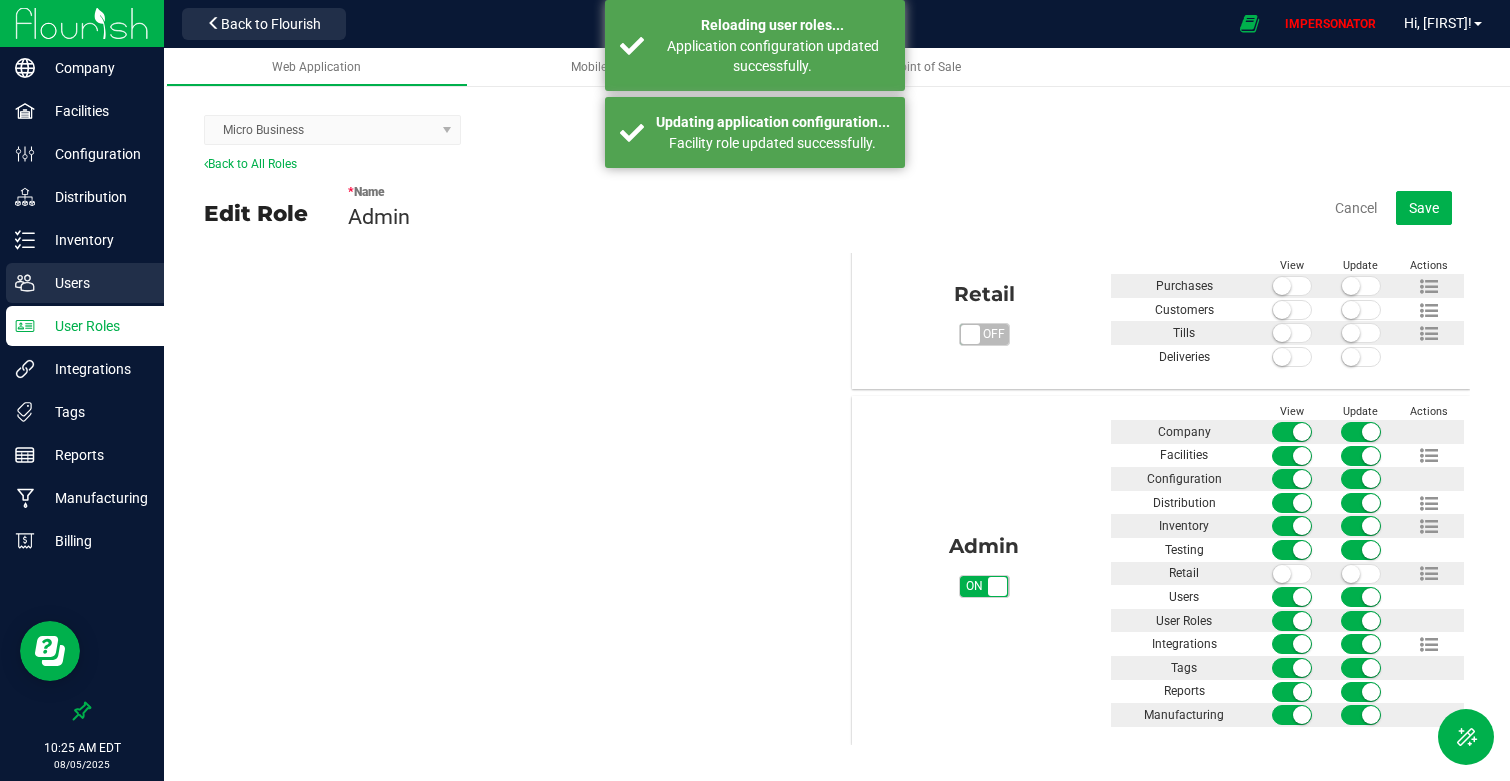 click on "Users" at bounding box center [95, 283] 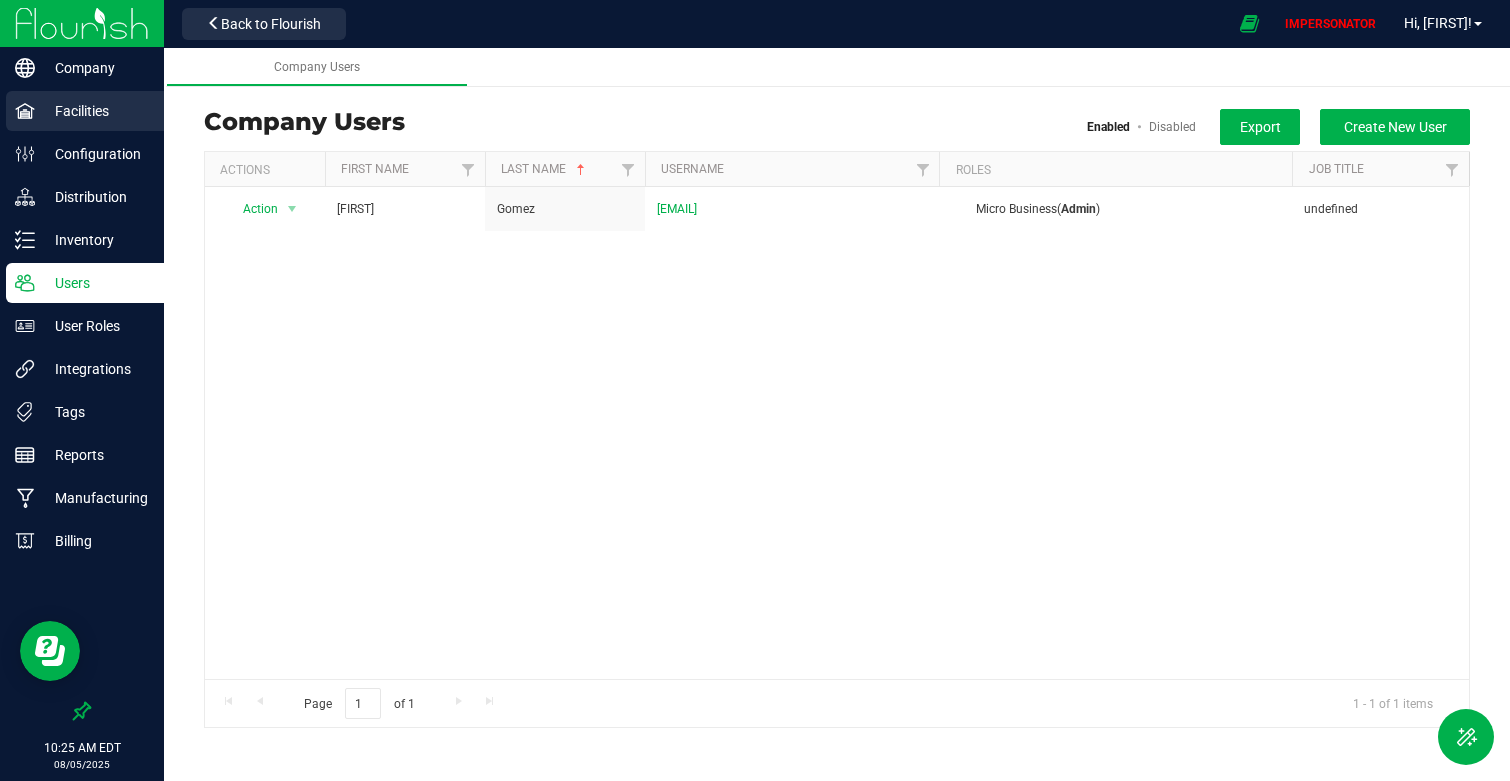 click on "Facilities" at bounding box center [95, 111] 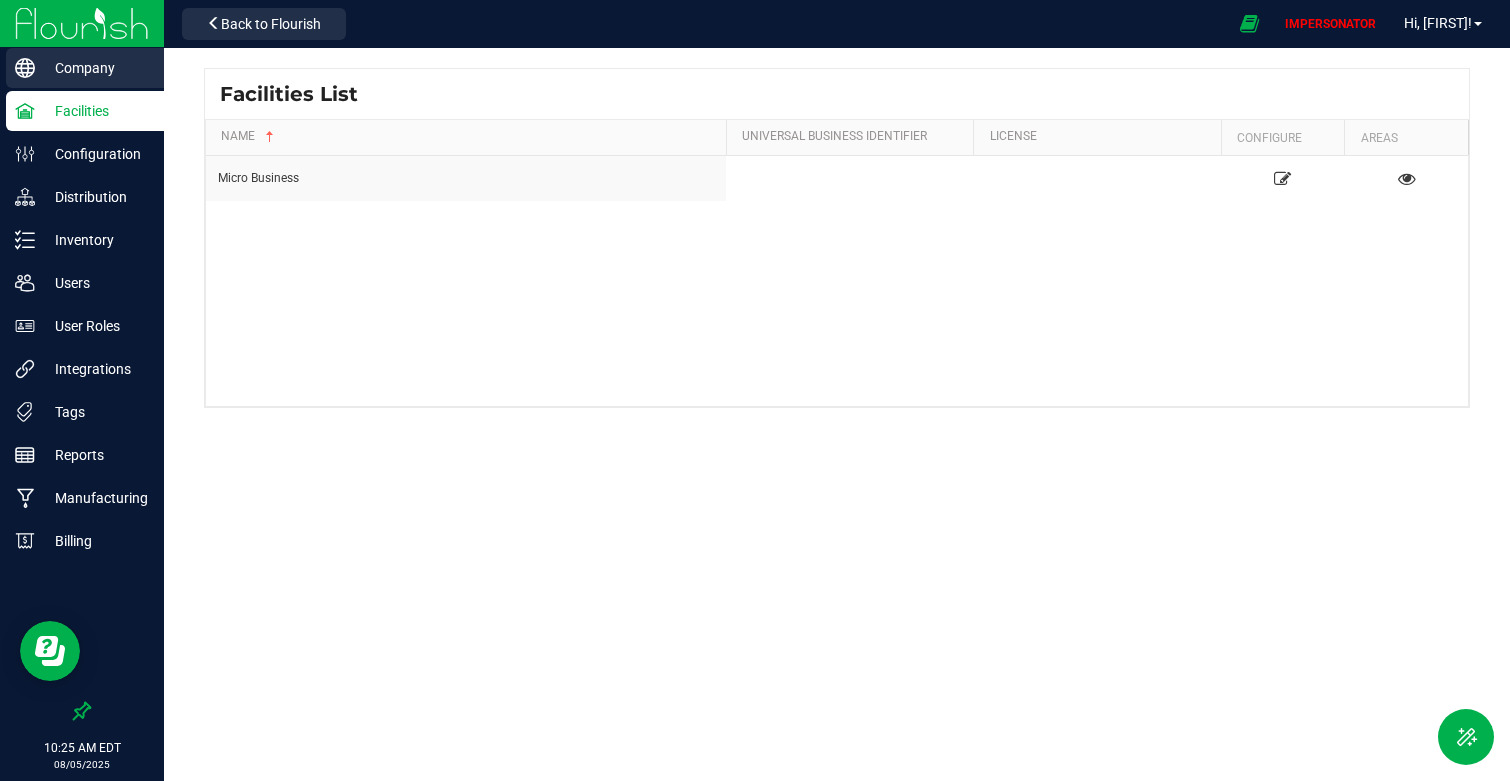 click on "Company" at bounding box center (95, 68) 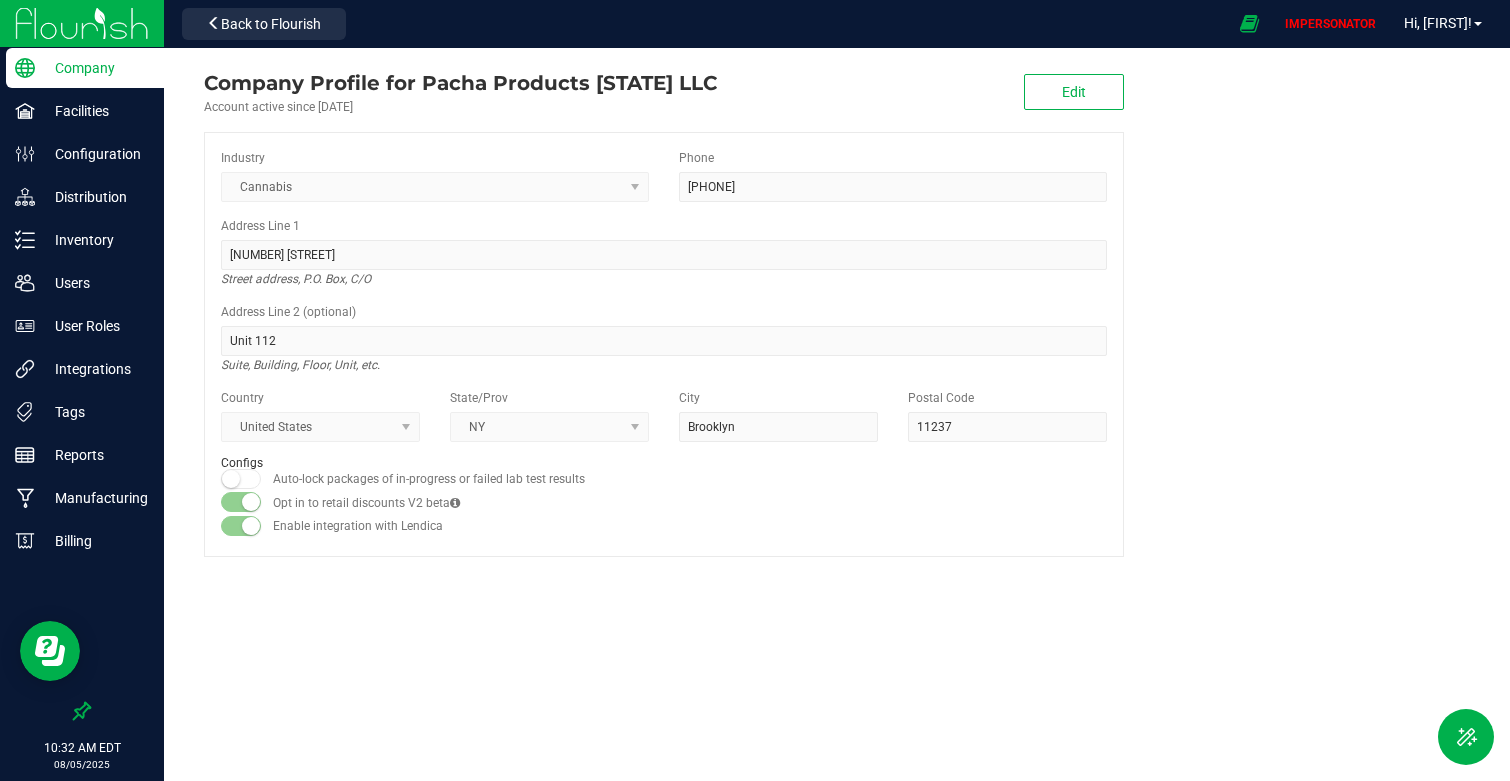 click on "Company" at bounding box center [85, 68] 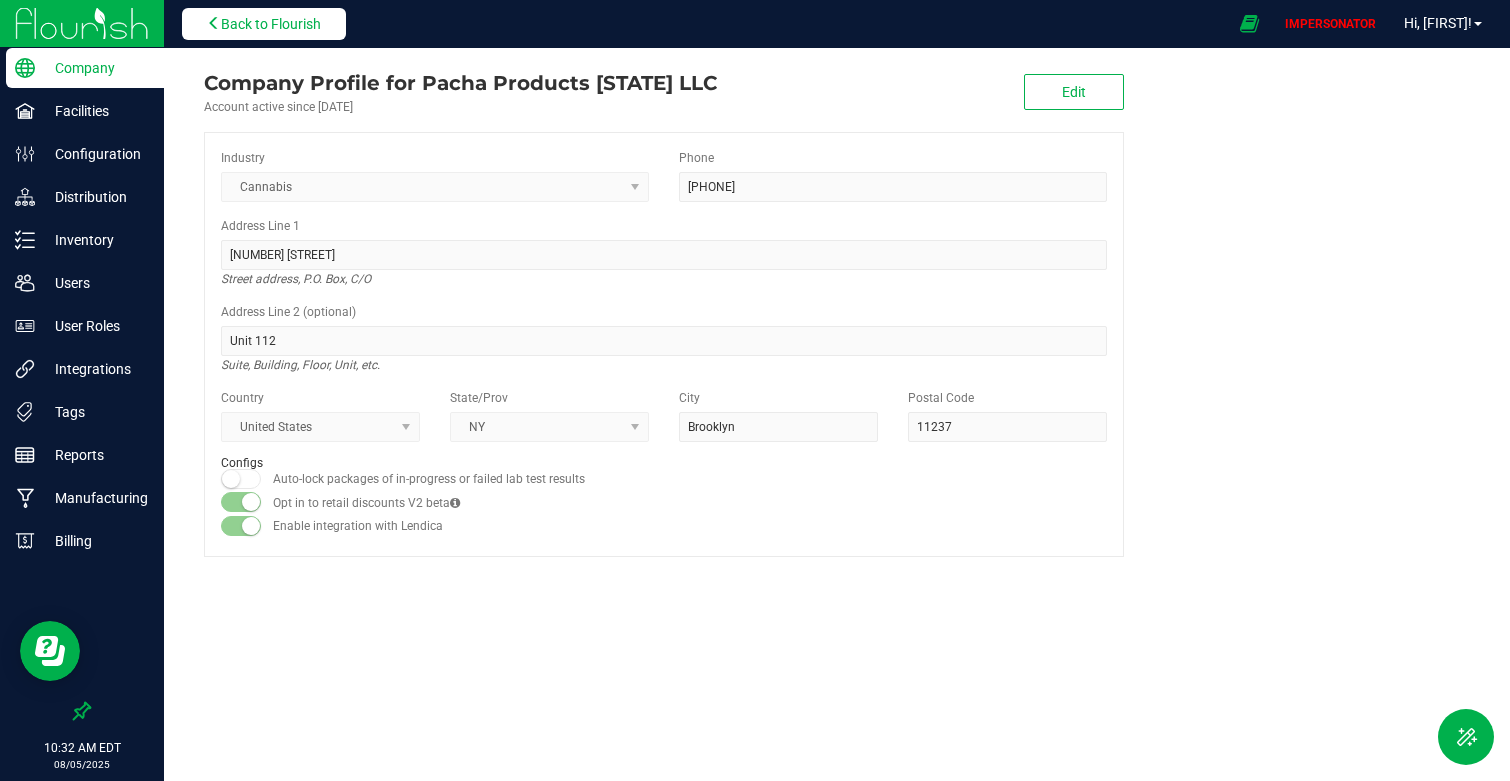 click on "Back to Flourish" at bounding box center [264, 24] 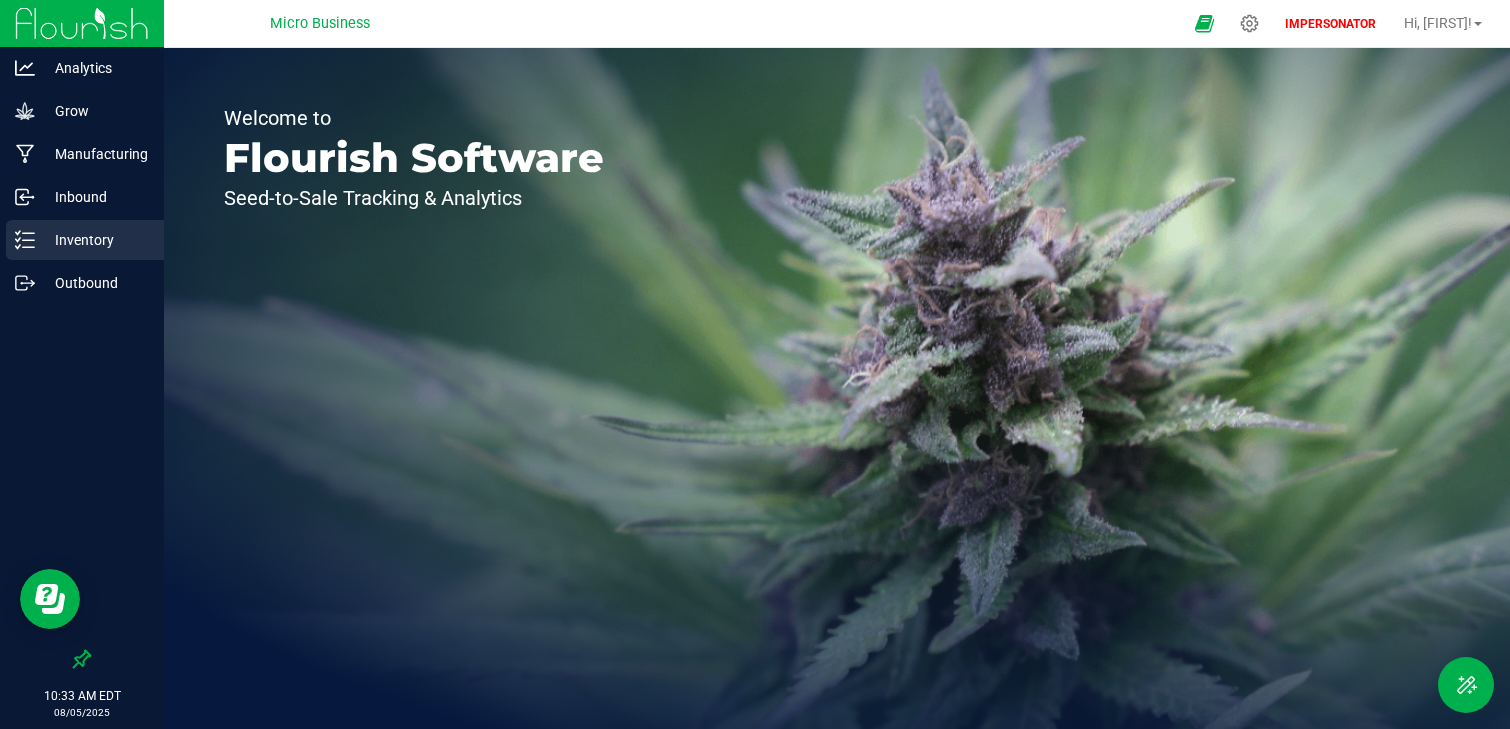 click on "Inventory" at bounding box center [95, 240] 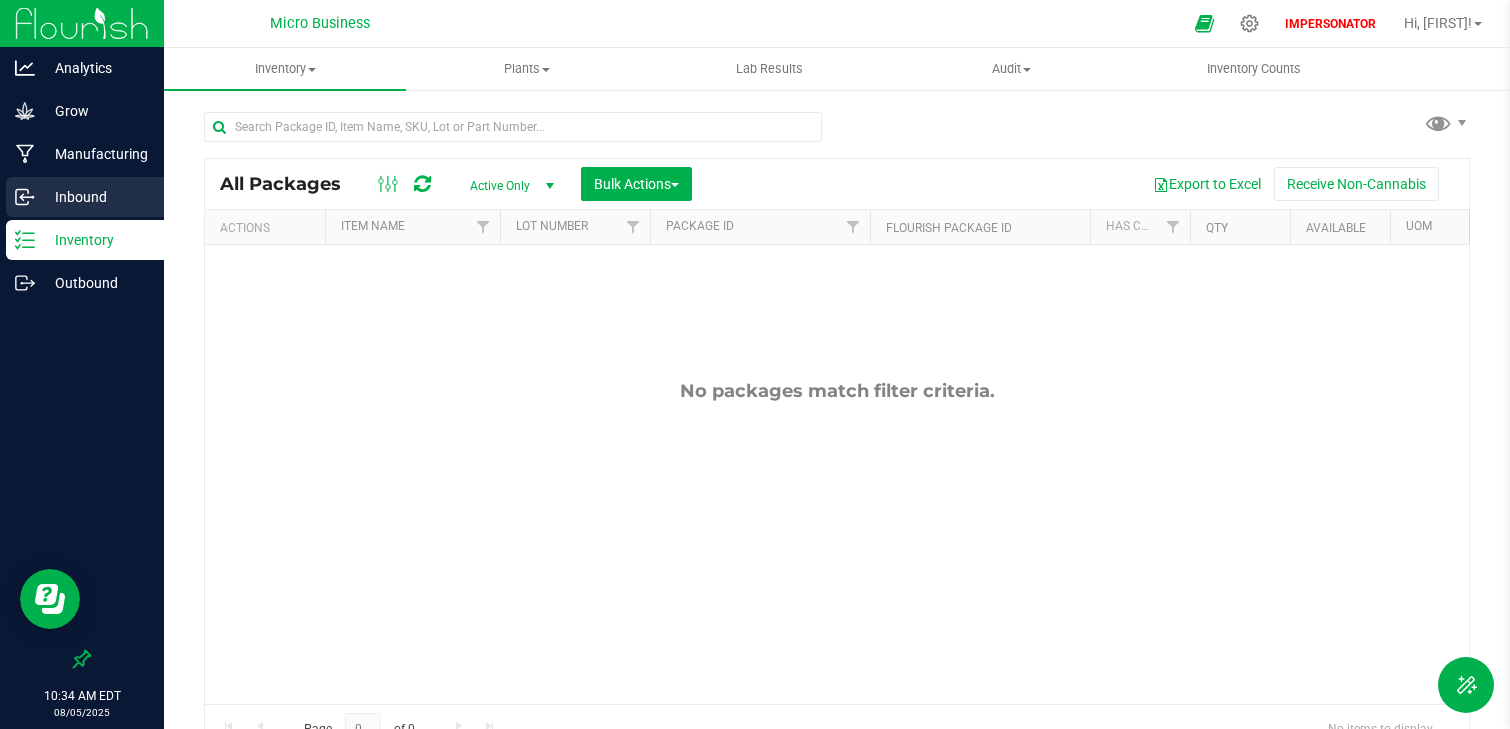 click on "Inbound" at bounding box center [95, 197] 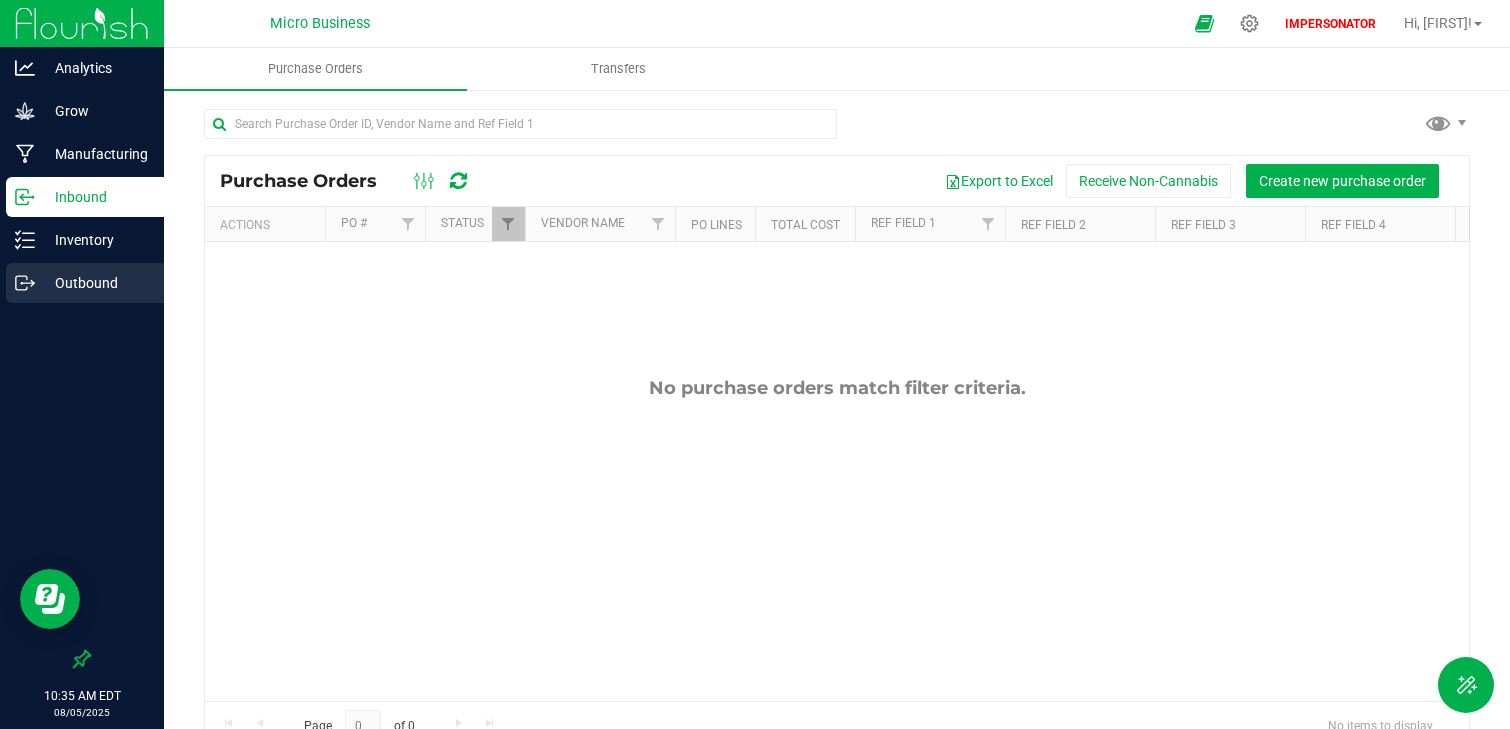 click on "Outbound" at bounding box center (85, 283) 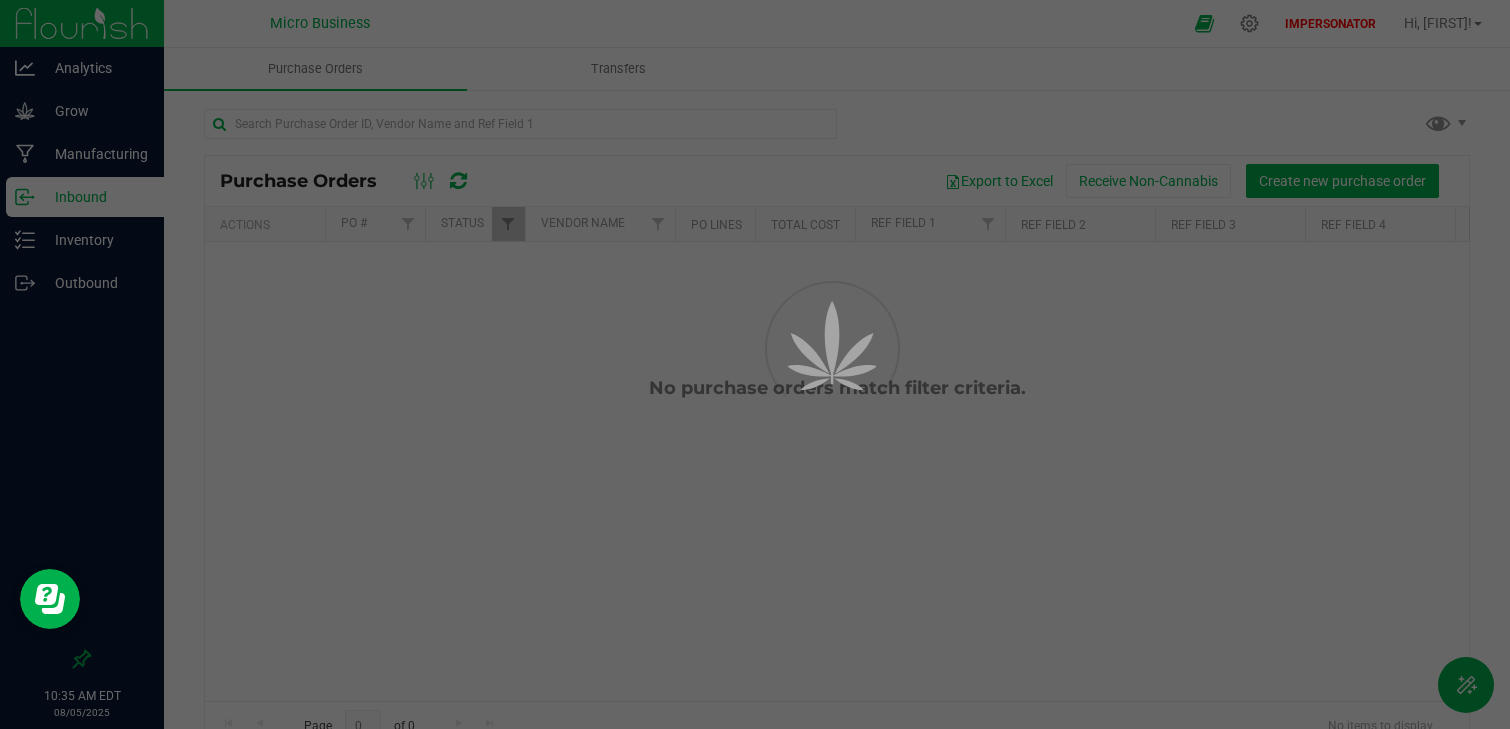 click at bounding box center (755, 364) 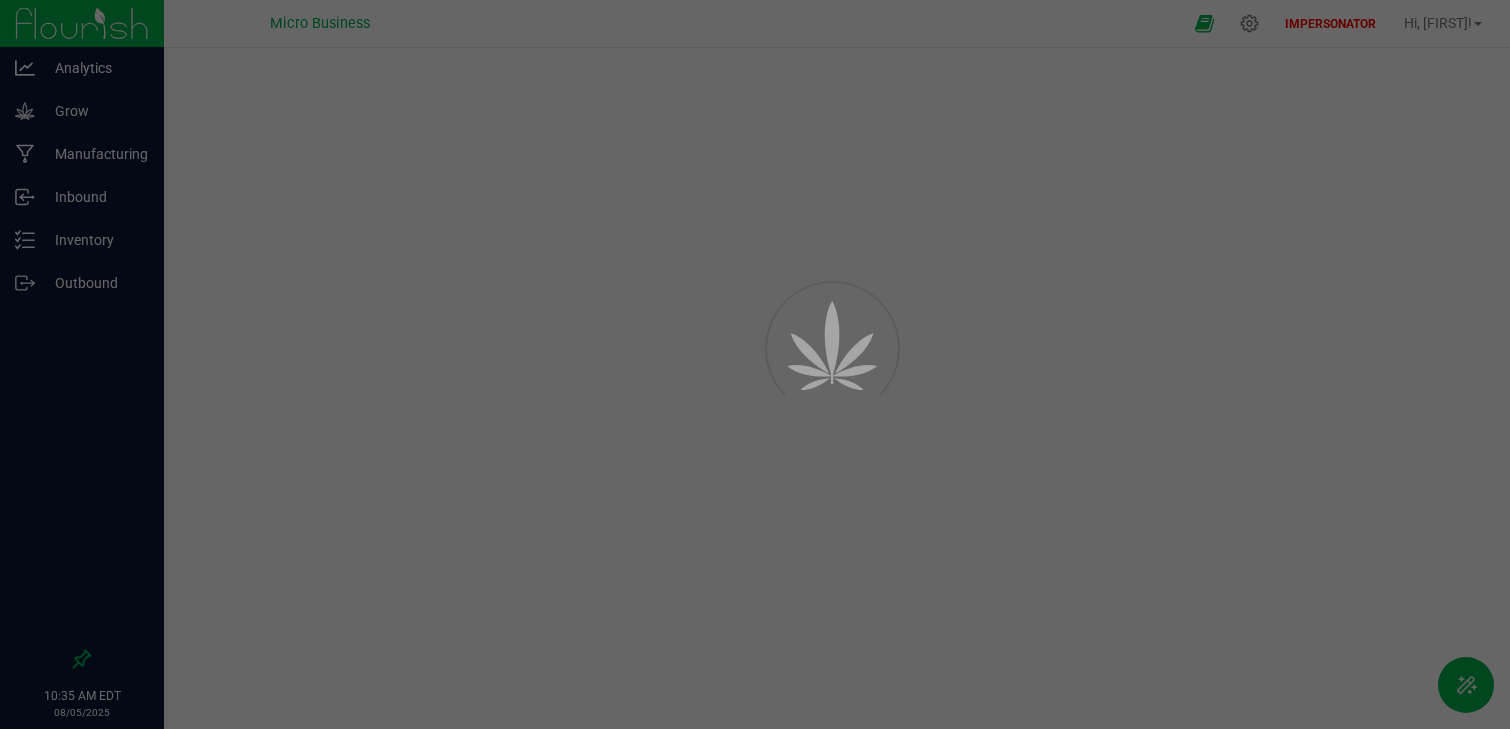 scroll, scrollTop: 0, scrollLeft: 0, axis: both 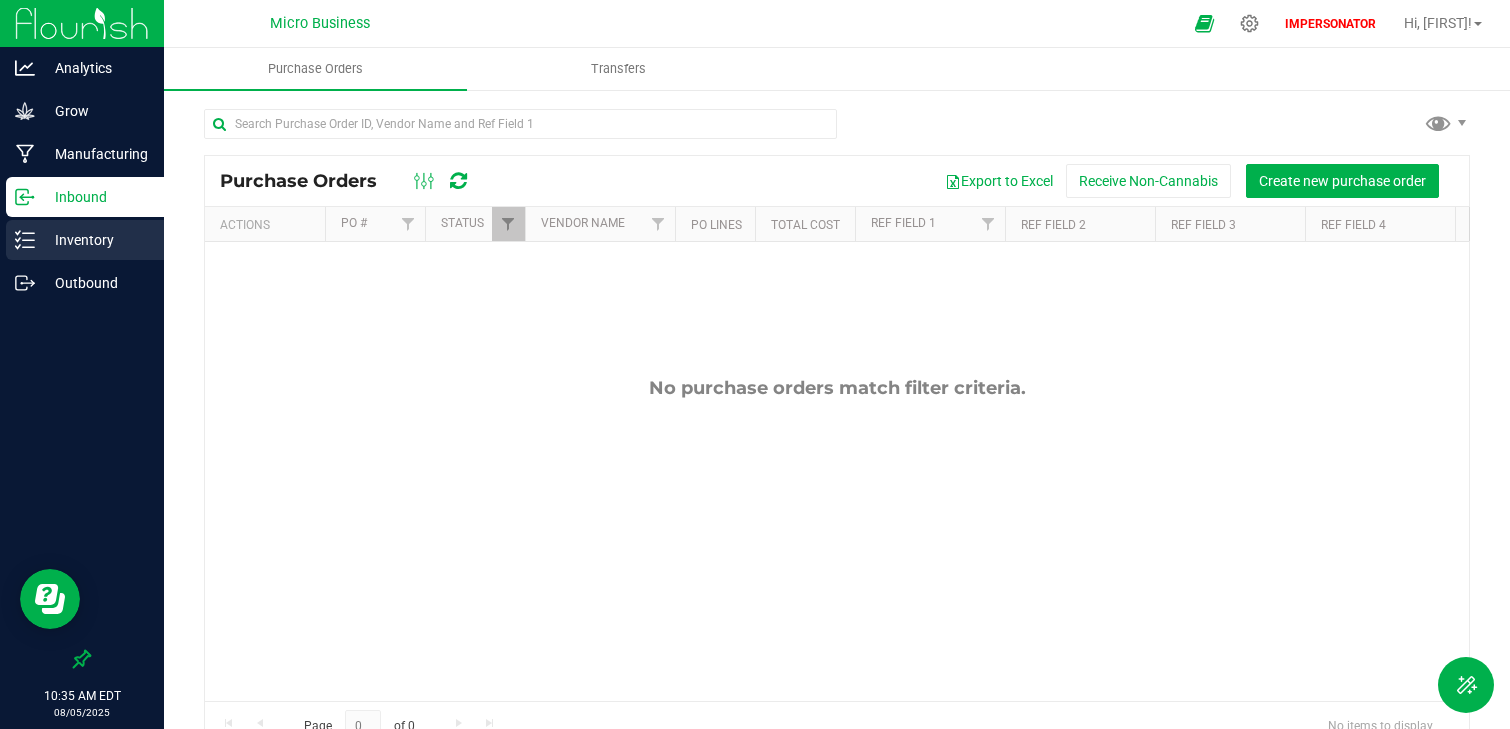 click on "Inventory" at bounding box center [95, 240] 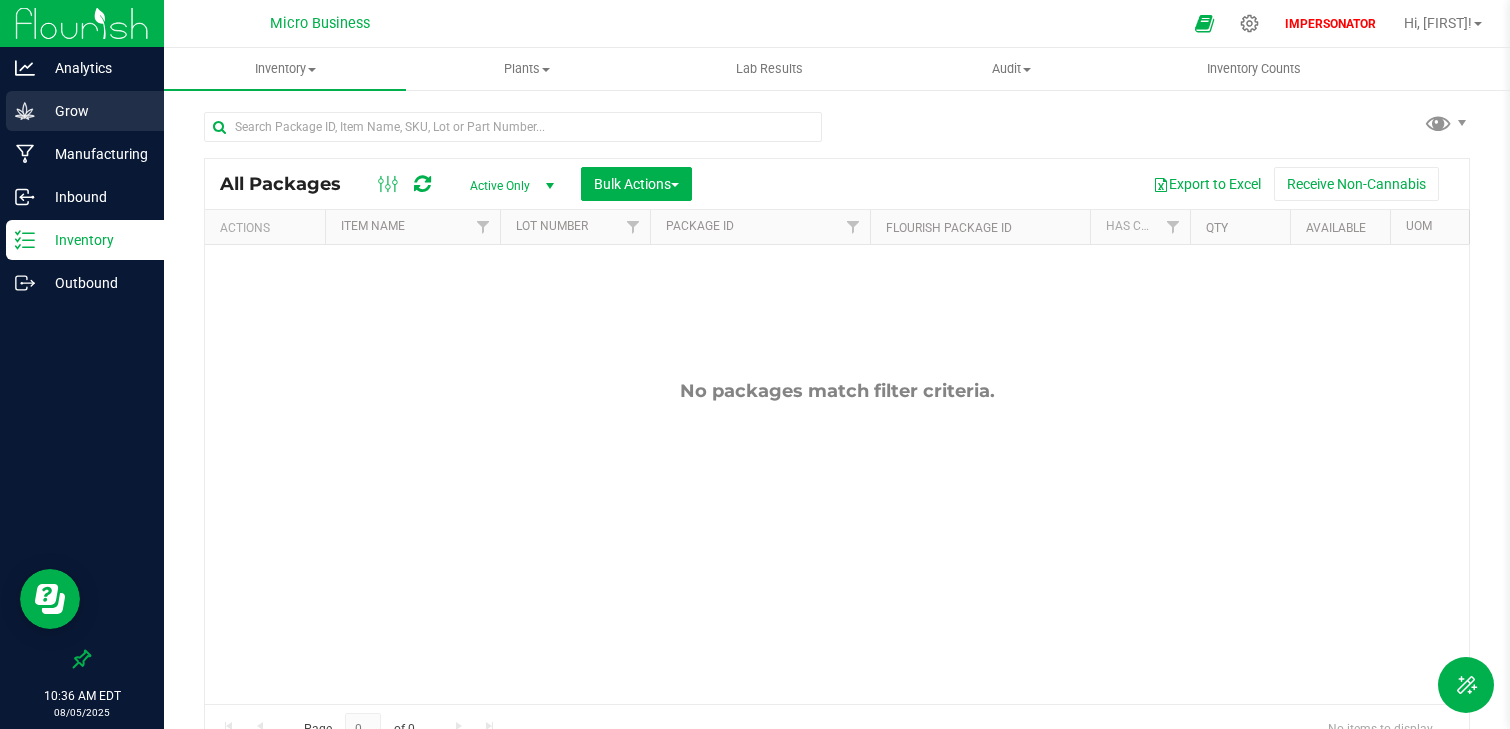 click on "Grow" at bounding box center [95, 111] 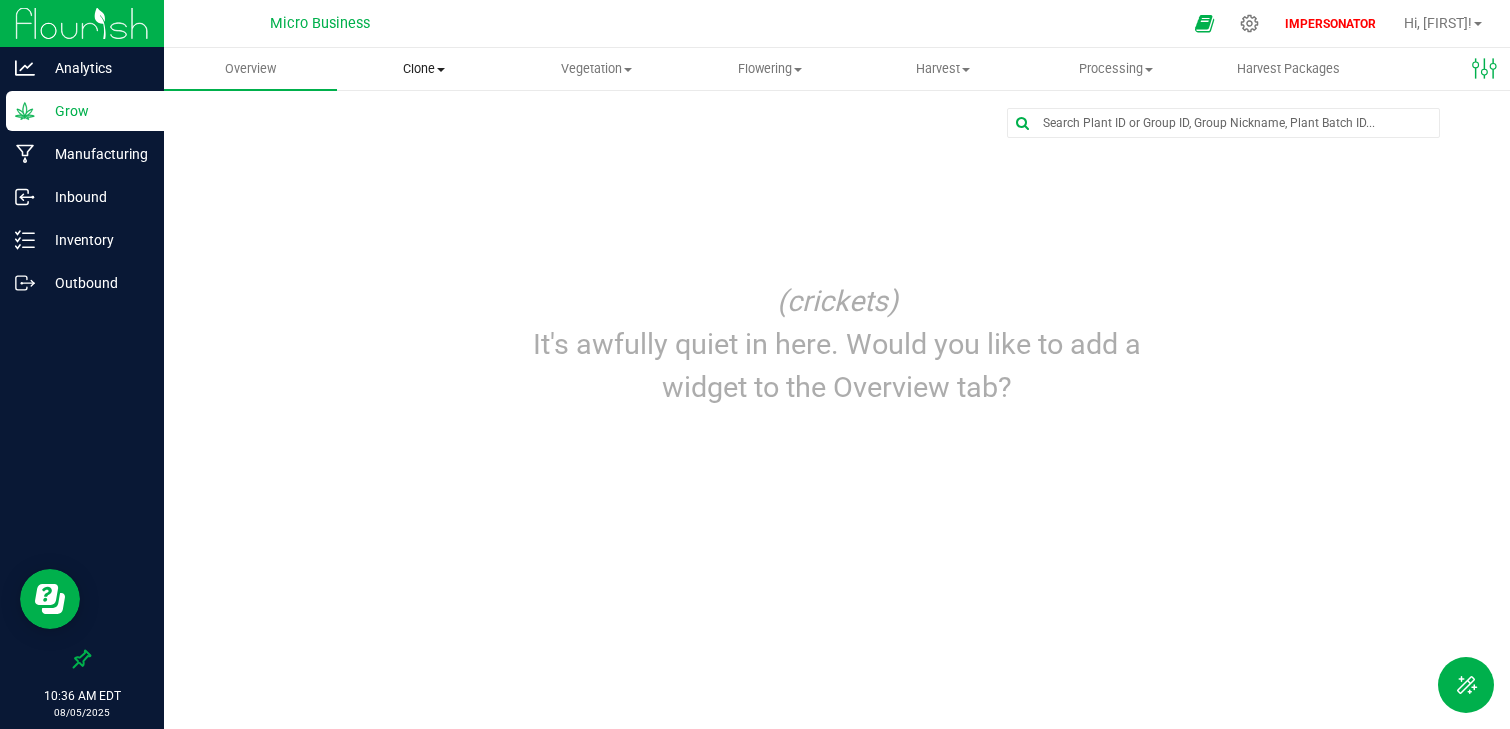 click on "Clone" at bounding box center (423, 69) 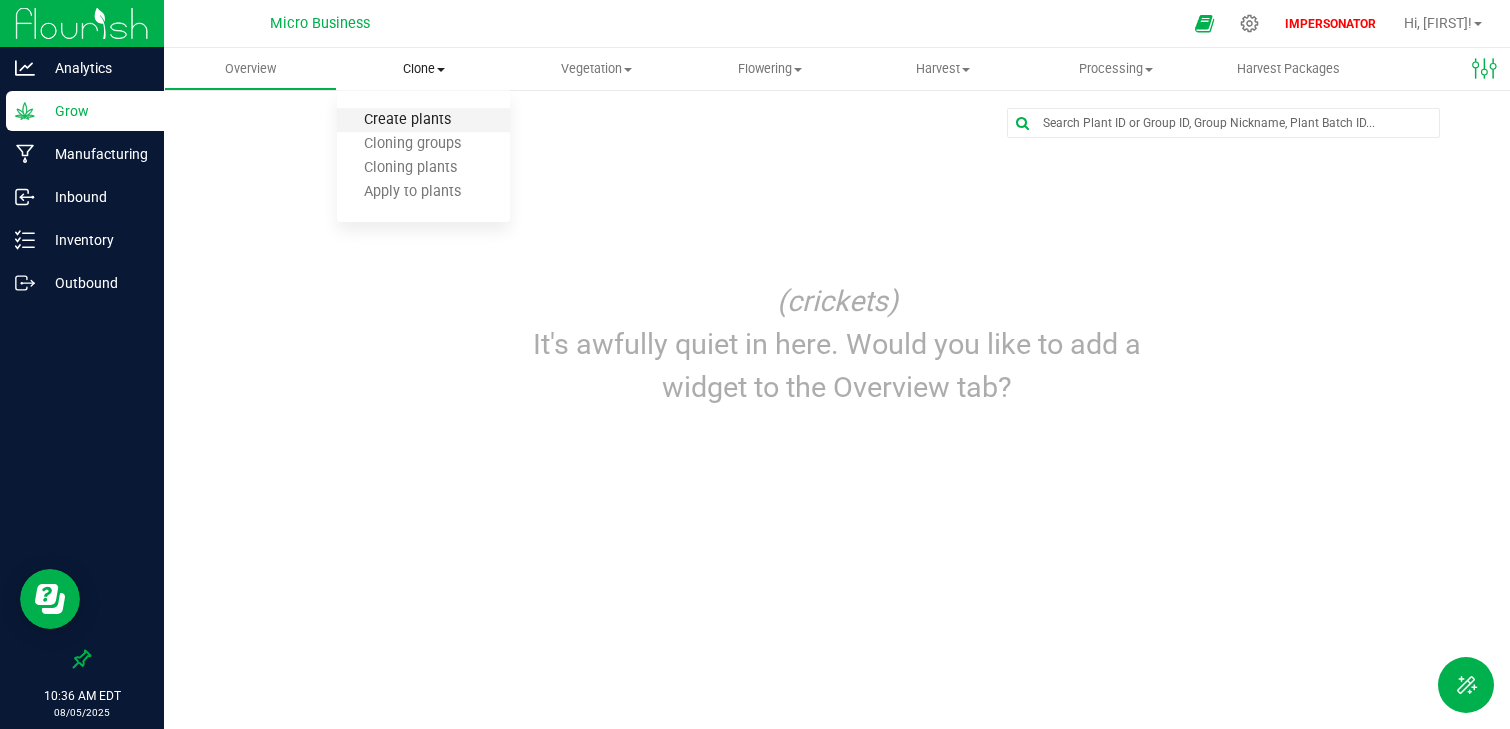 click on "Create plants" at bounding box center (407, 120) 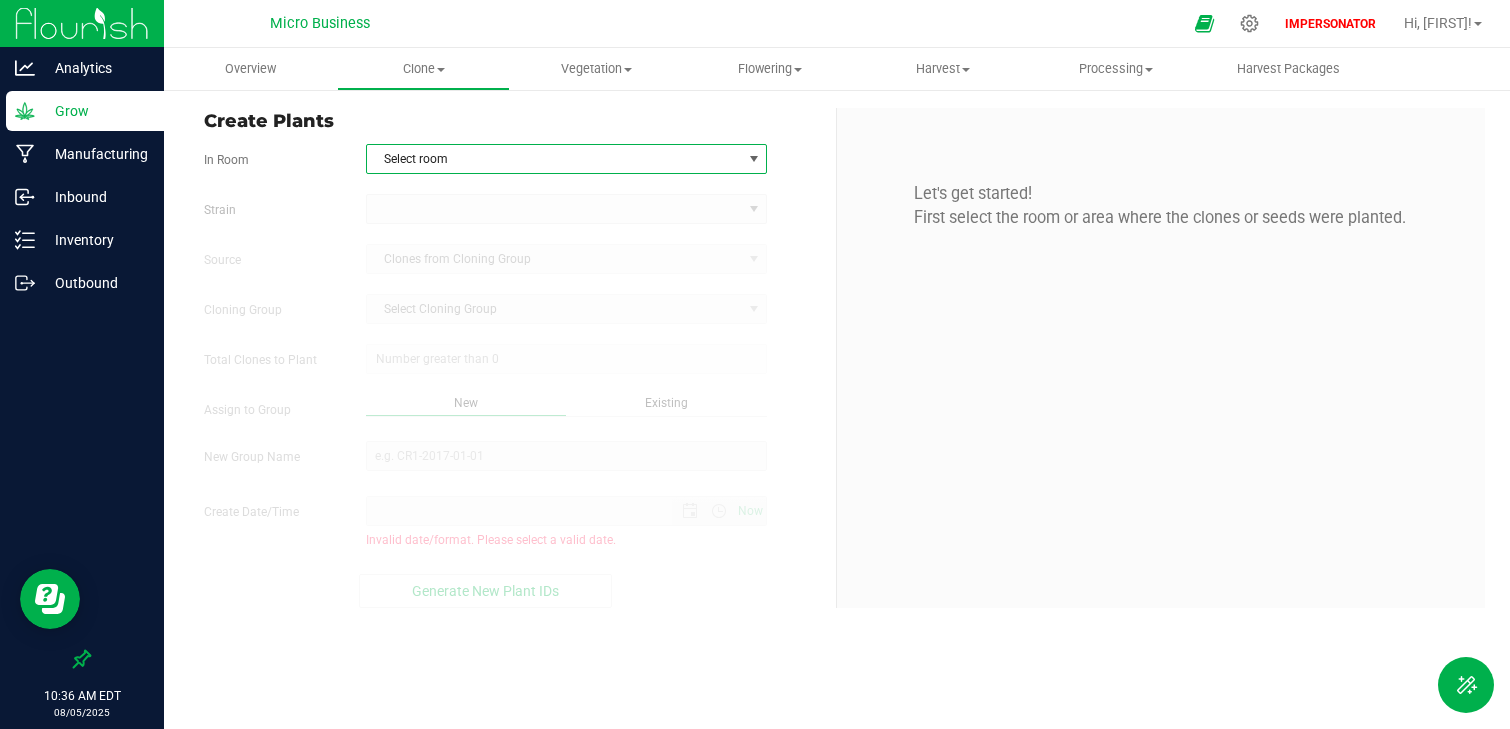 click on "Select room" at bounding box center (554, 159) 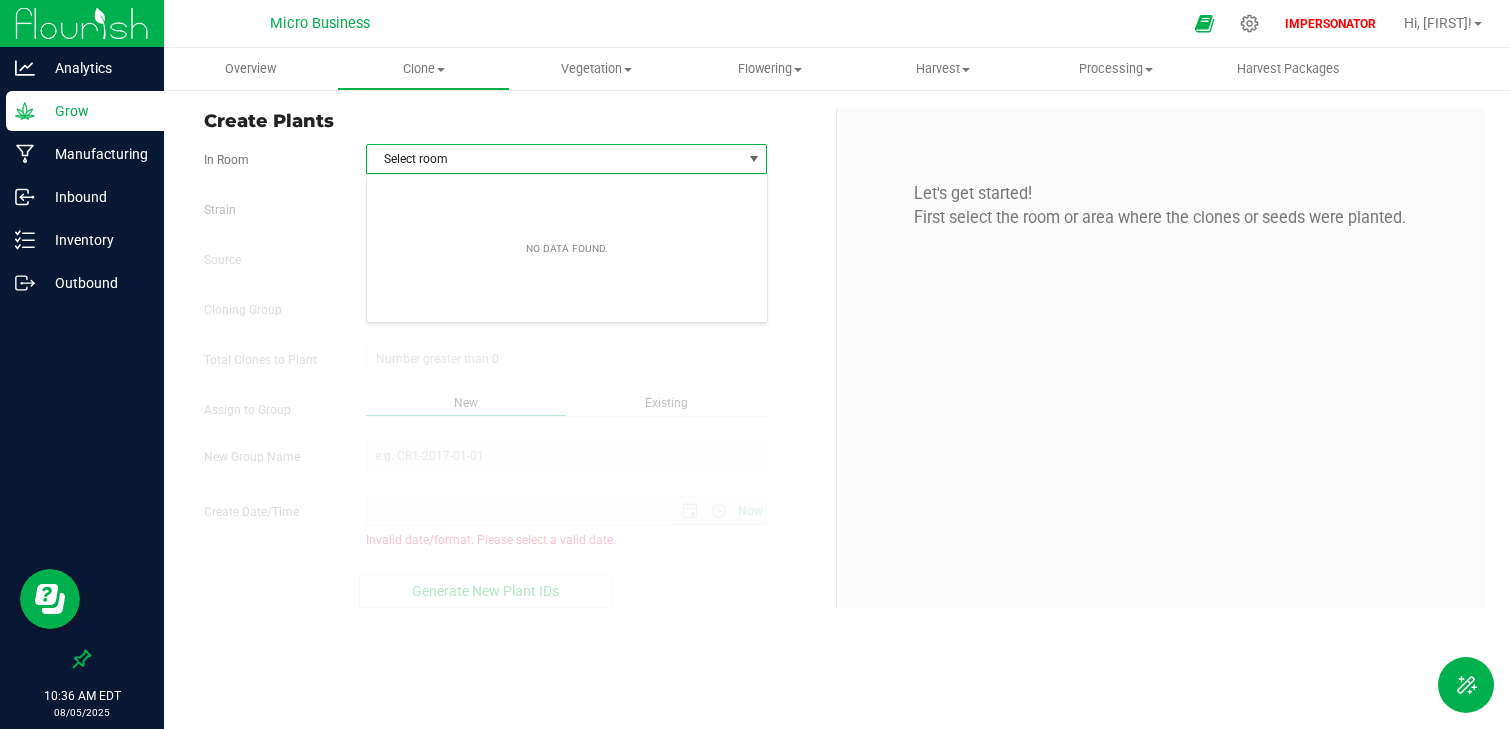 click on "Select room" at bounding box center [554, 159] 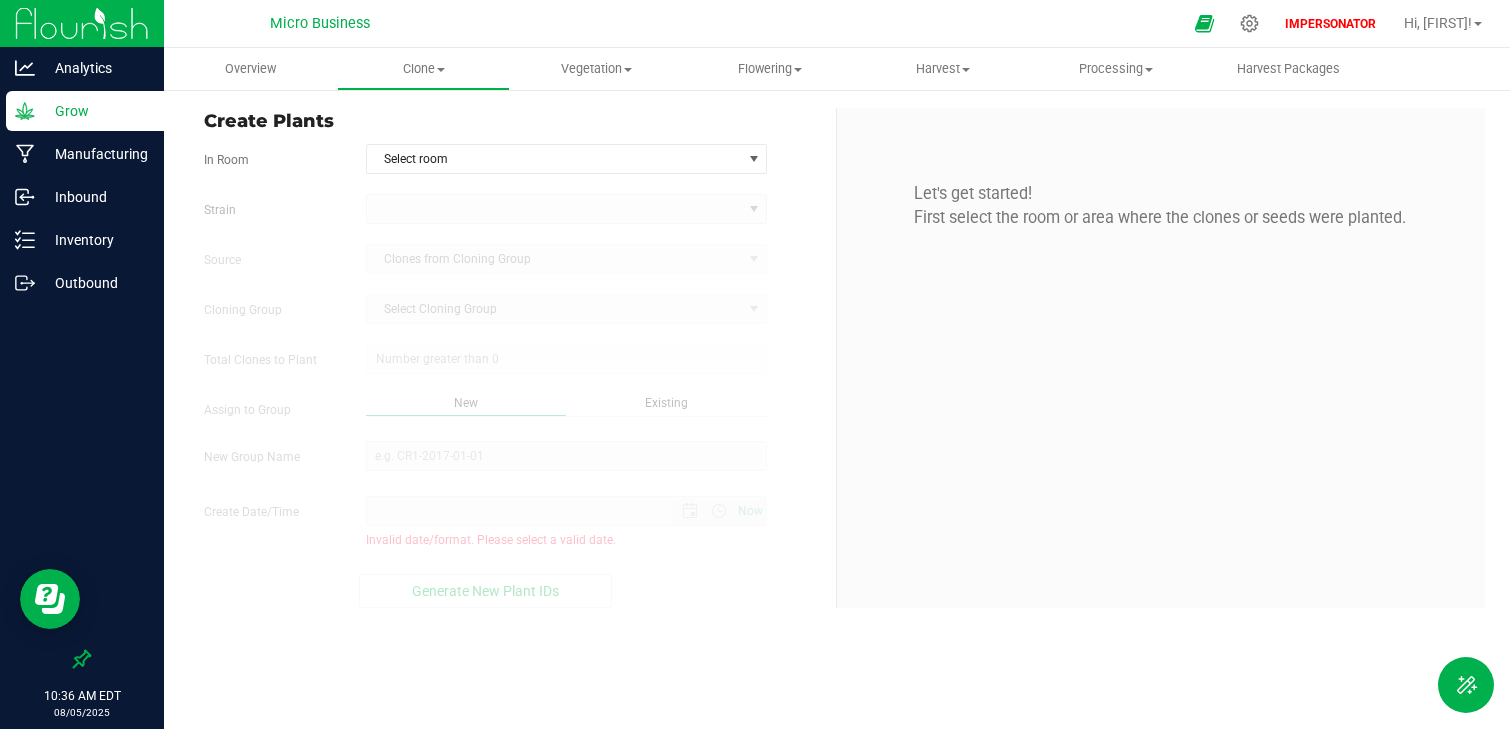 drag, startPoint x: 213, startPoint y: 118, endPoint x: 444, endPoint y: 118, distance: 231 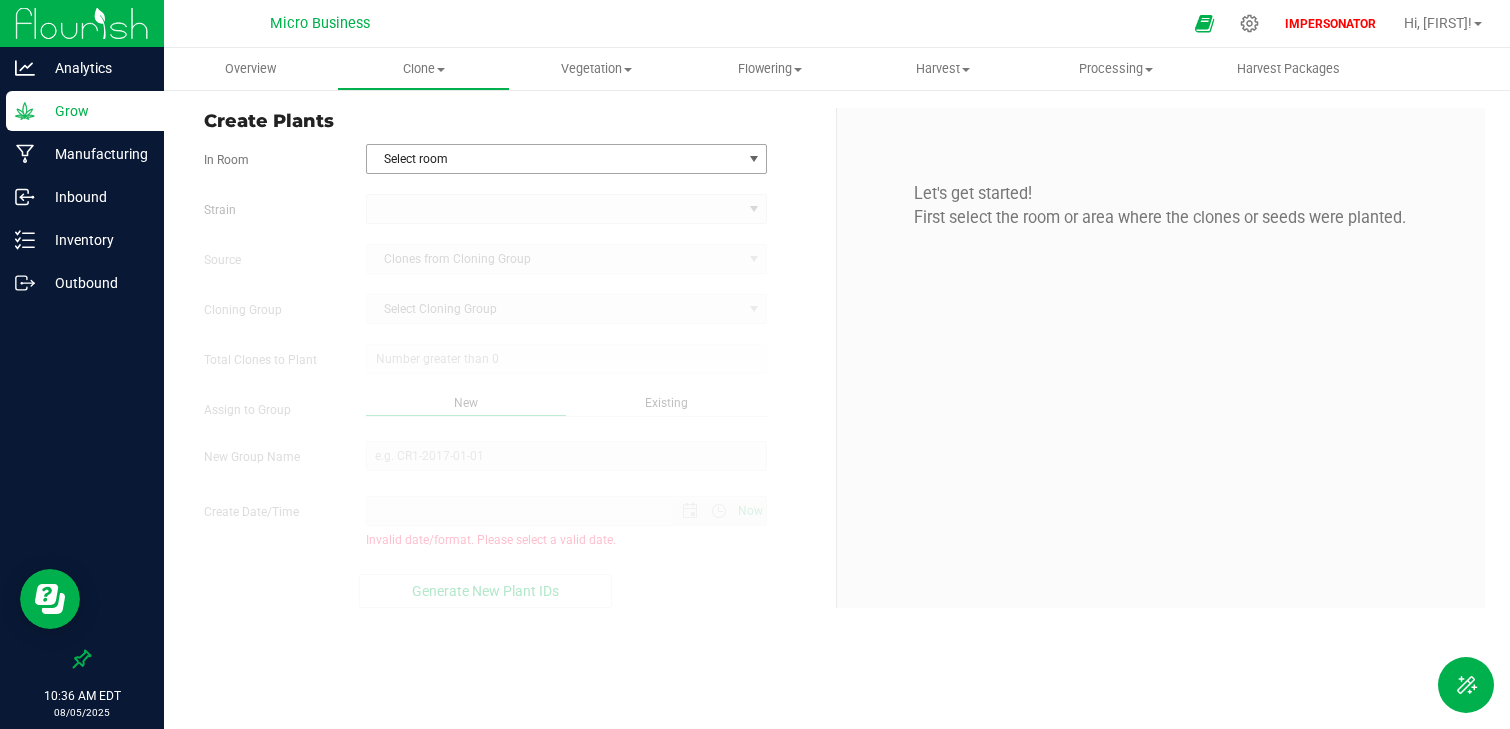 click on "In Room
Select room Select room
Strain
Source
Clones from Cloning Group
Cloning Group
Select Cloning Group Select Cloning Group
Total Clones to Plant" at bounding box center [512, 376] 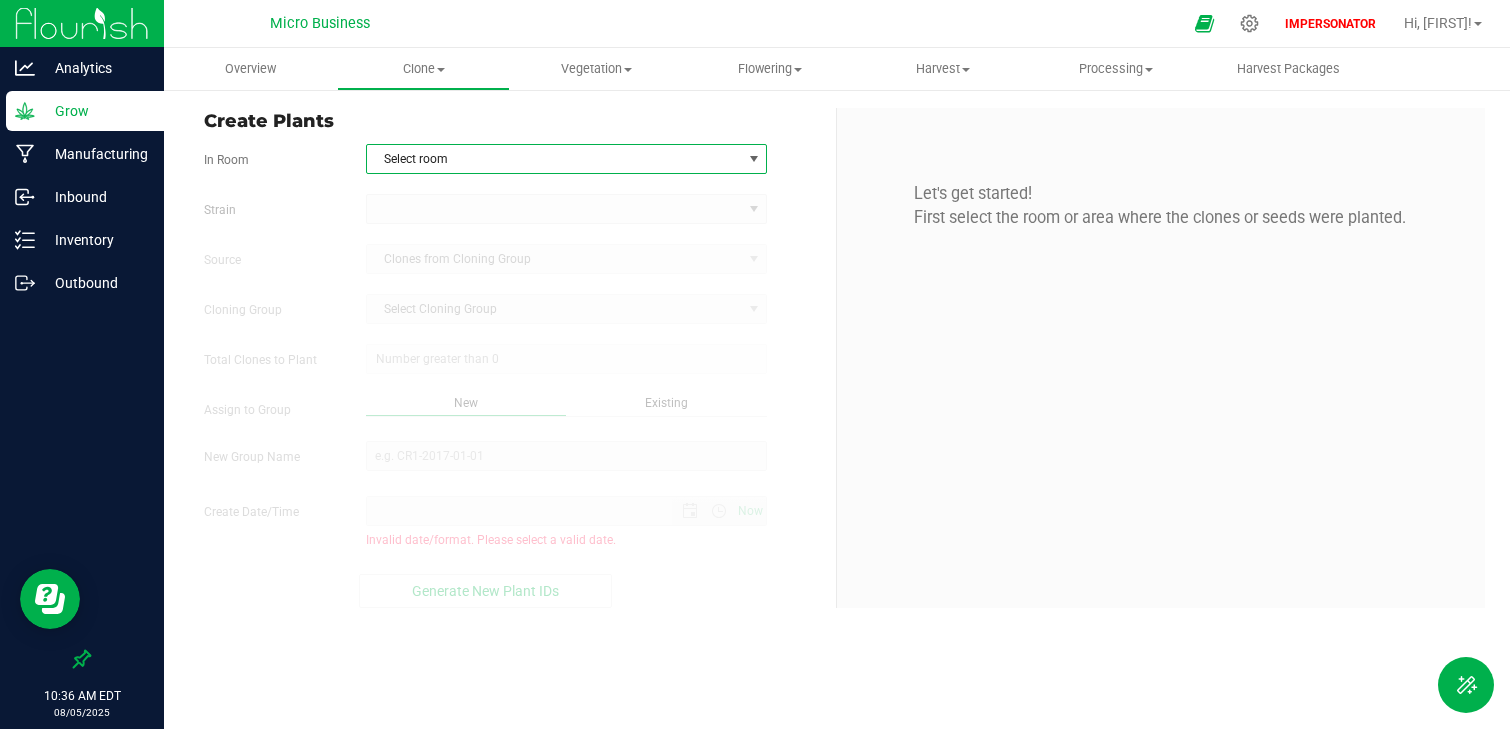 click on "Select room" at bounding box center (554, 159) 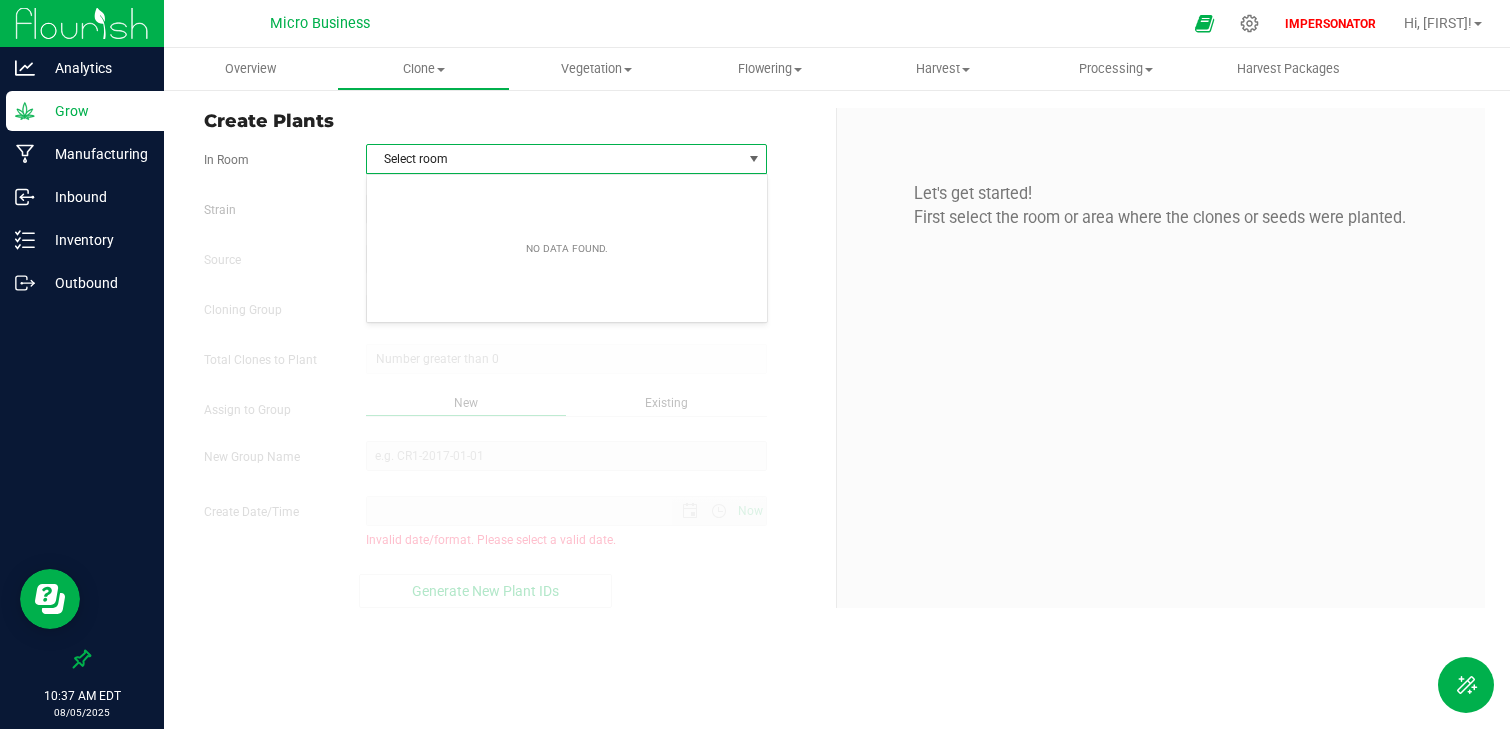 click on "Strain
Source
Clones from Cloning Group
Cloning Group
Select Cloning Group Select Cloning Group
Total Clones to Plant
Assign to Group
New" at bounding box center [512, 401] 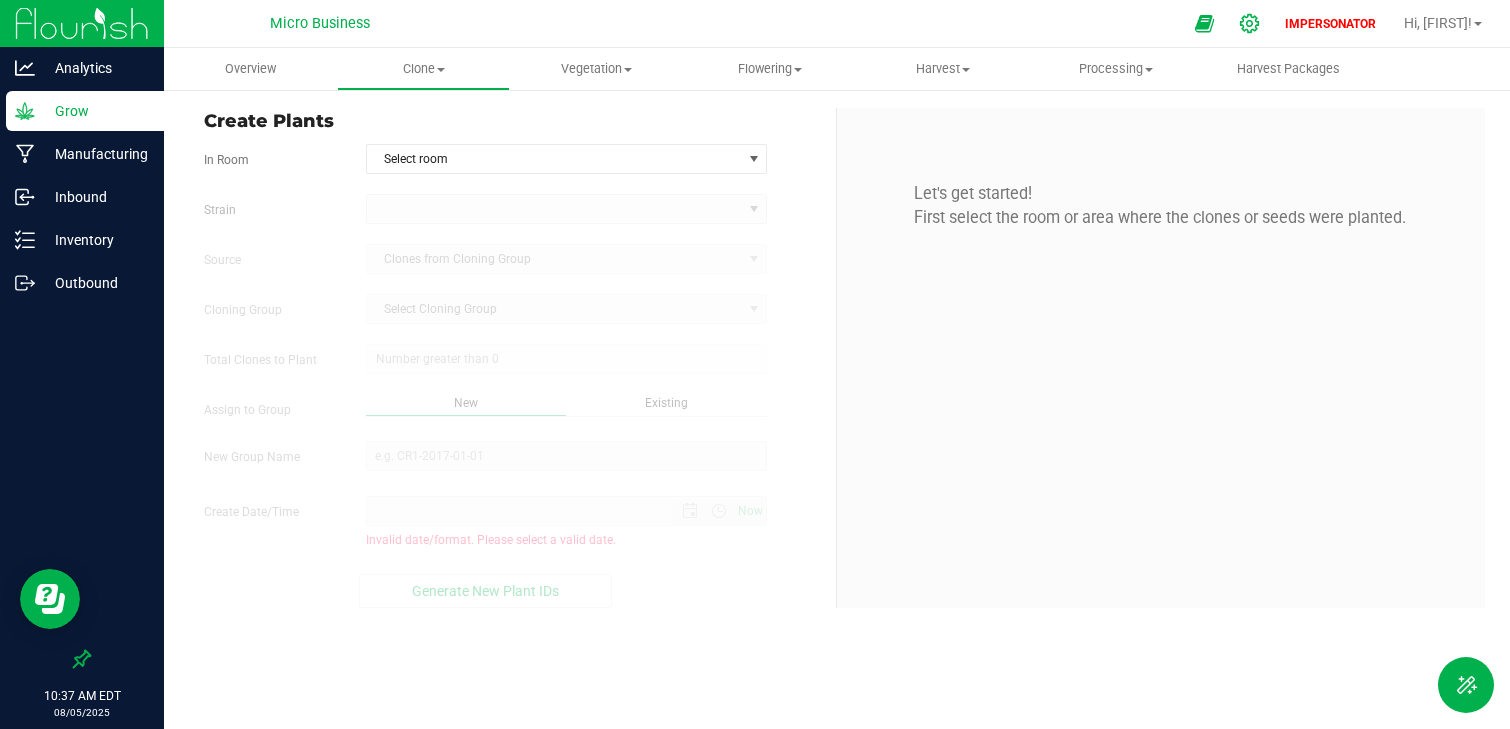 click 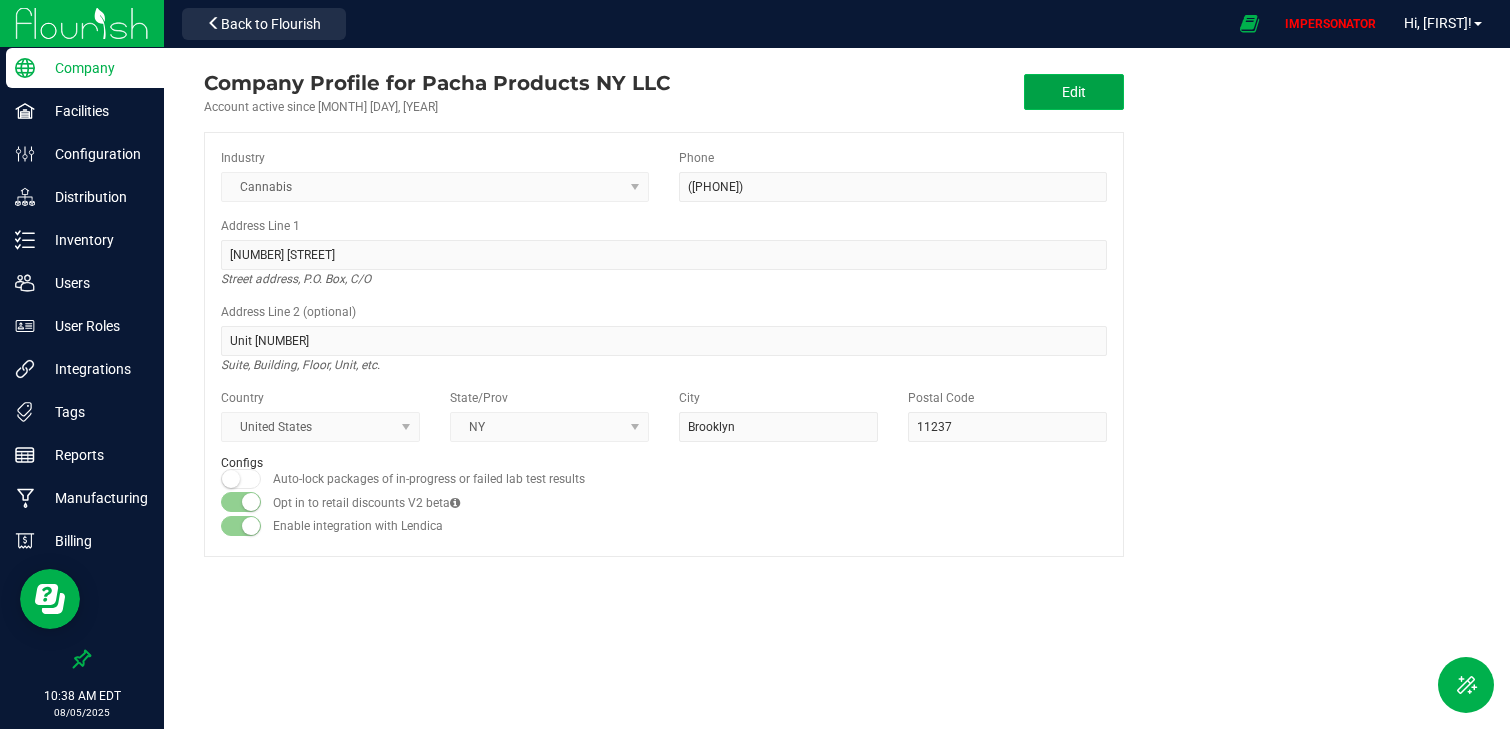 click on "Edit" at bounding box center (1074, 92) 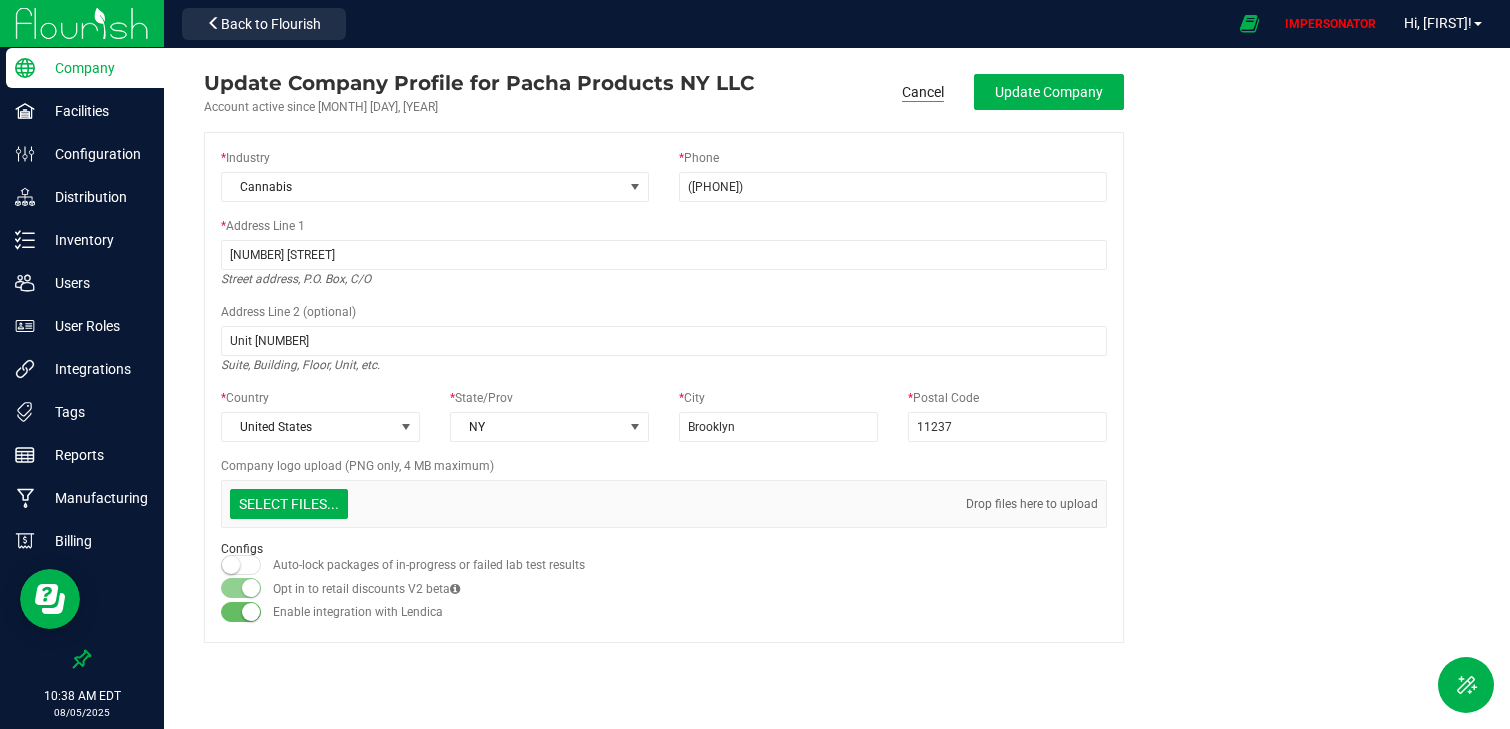 click on "Cancel" at bounding box center (923, 92) 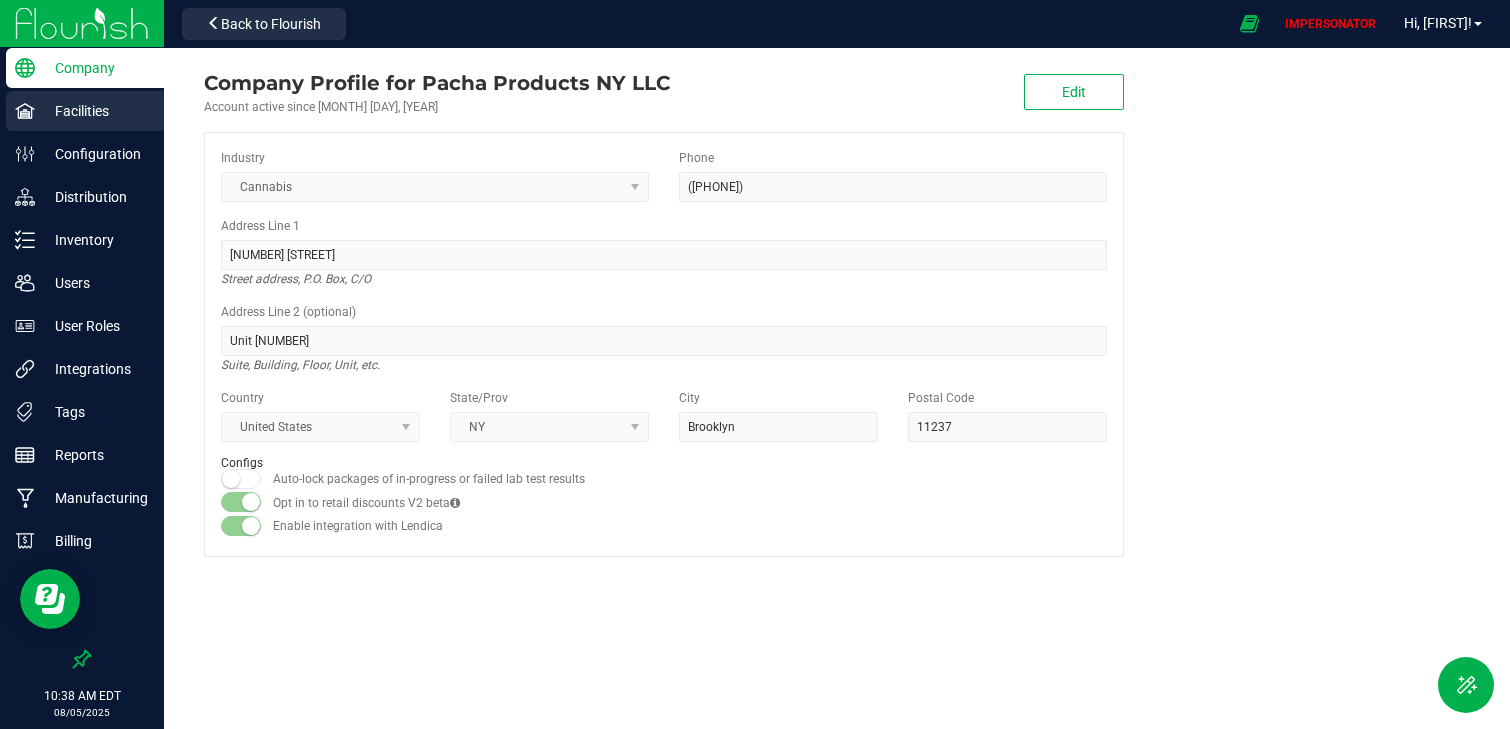 click on "Facilities" at bounding box center [95, 111] 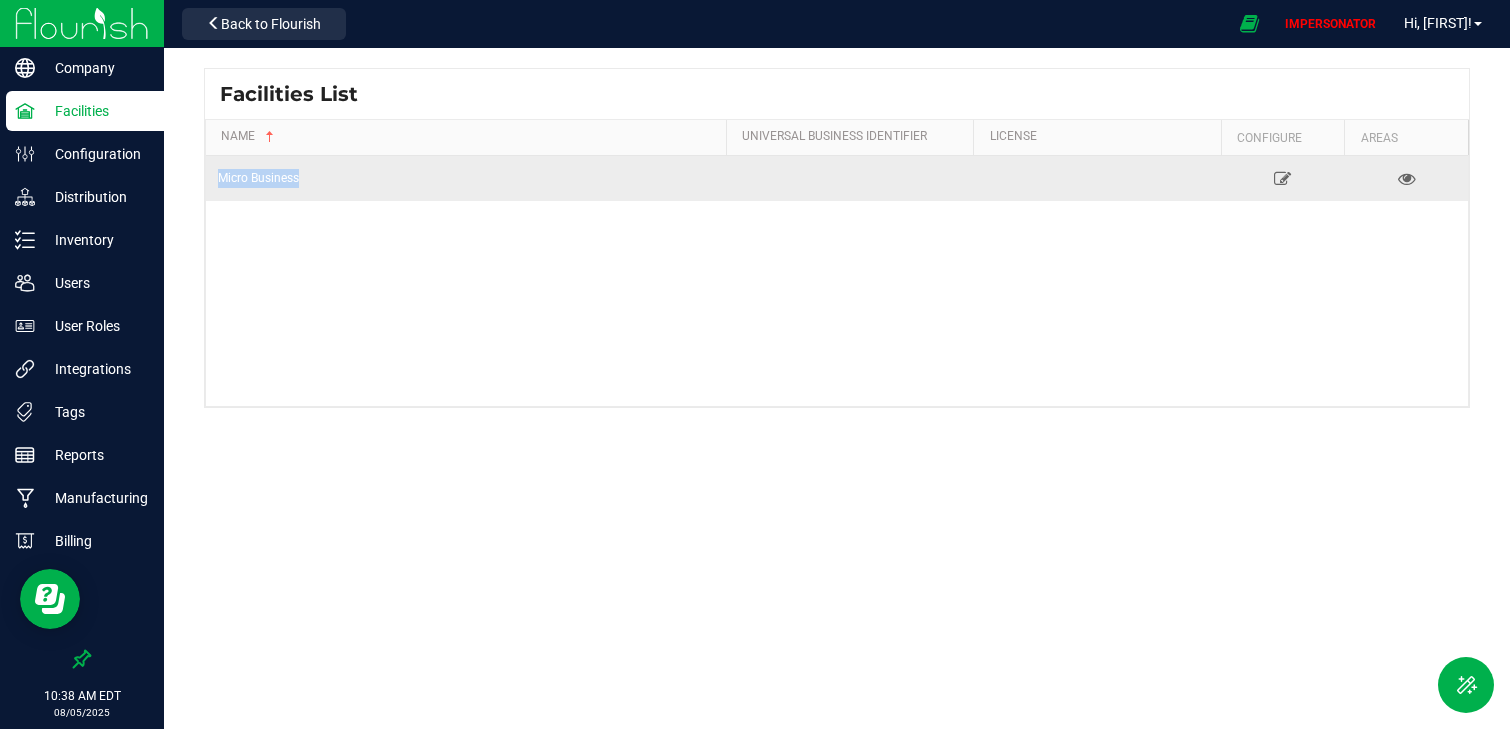 drag, startPoint x: 212, startPoint y: 175, endPoint x: 391, endPoint y: 173, distance: 179.01117 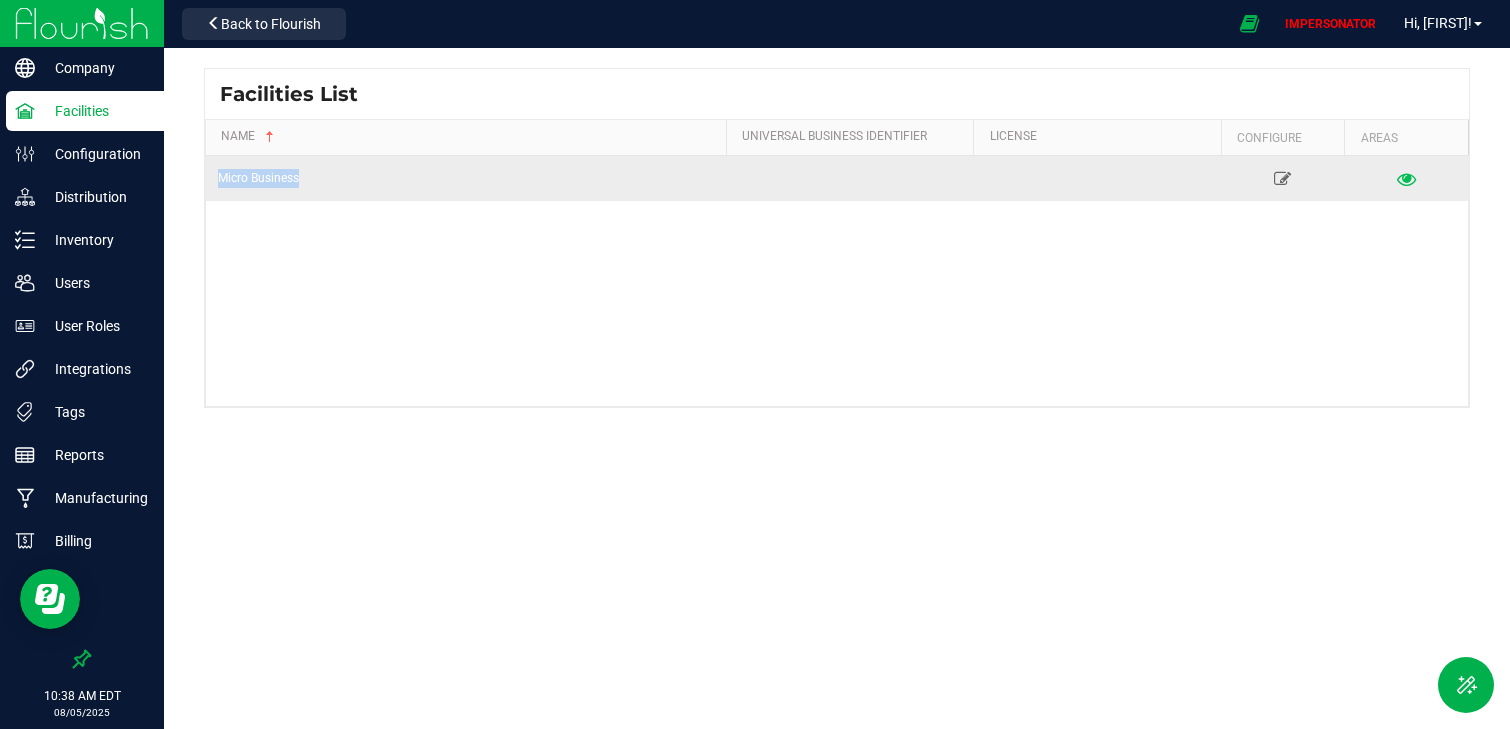 click at bounding box center [1406, 178] 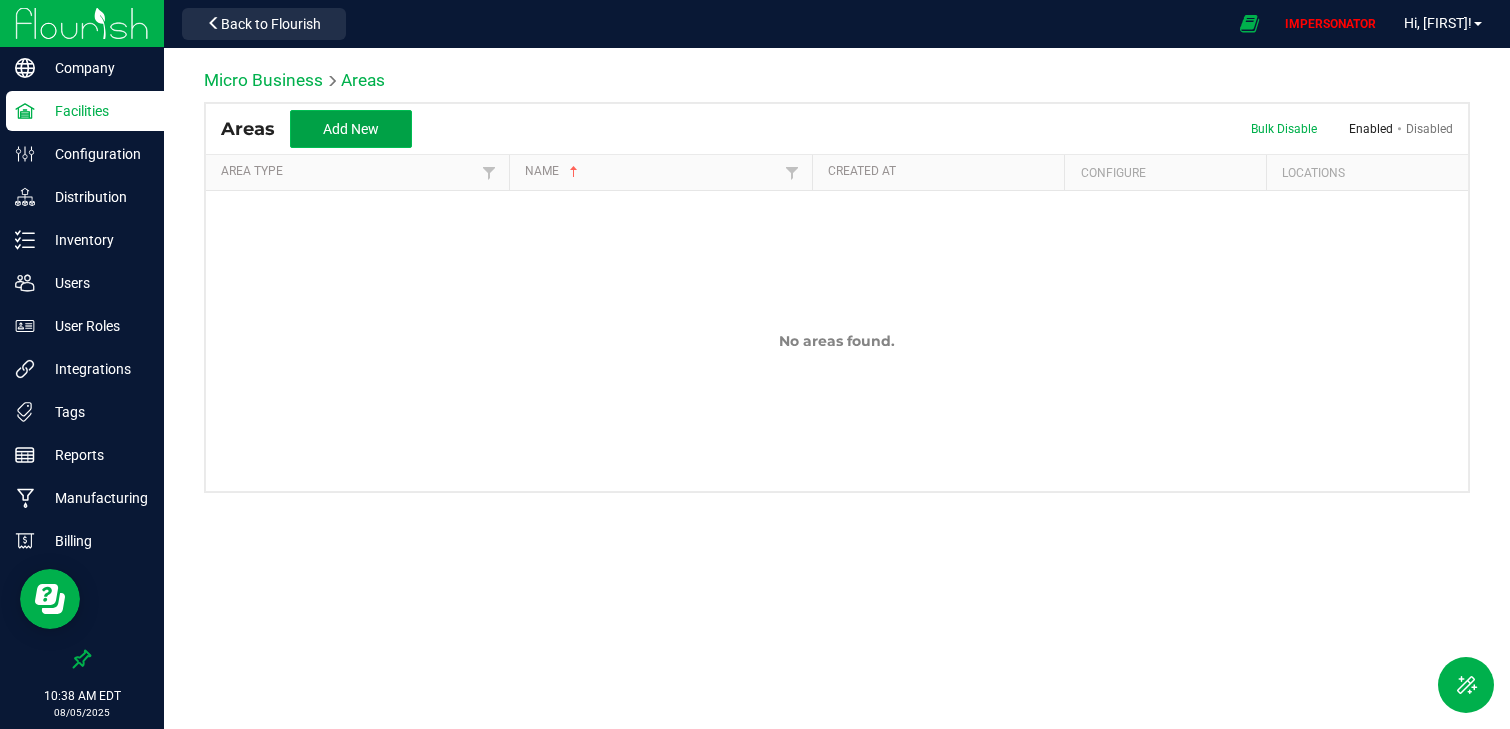 click on "Add New" at bounding box center [351, 129] 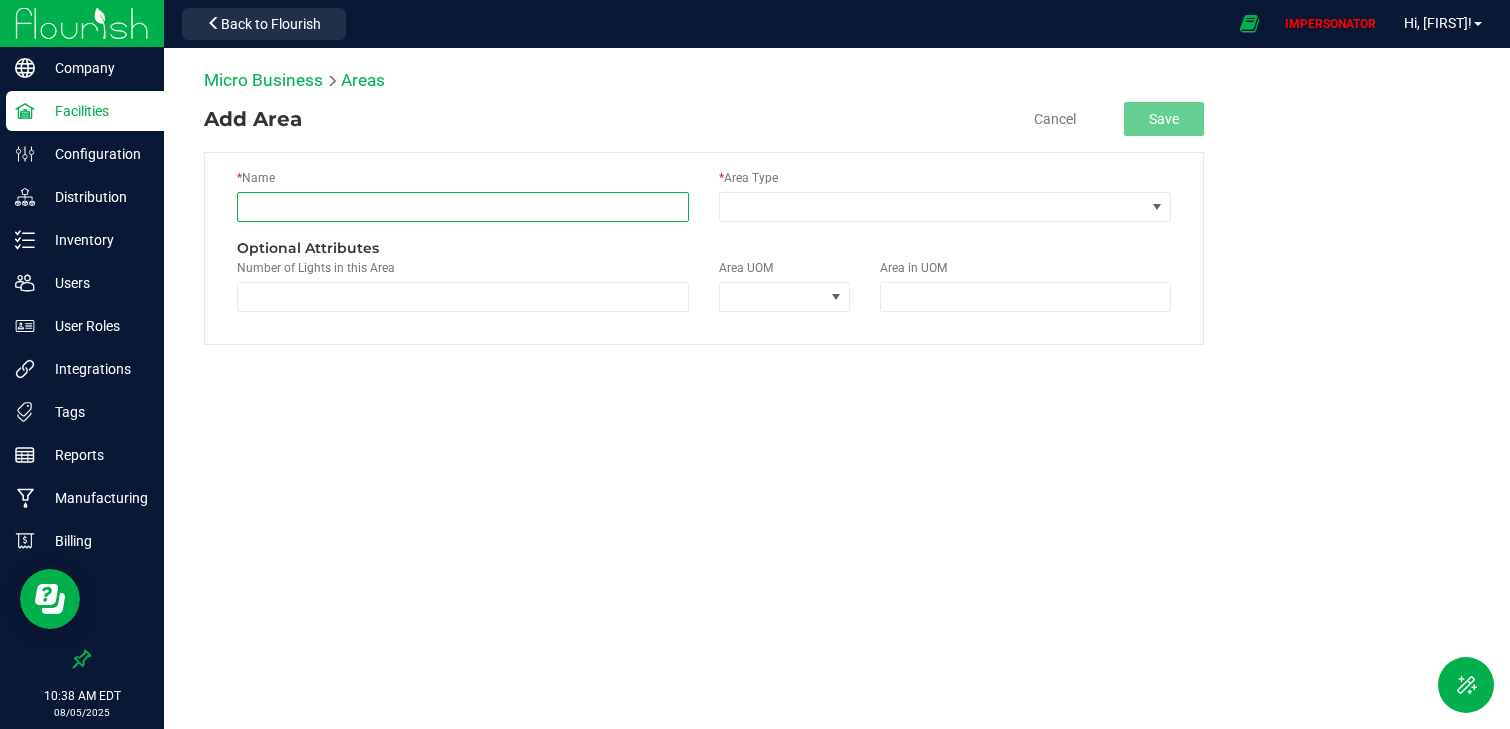 click at bounding box center [463, 207] 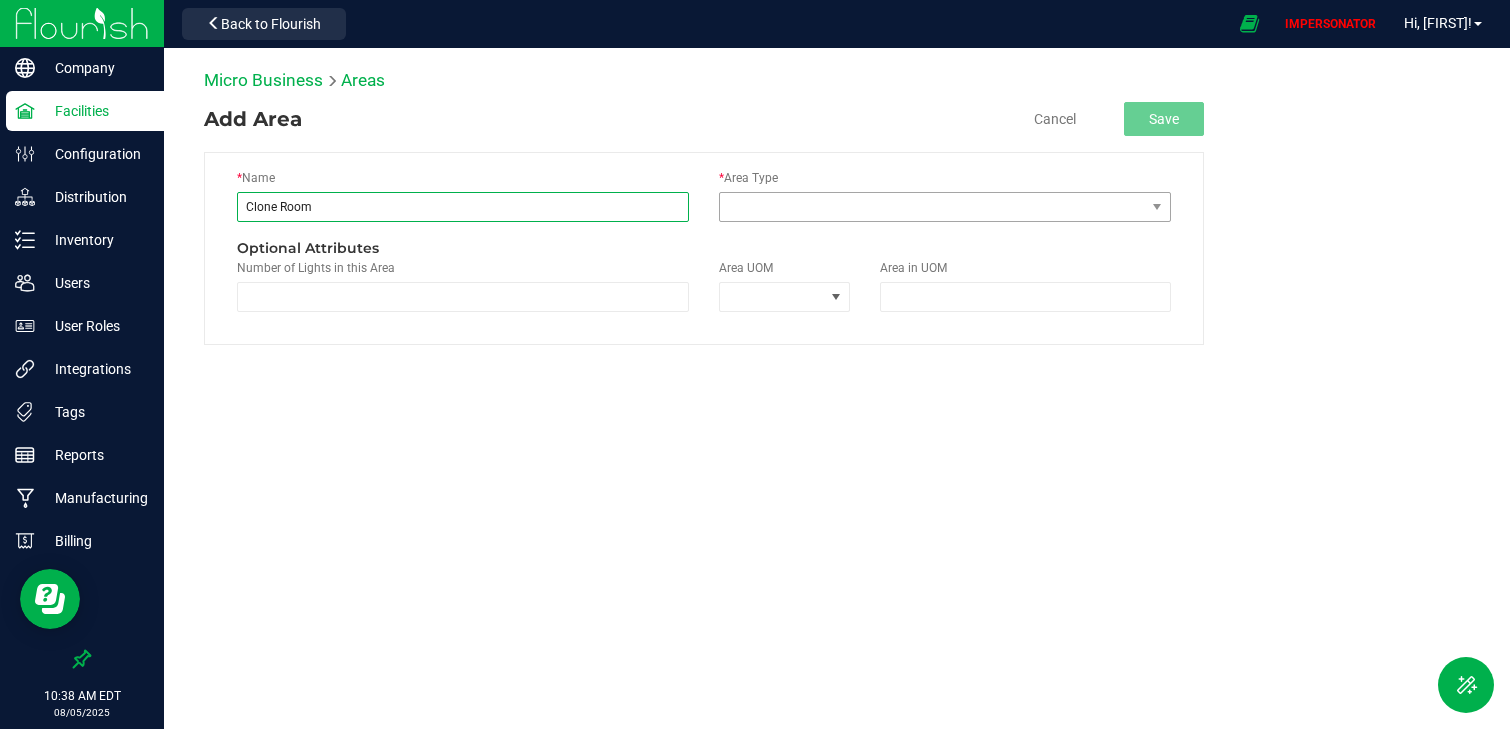 type on "Clone Room" 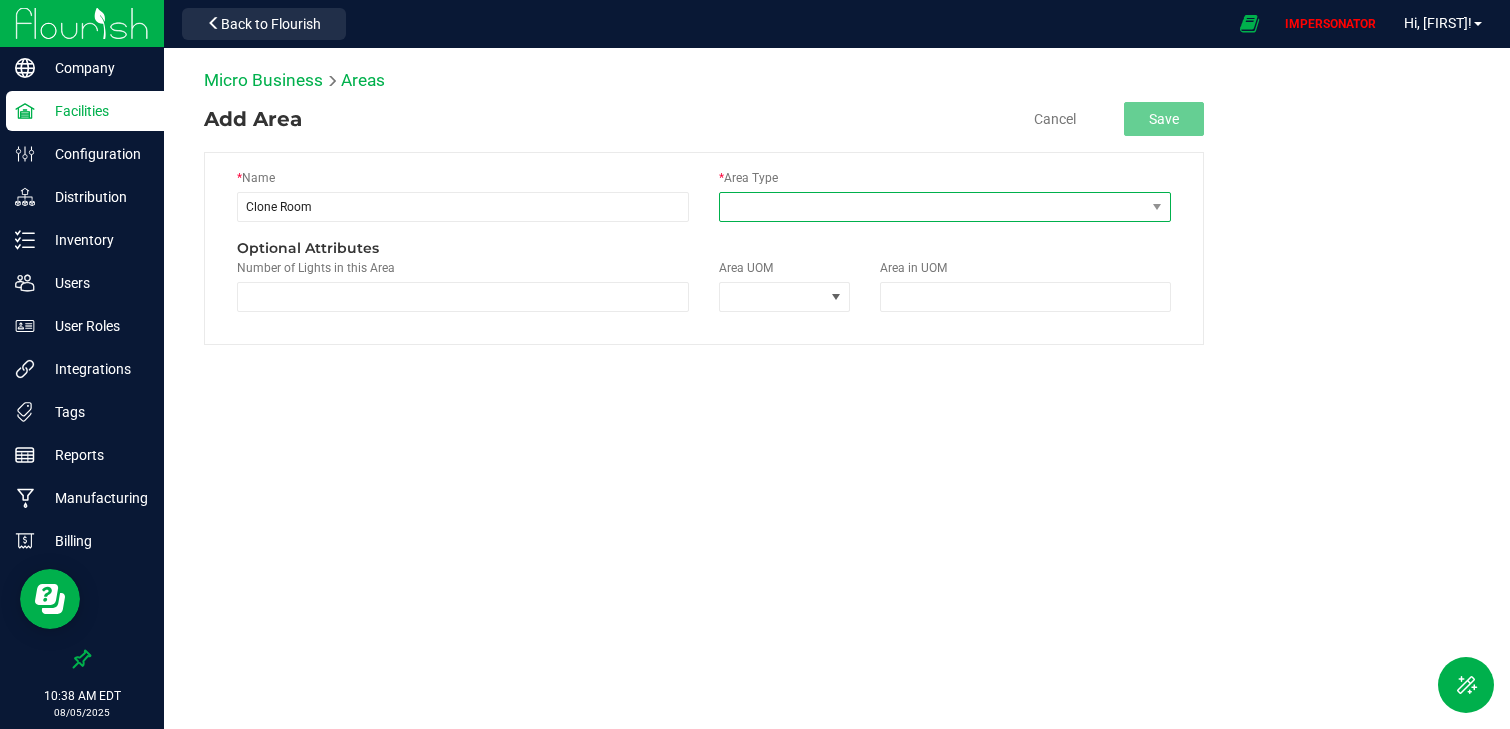 click at bounding box center (932, 207) 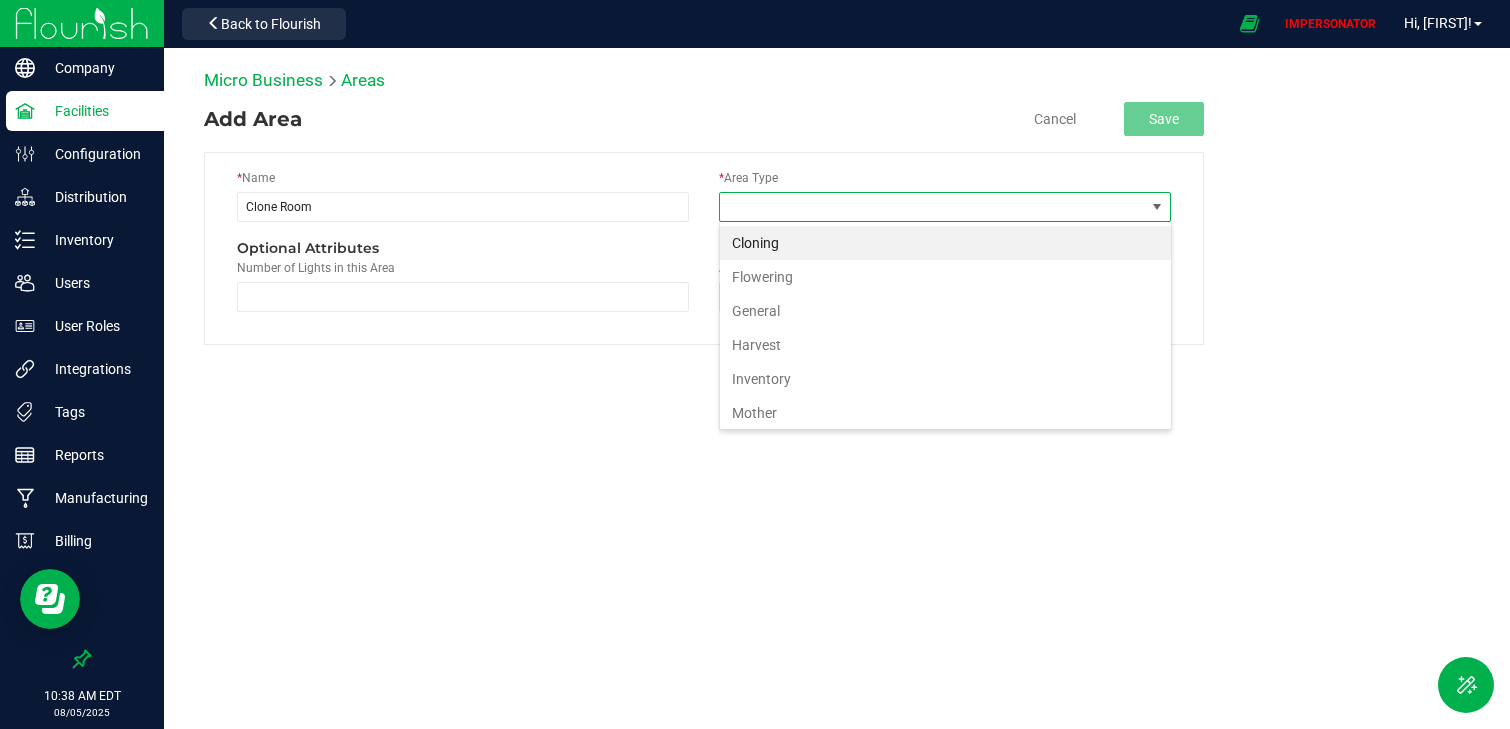 scroll, scrollTop: 99970, scrollLeft: 99547, axis: both 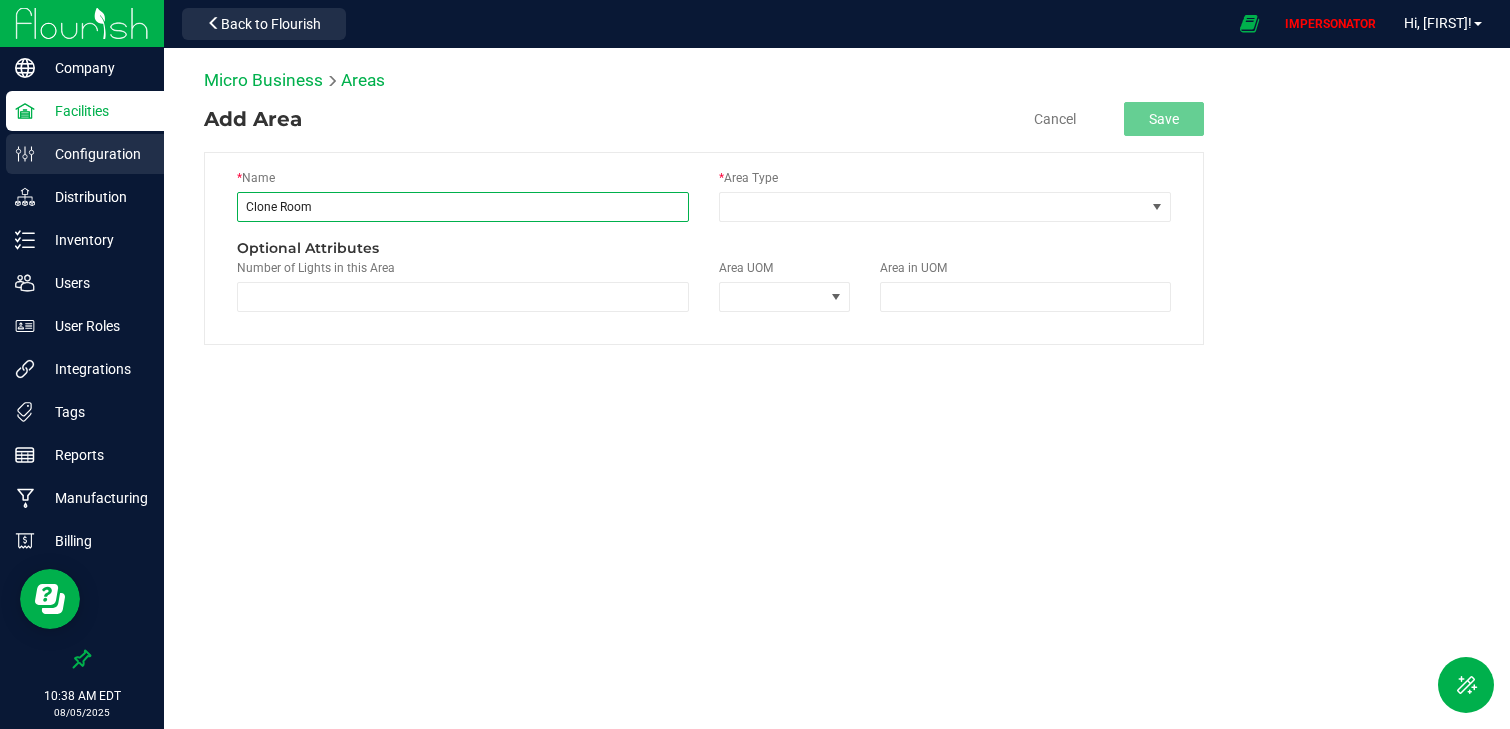 drag, startPoint x: 332, startPoint y: 206, endPoint x: 121, endPoint y: 171, distance: 213.88315 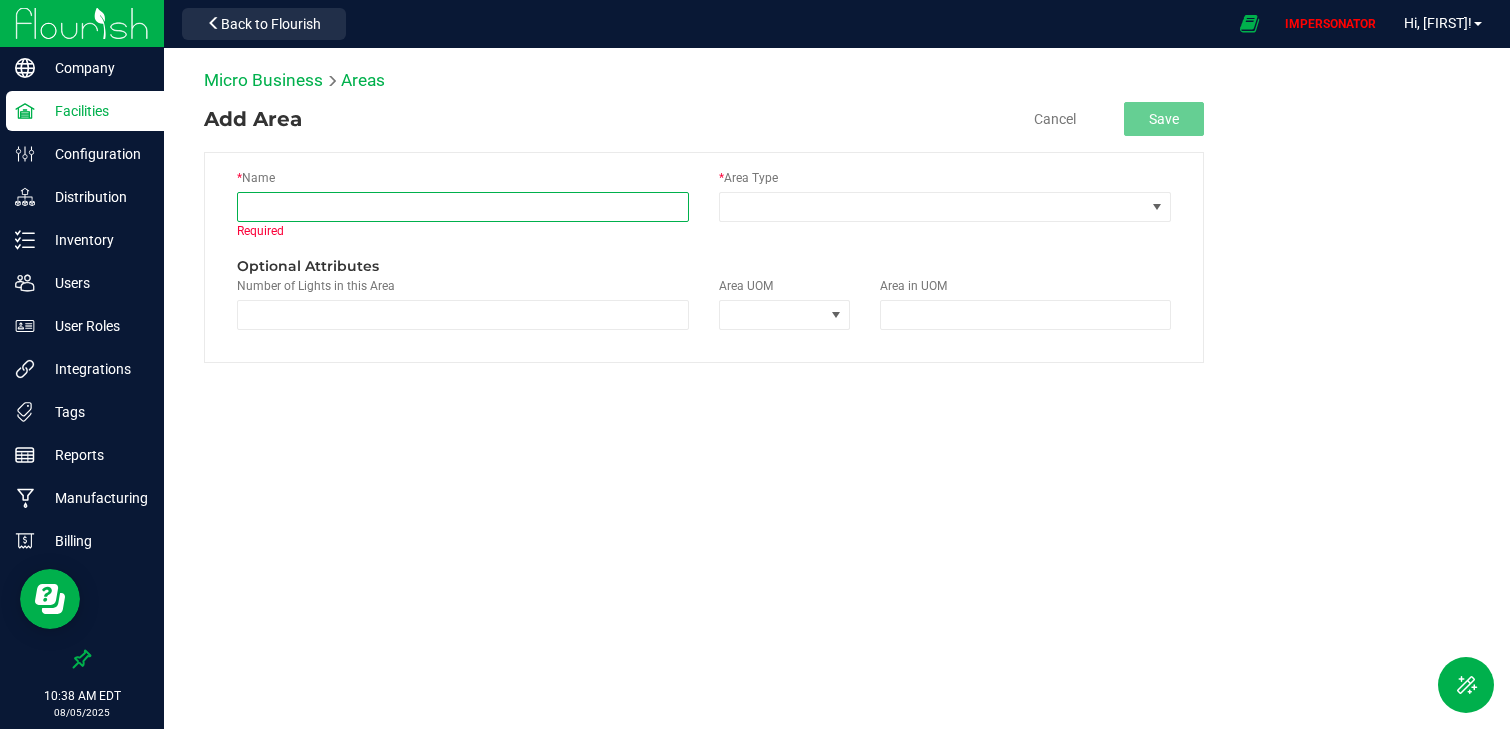 type 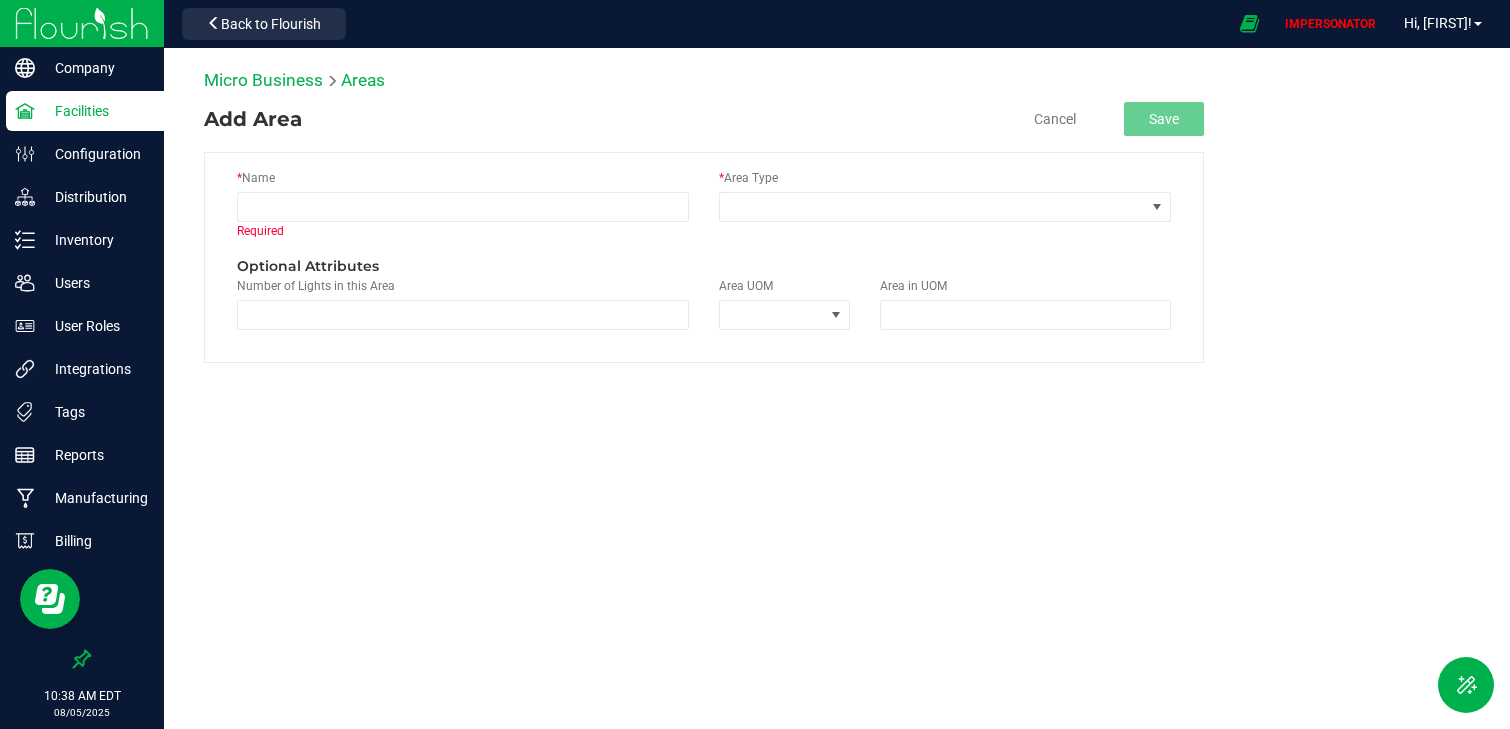 click on "Micro Business
Areas
Add Area
Cancel
Save
*
Name
Required
*
Area Type
Optional Attributes
Number of Lights in this Area
Area UOM
Area in UOM" at bounding box center (837, 318) 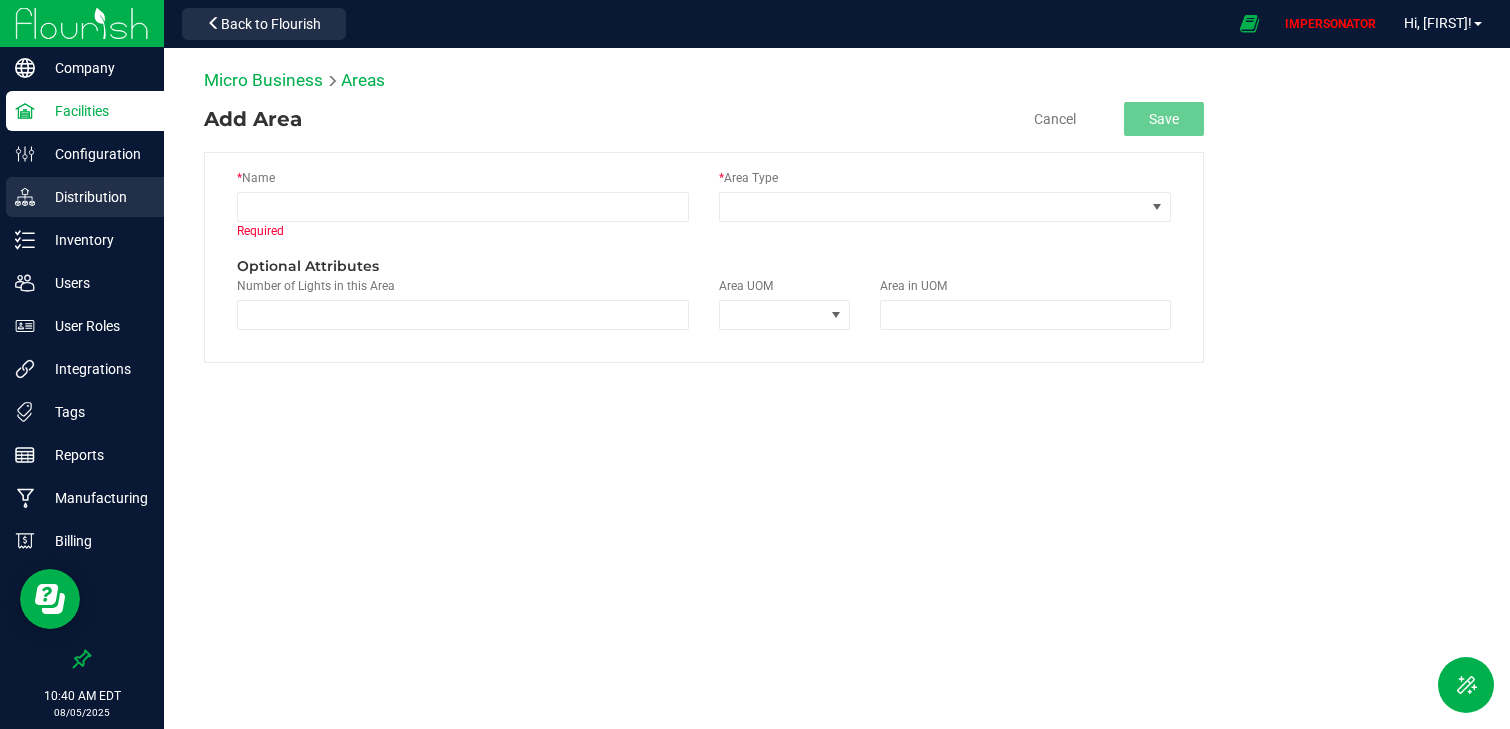 click on "Distribution" at bounding box center (95, 197) 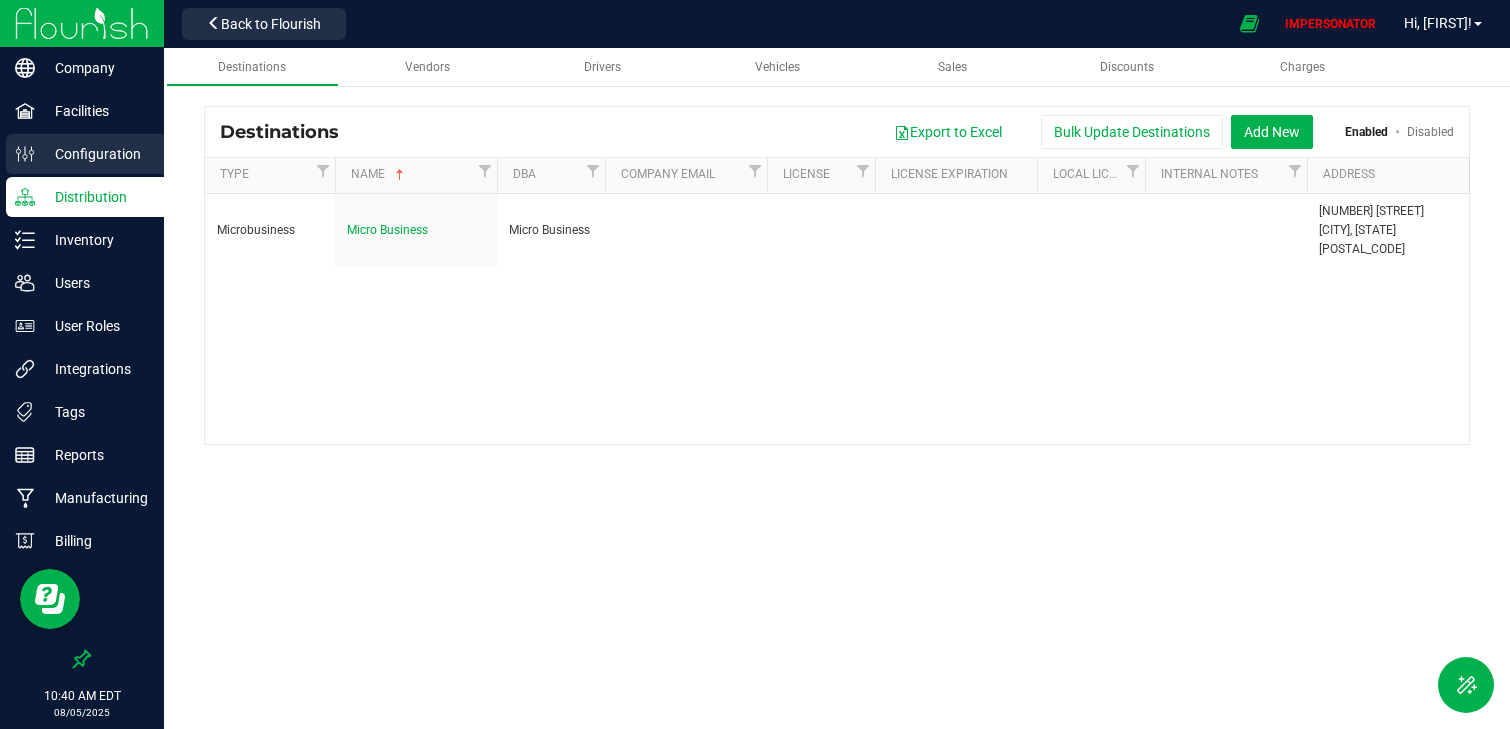 click on "Configuration" at bounding box center [95, 154] 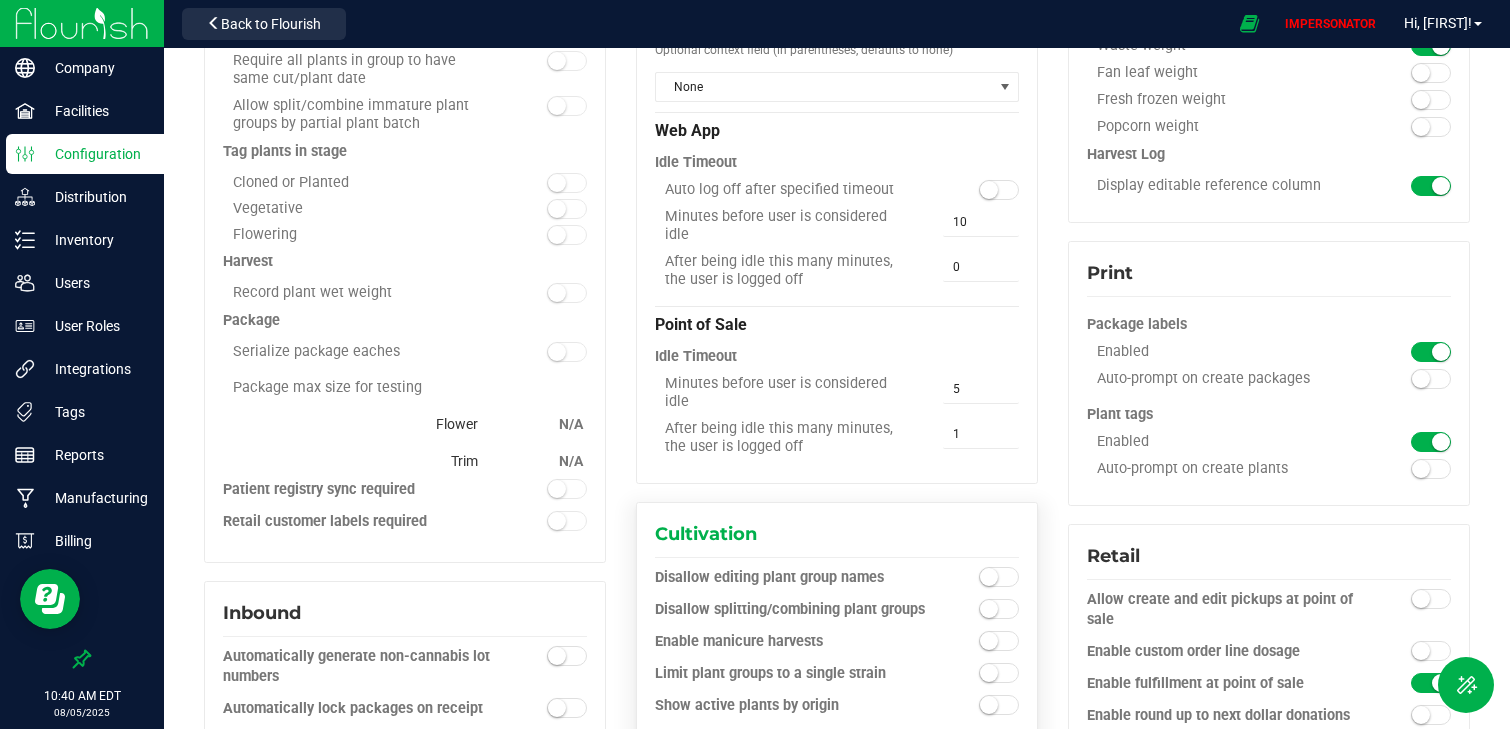 scroll, scrollTop: 296, scrollLeft: 0, axis: vertical 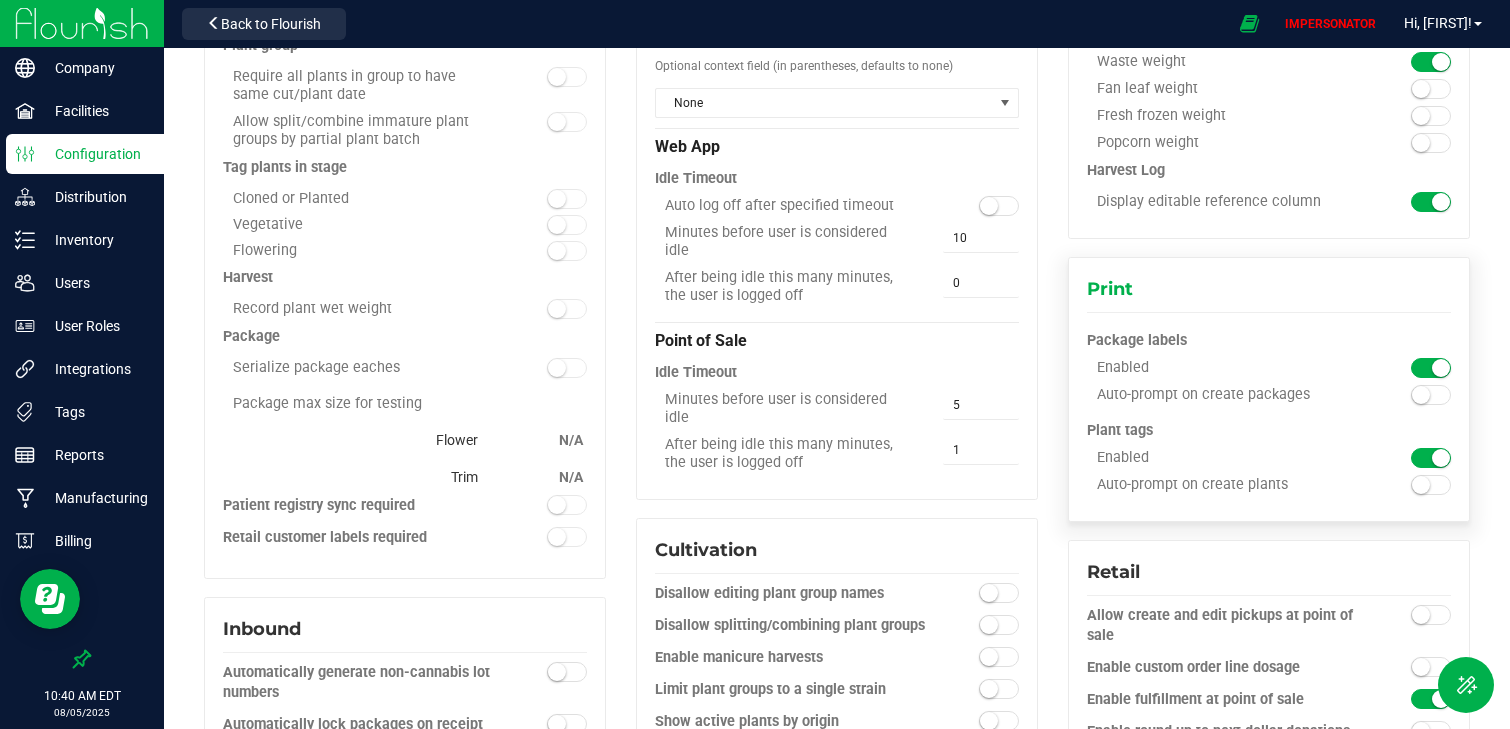 drag, startPoint x: 1084, startPoint y: 287, endPoint x: 1135, endPoint y: 280, distance: 51.47815 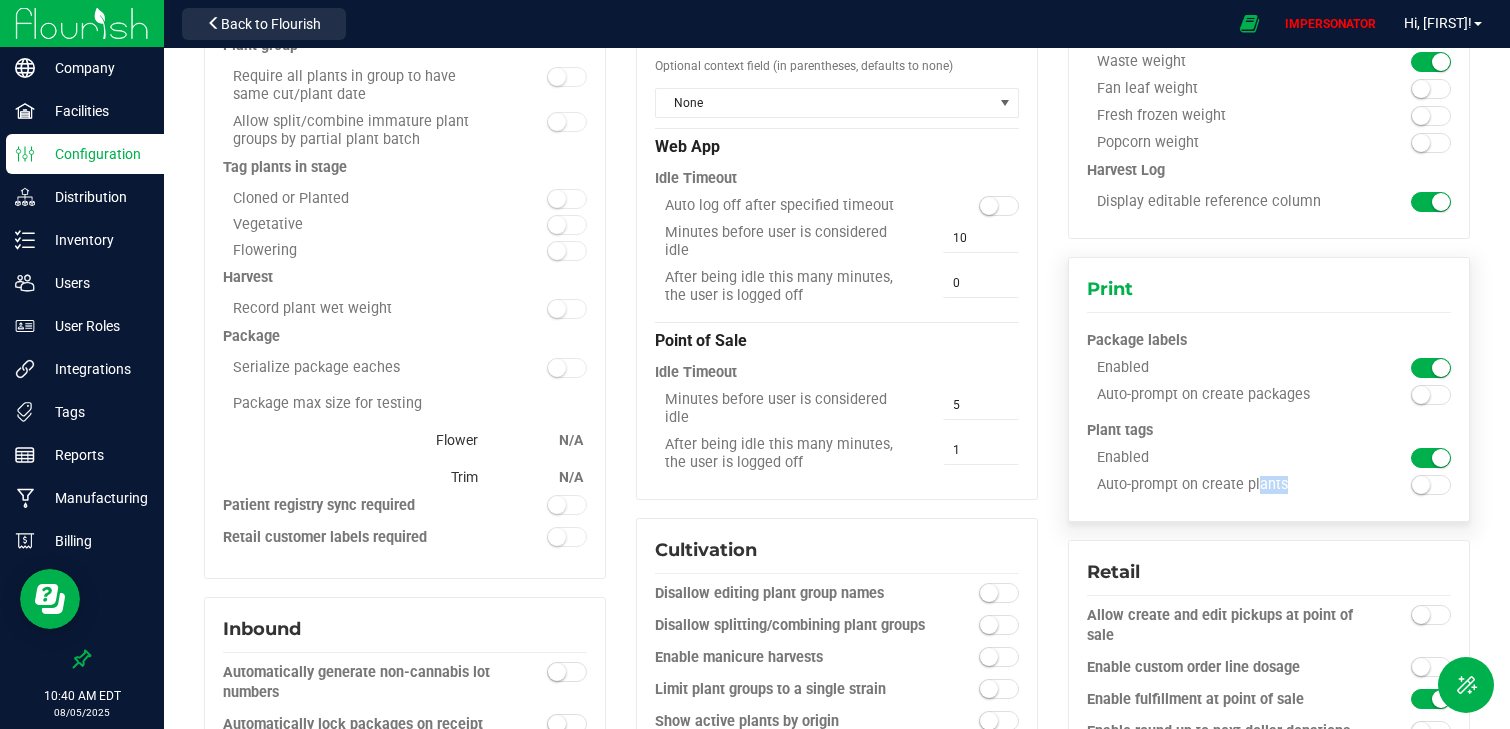 drag, startPoint x: 1108, startPoint y: 478, endPoint x: 1381, endPoint y: 490, distance: 273.2636 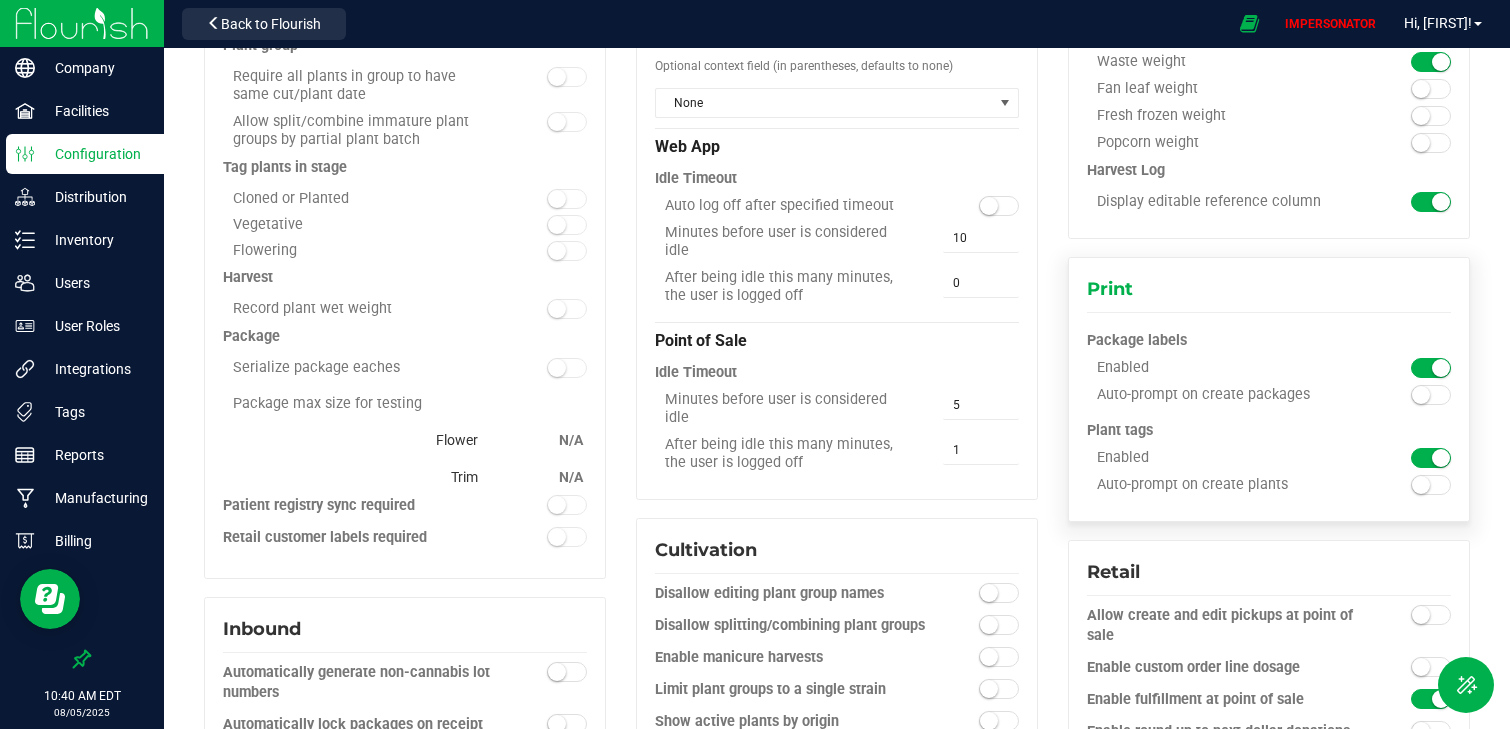 click at bounding box center [1431, 395] 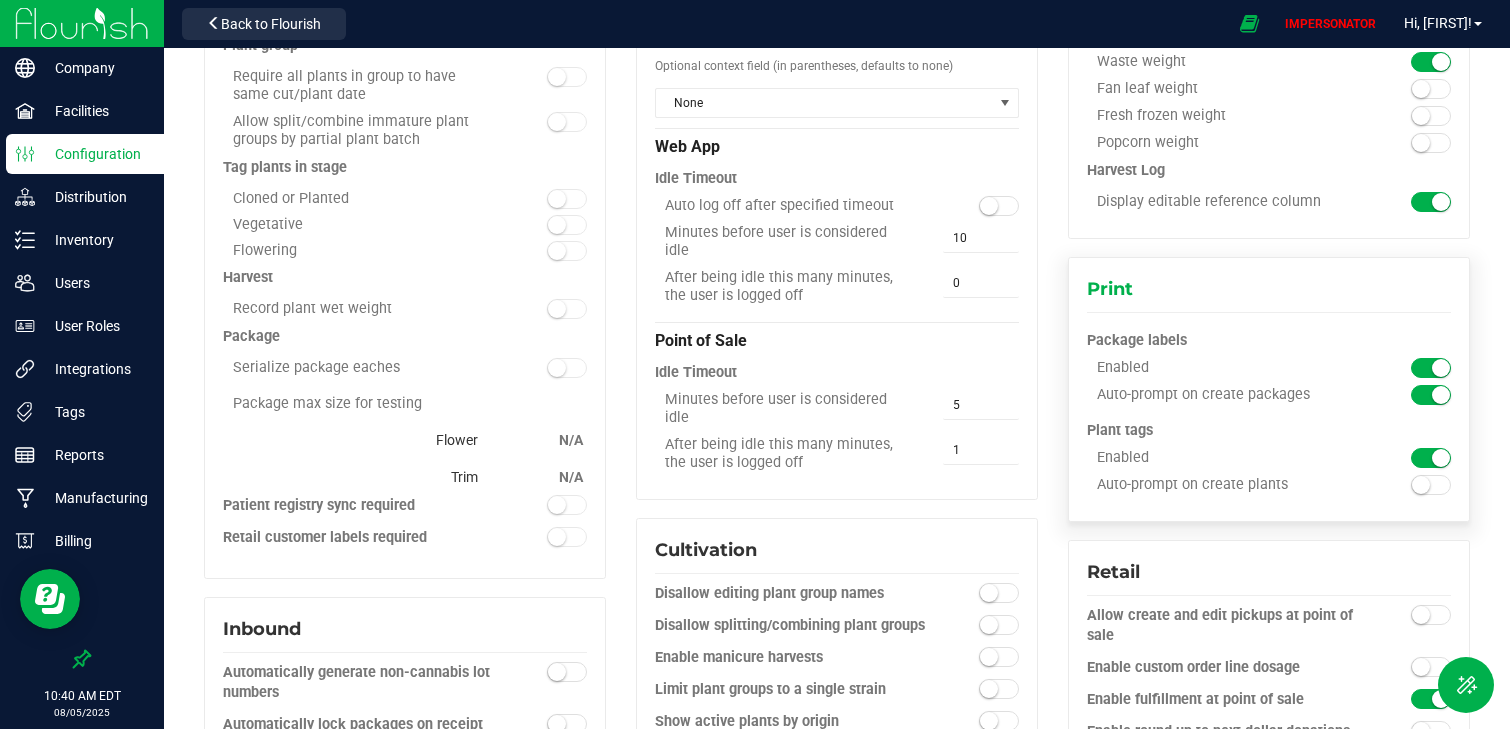 click at bounding box center [1431, 485] 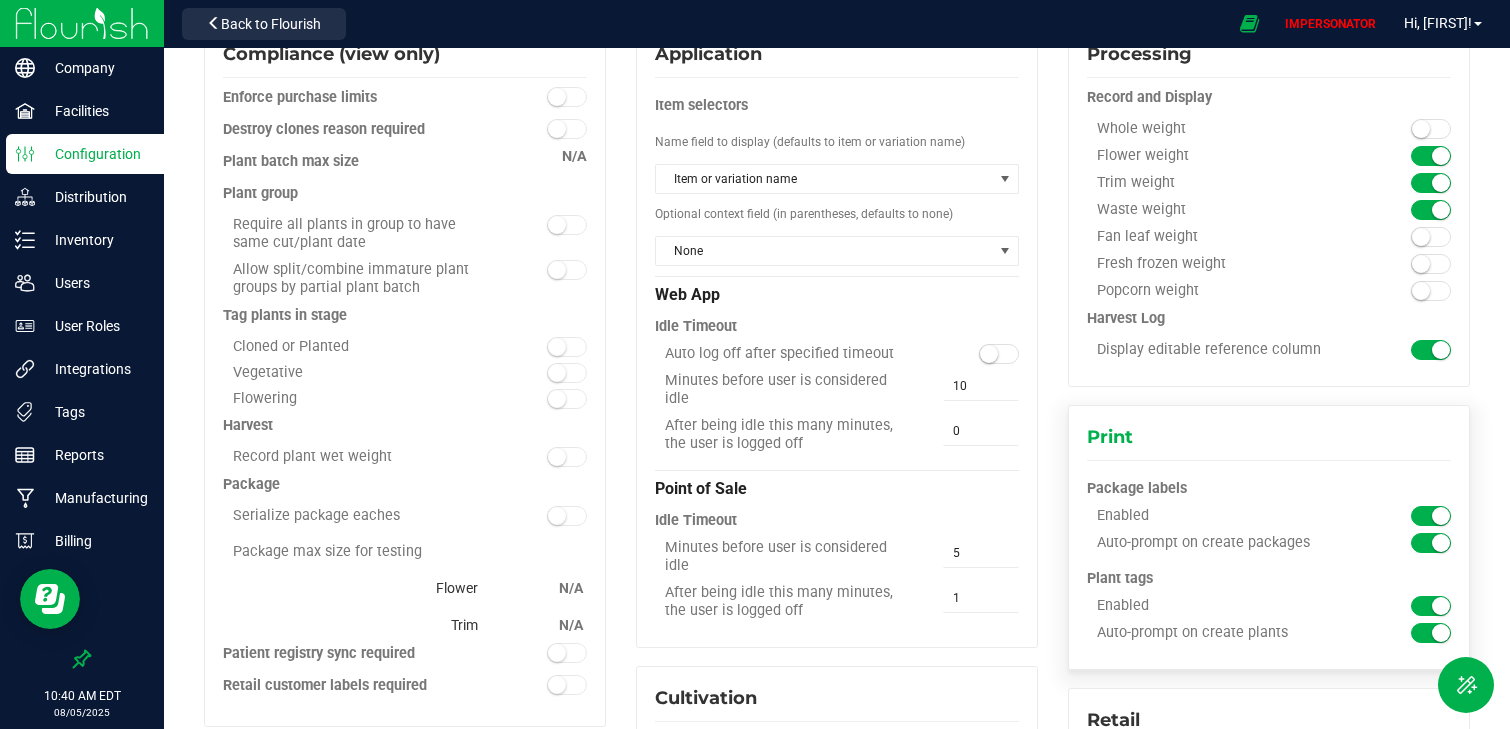 scroll, scrollTop: 0, scrollLeft: 0, axis: both 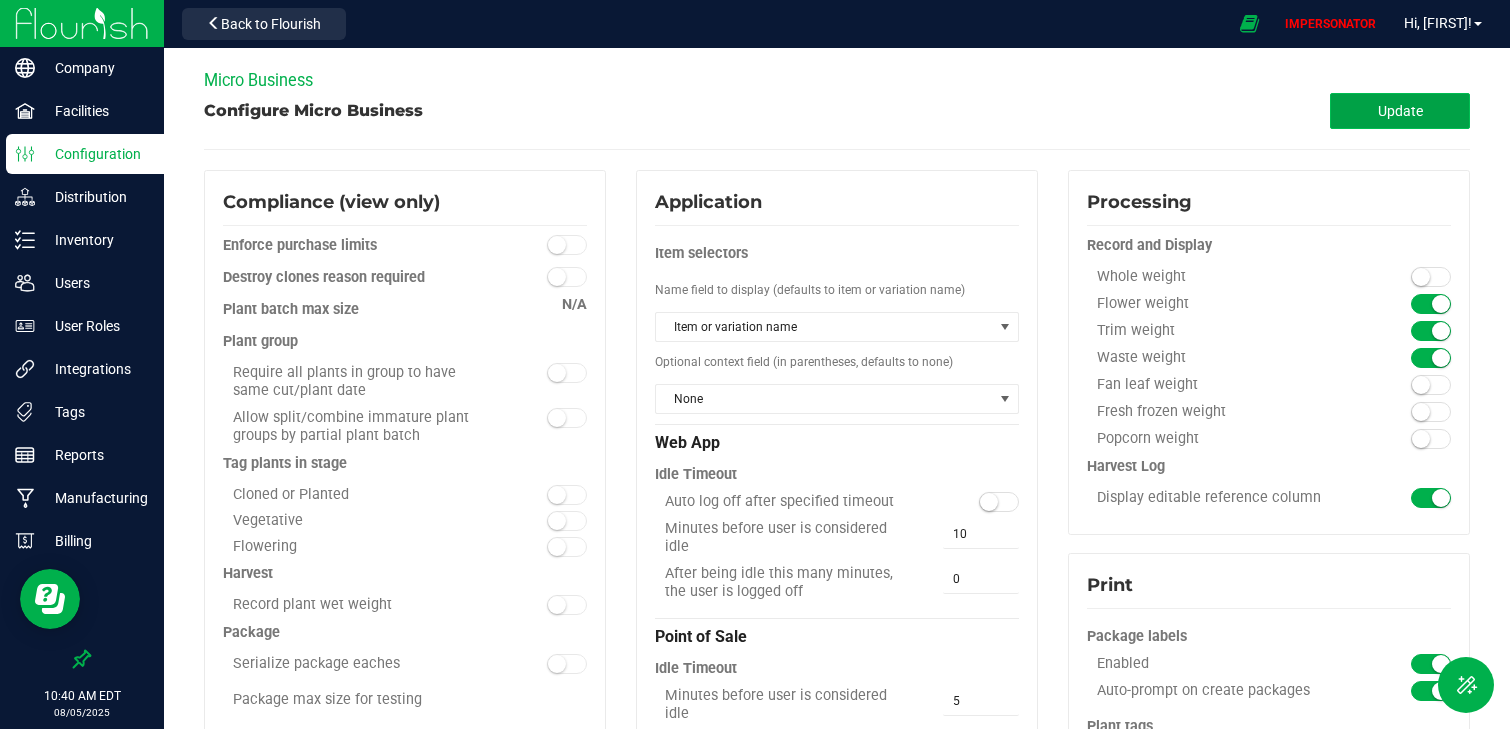 click on "Update" at bounding box center (1400, 111) 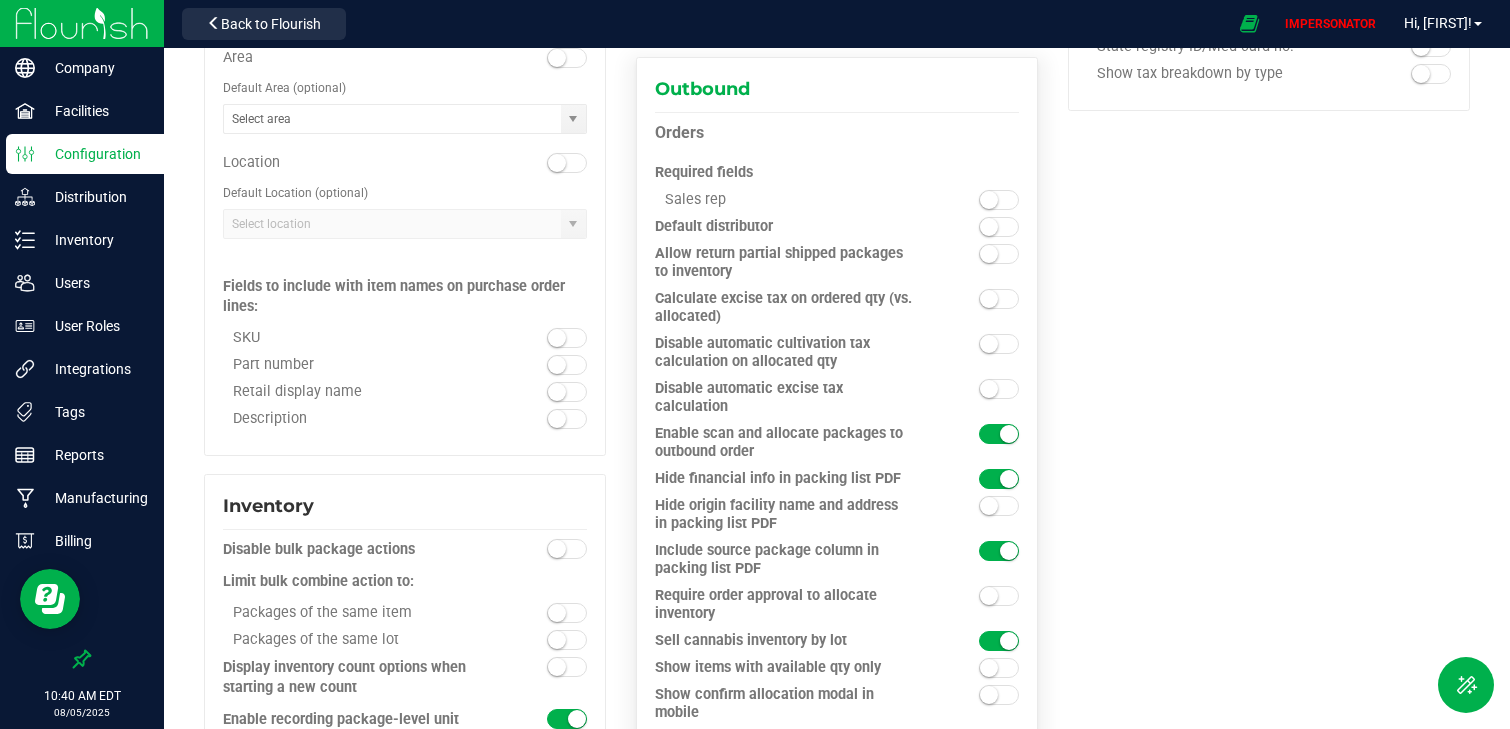 scroll, scrollTop: 1305, scrollLeft: 0, axis: vertical 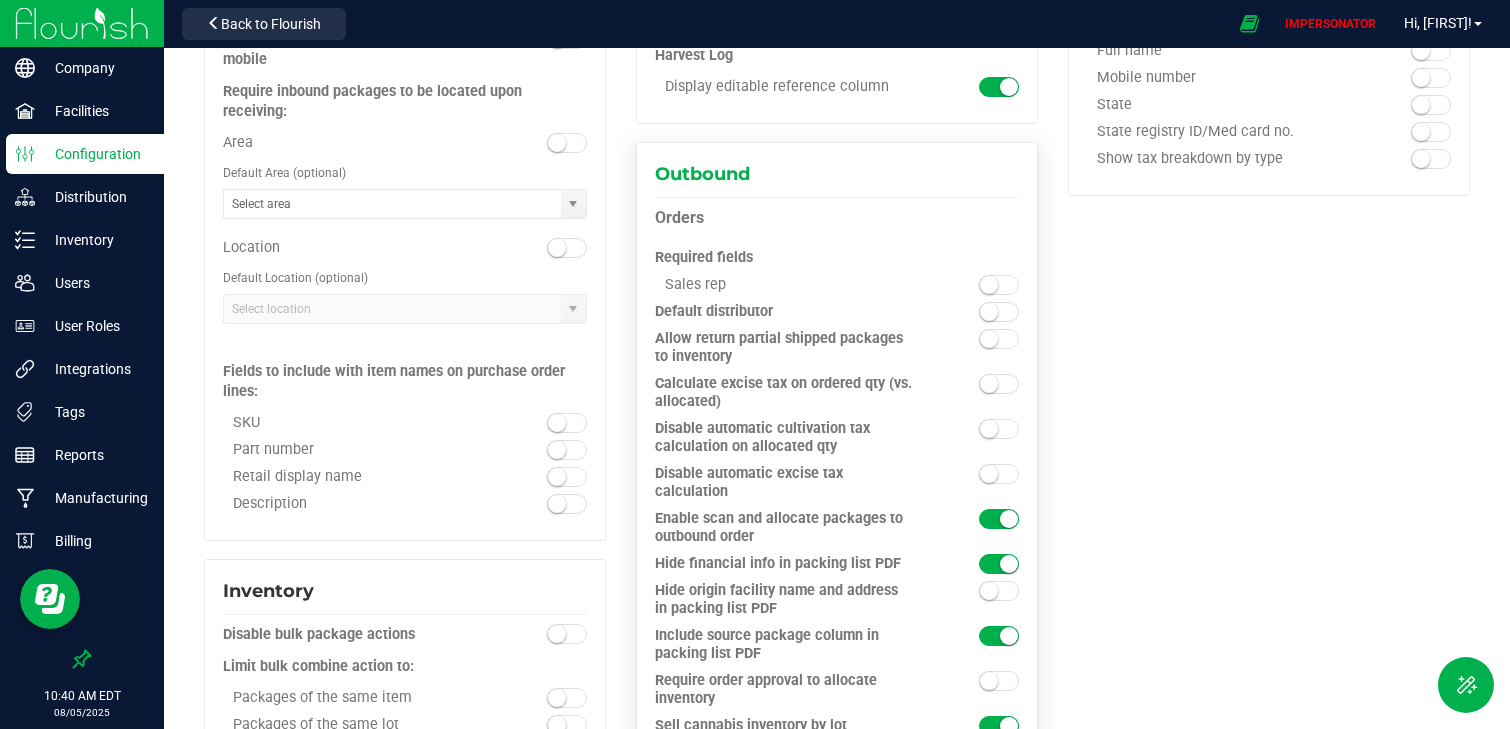 drag, startPoint x: 661, startPoint y: 220, endPoint x: 764, endPoint y: 243, distance: 105.53672 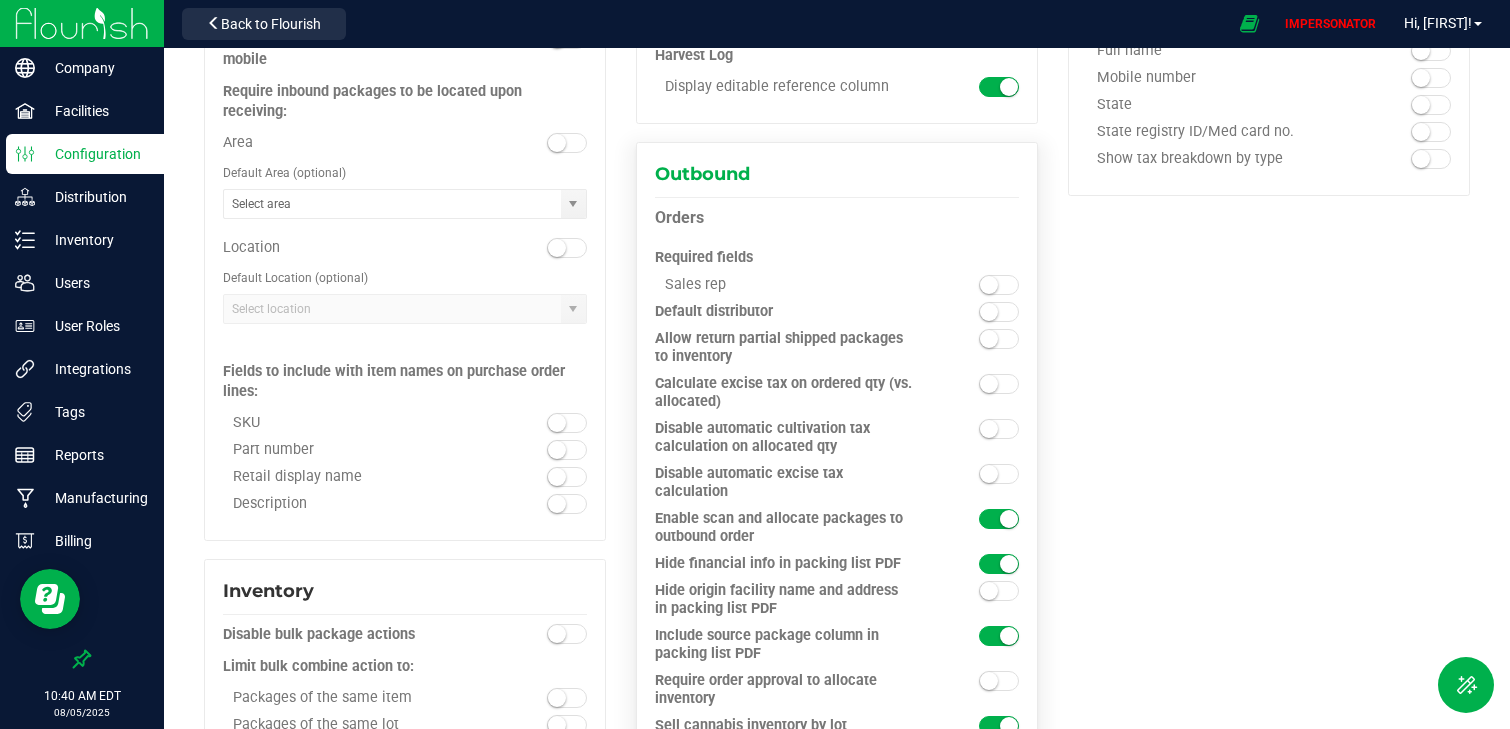 drag, startPoint x: 1021, startPoint y: 252, endPoint x: 770, endPoint y: 225, distance: 252.44801 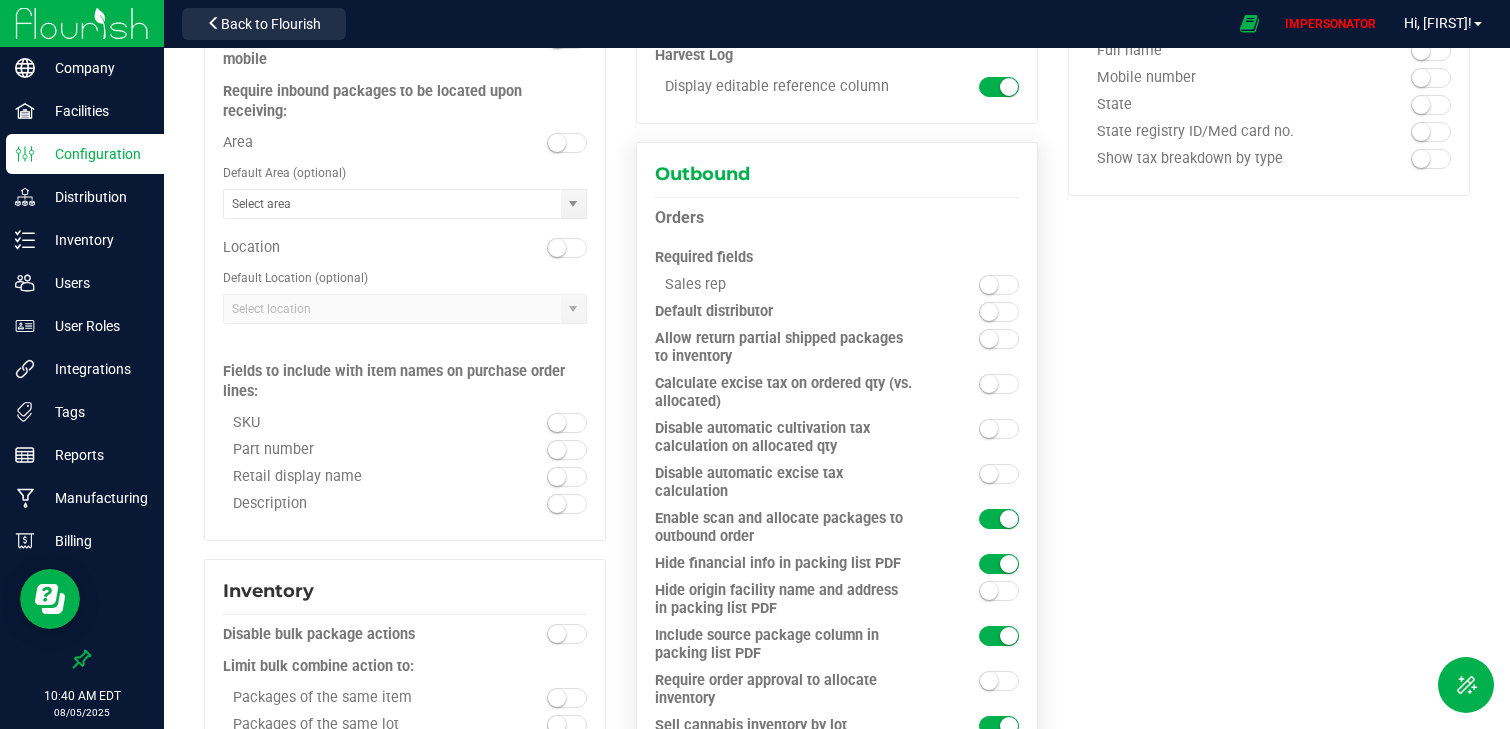 click on "Outbound
Orders
Required fields
Sales rep" at bounding box center (837, 549) 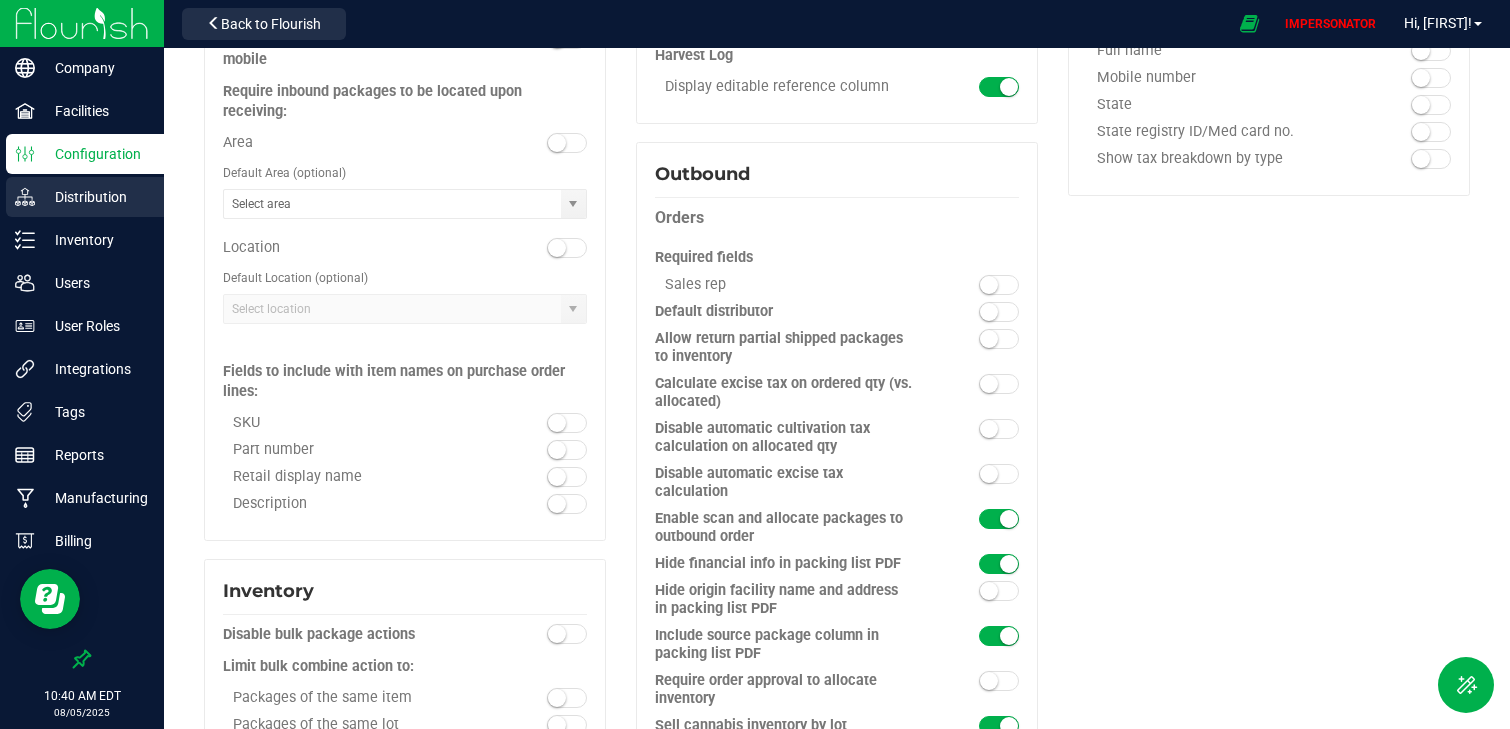 click on "Distribution" at bounding box center (95, 197) 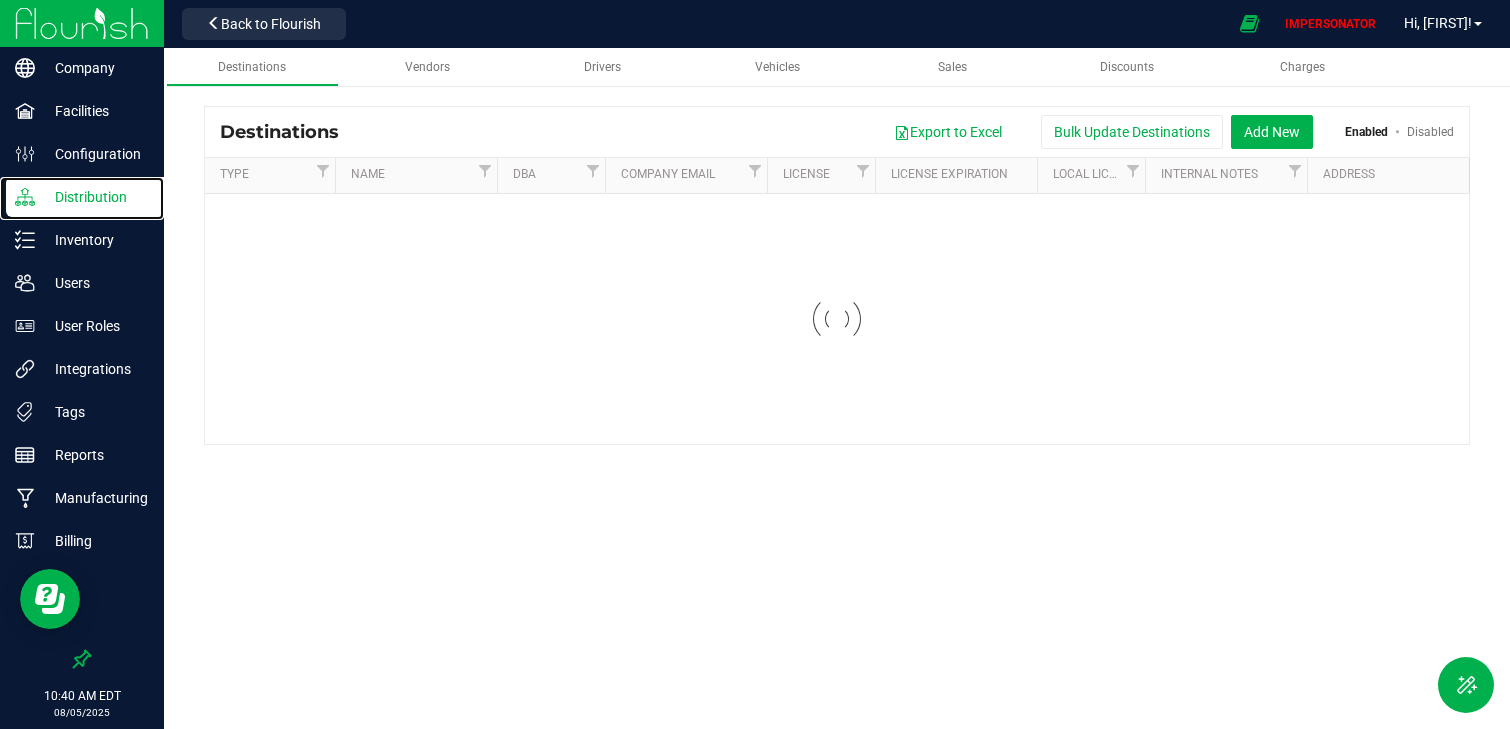 scroll, scrollTop: 0, scrollLeft: 0, axis: both 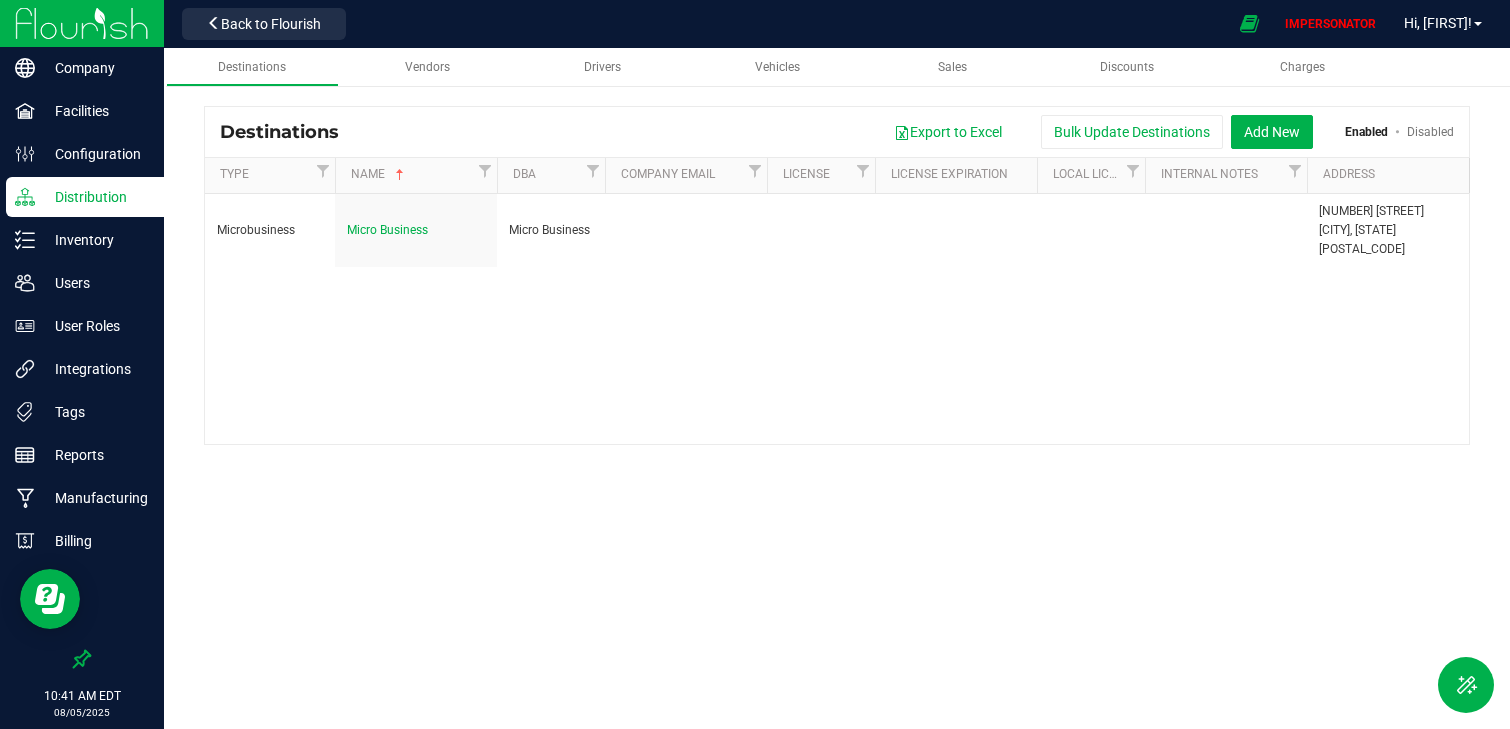 click on "Destinations
Export to Excel
Bulk Update Destinations
Add New
Enabled
Disabled
Type Name DBA Company Email License License Expiration Local License Internal Notes Address Microbusiness
Micro Business
Micro Business
[NUMBER] [STREET]
[CITY], [STATE] [POSTAL_CODE]" at bounding box center [837, 275] 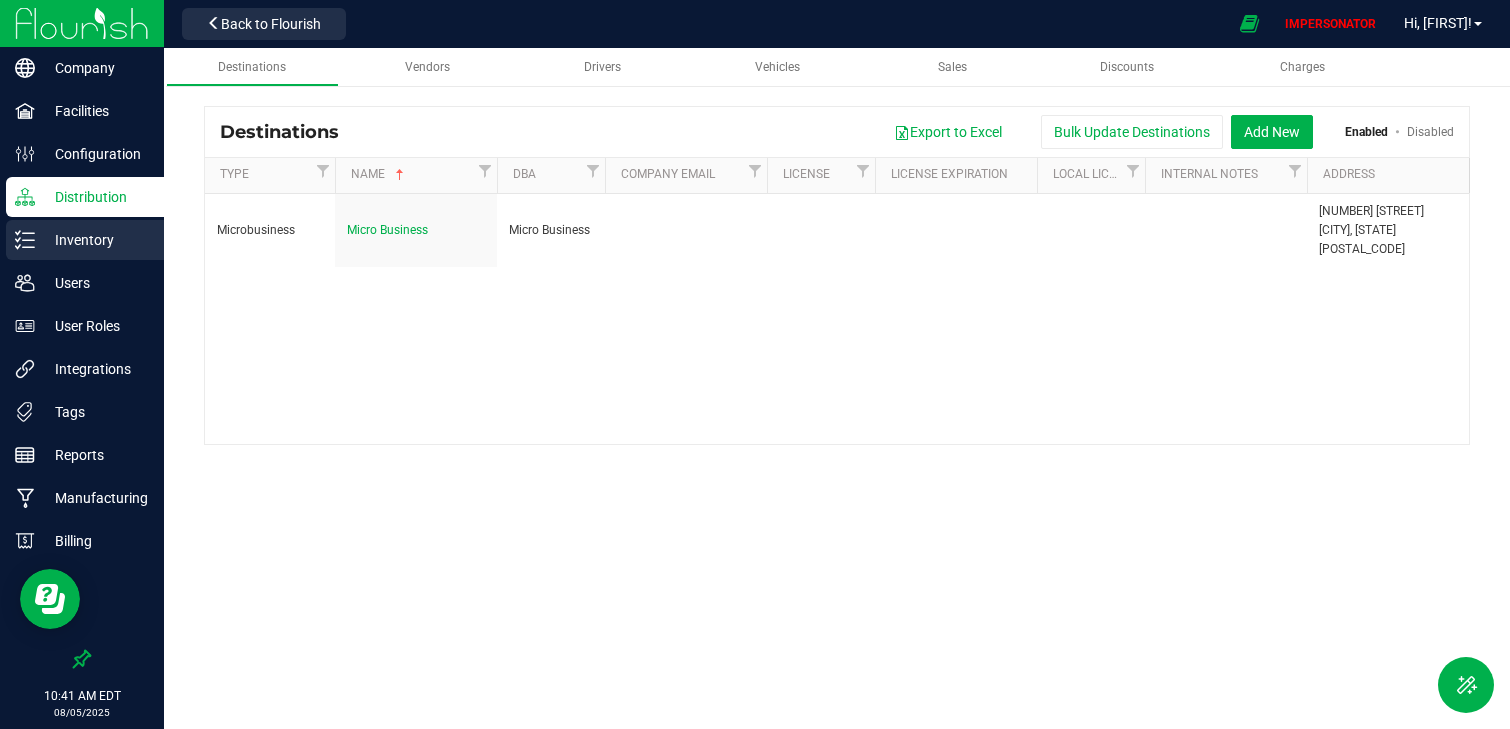 click on "Inventory" at bounding box center (95, 240) 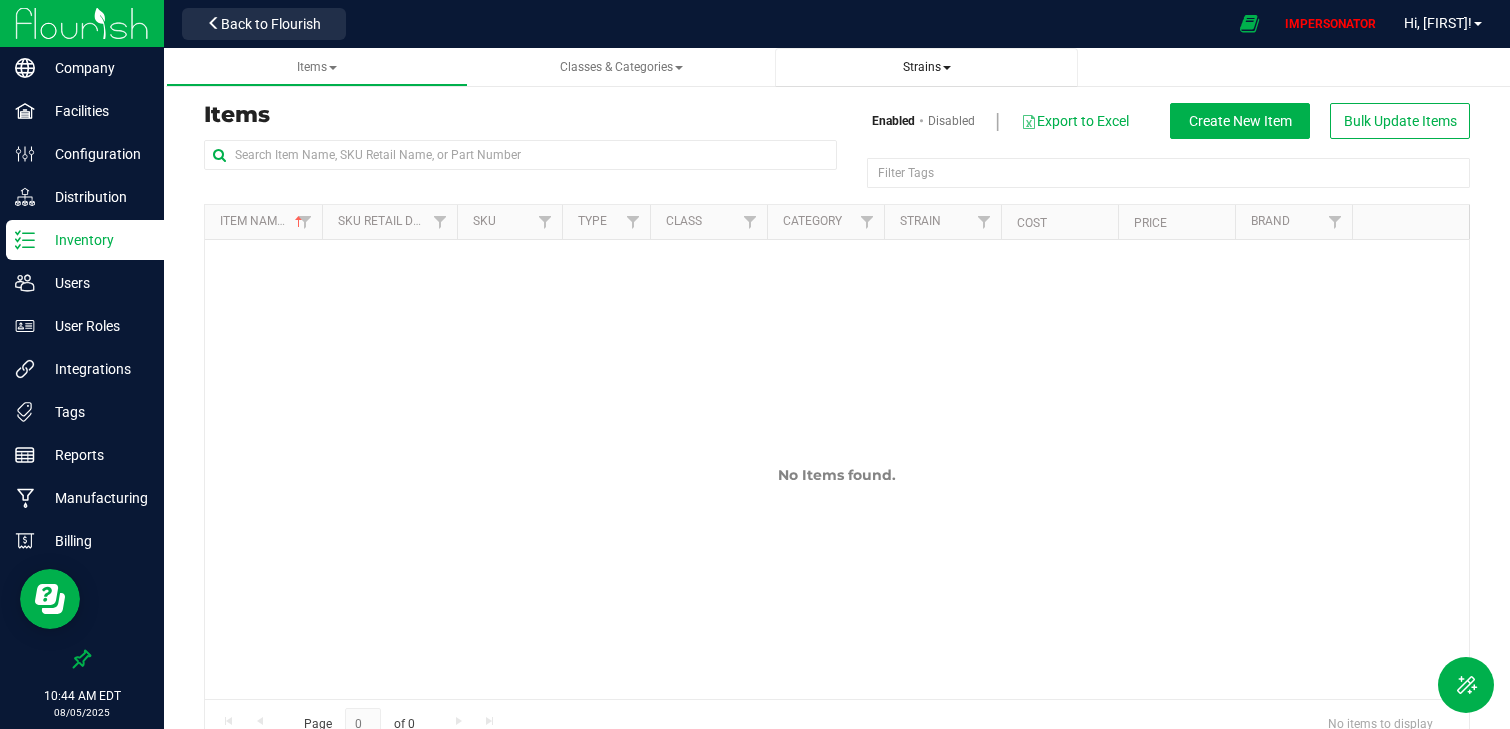click on "Strains" at bounding box center [927, 67] 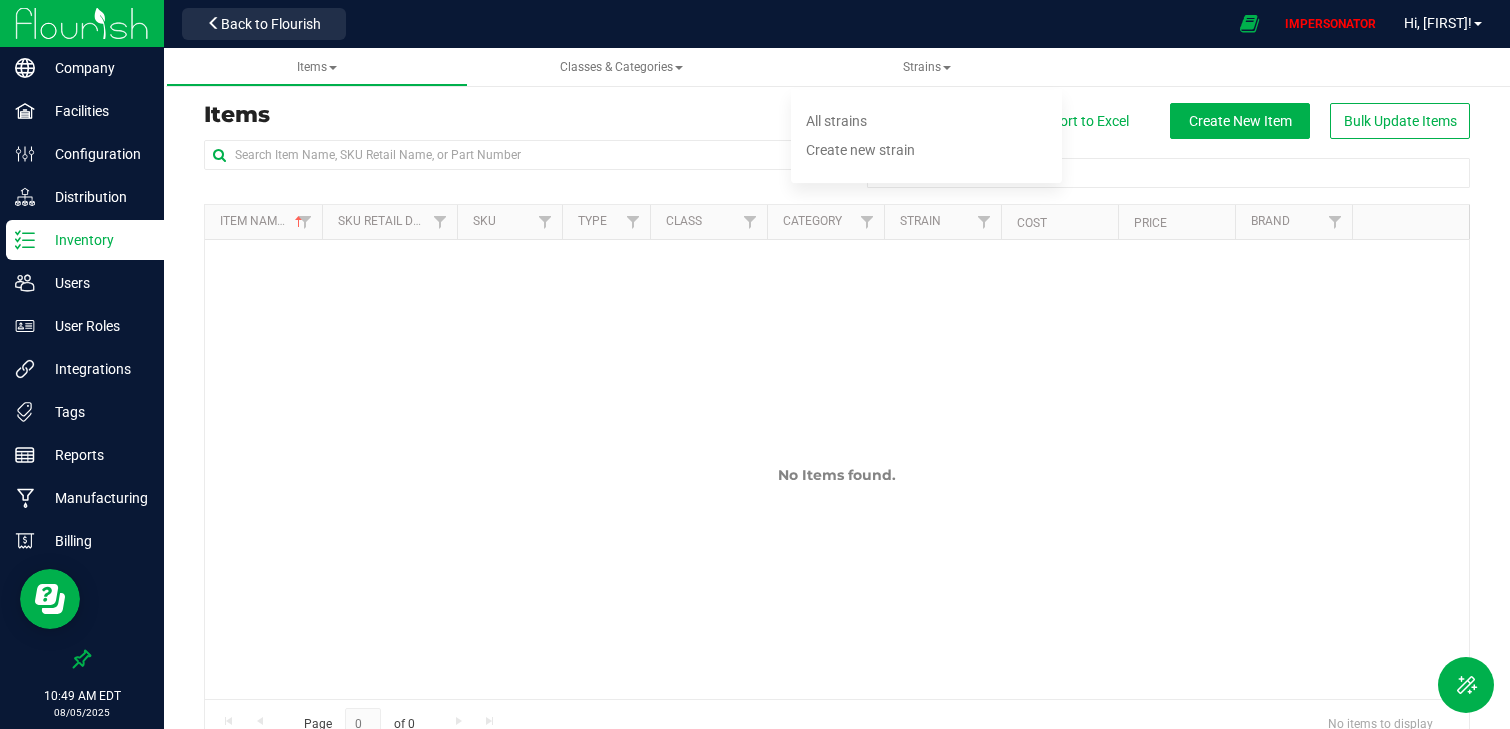 click at bounding box center (82, 23) 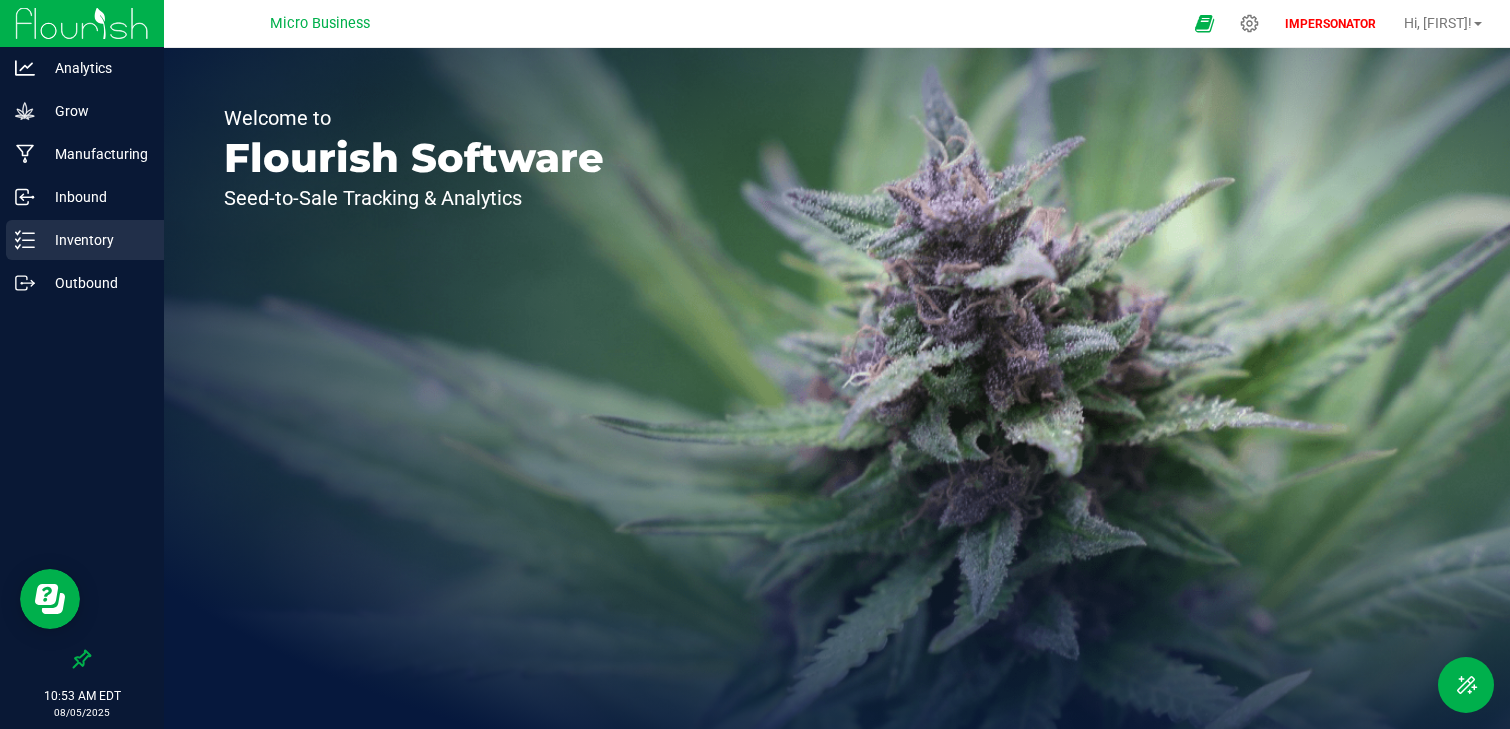 click on "Inventory" at bounding box center (95, 240) 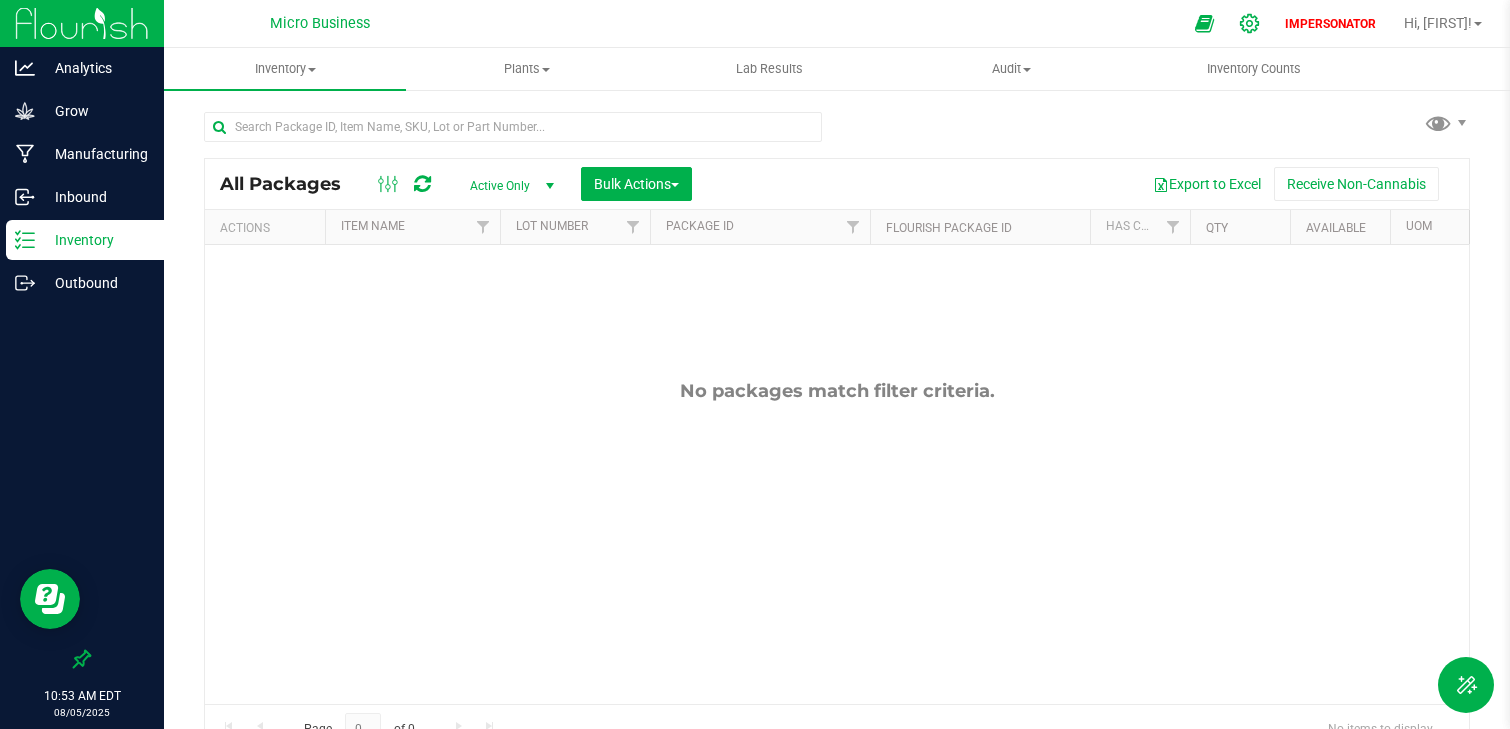 click 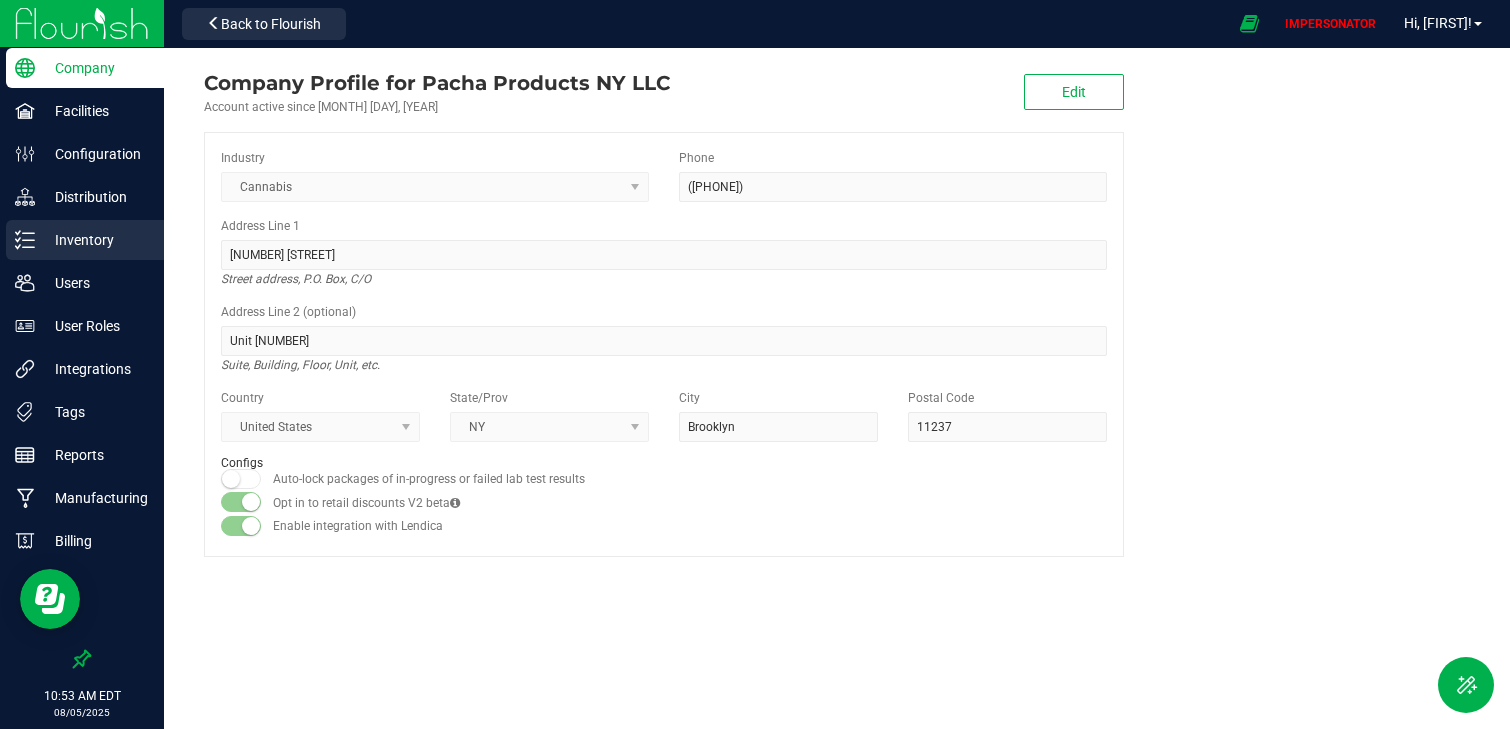 click on "Inventory" at bounding box center [85, 240] 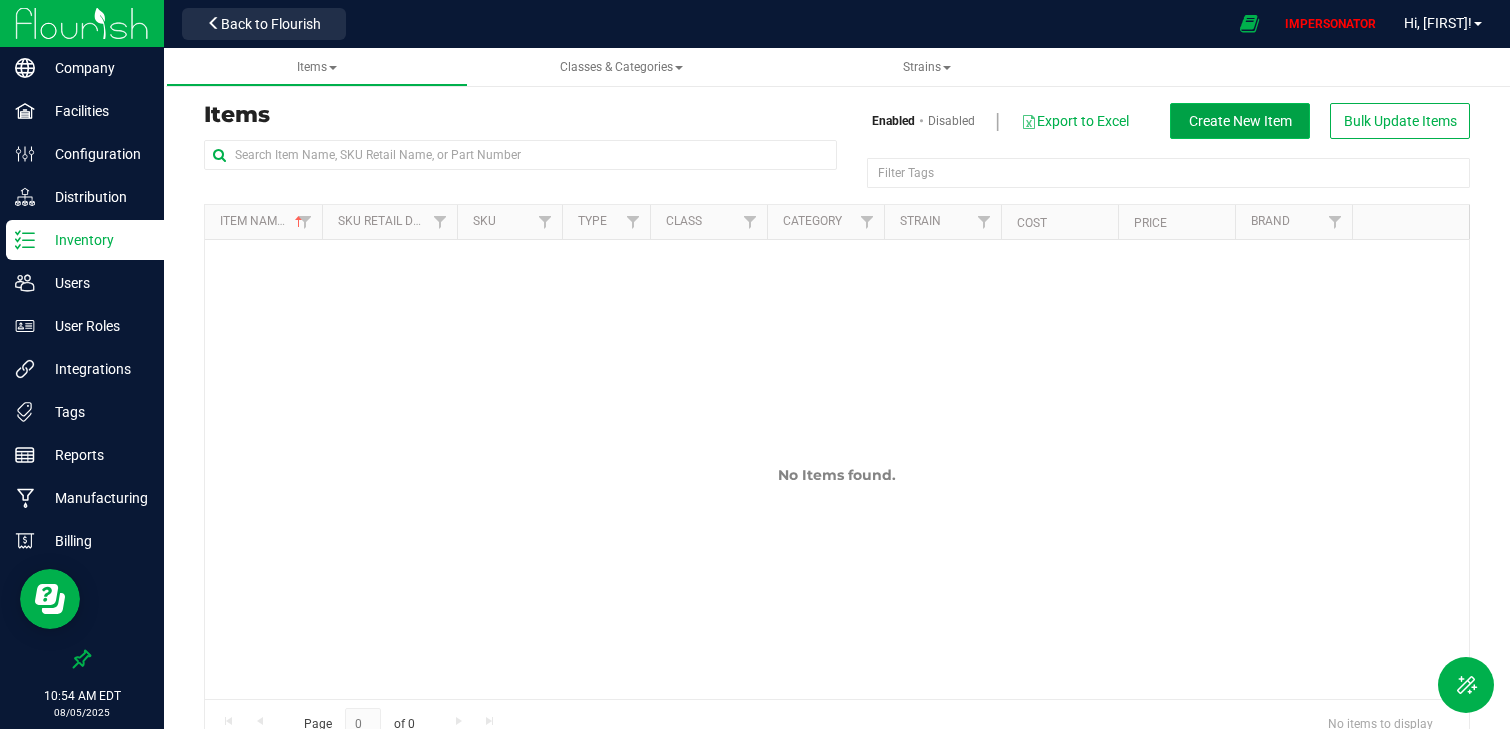 click on "Create New Item" at bounding box center [1240, 121] 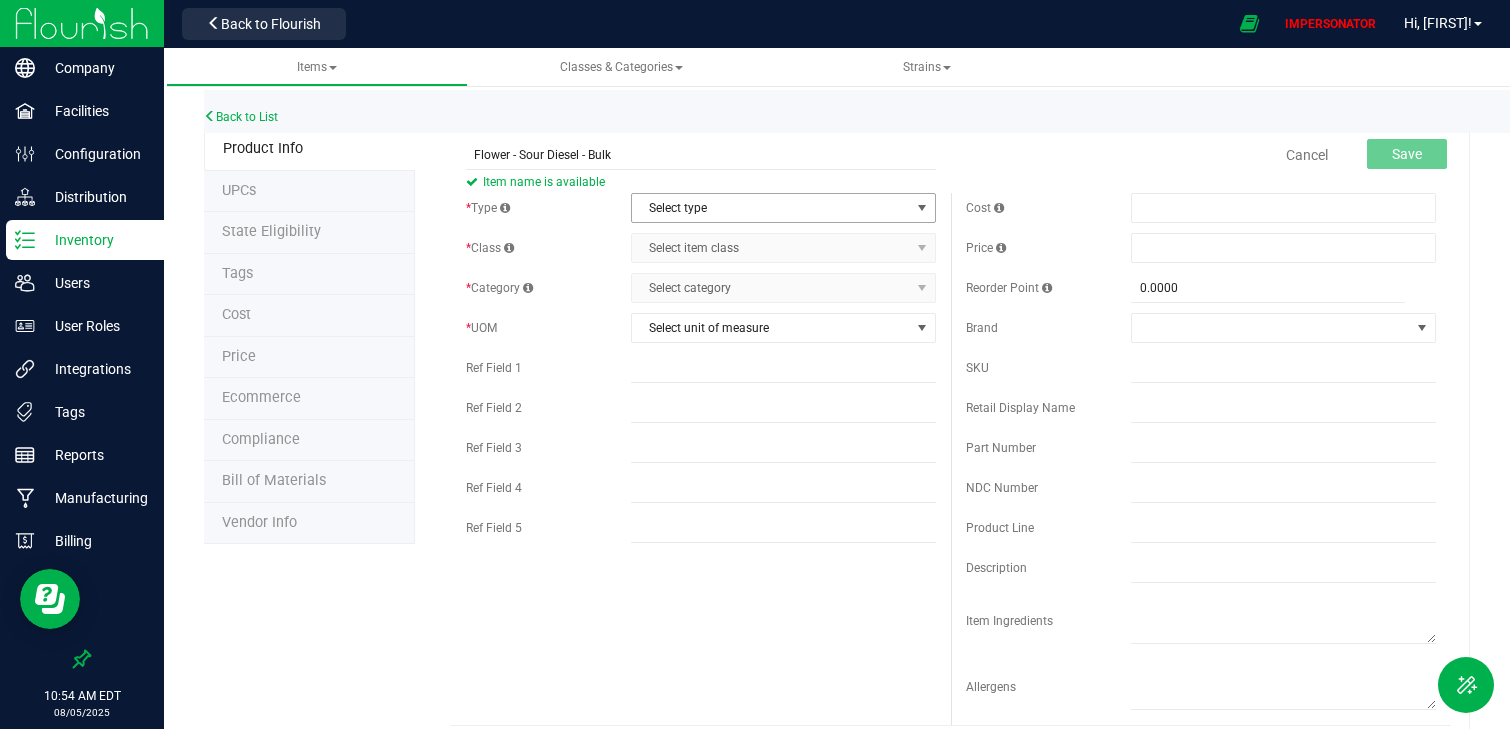 type on "Flower - Sour Diesel - Bulk" 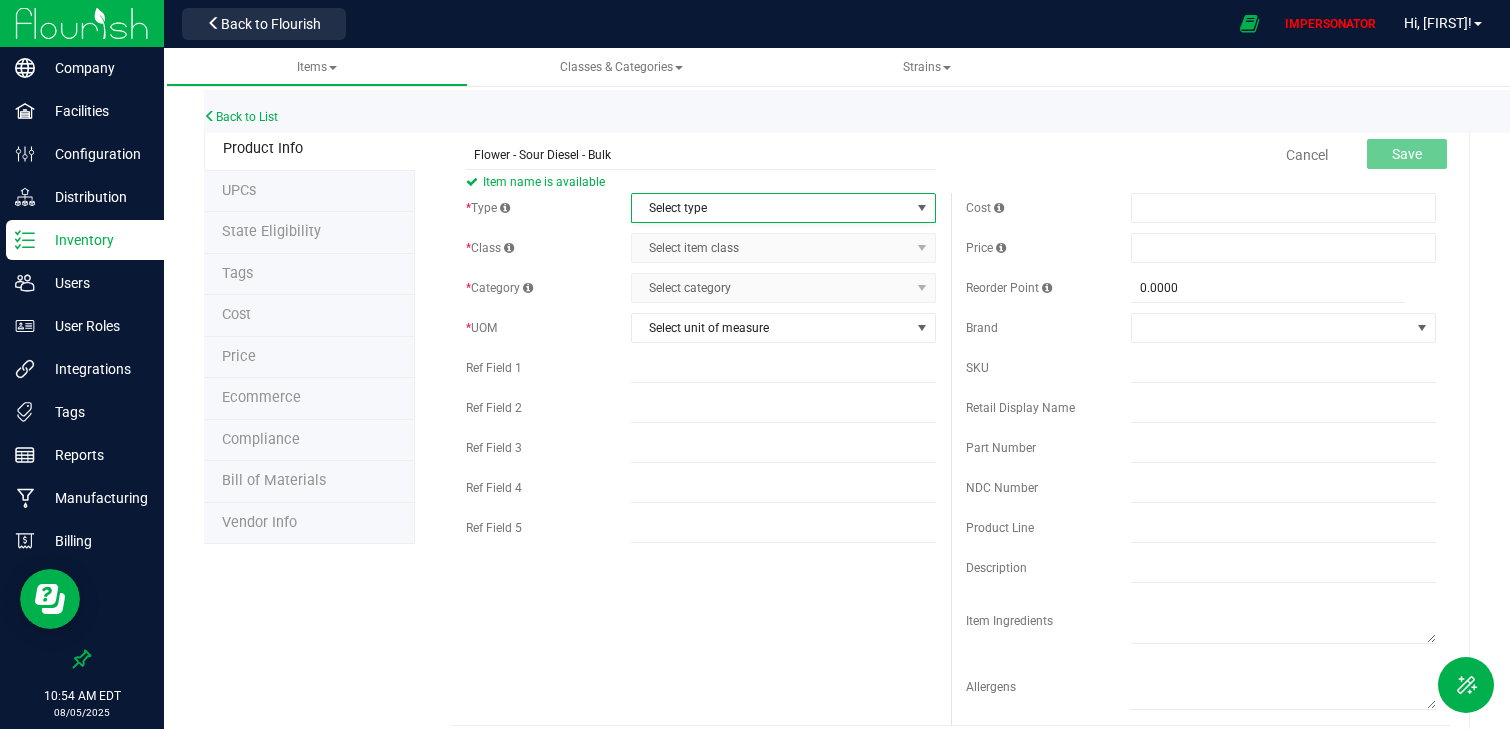 click on "*
Type" at bounding box center [548, 208] 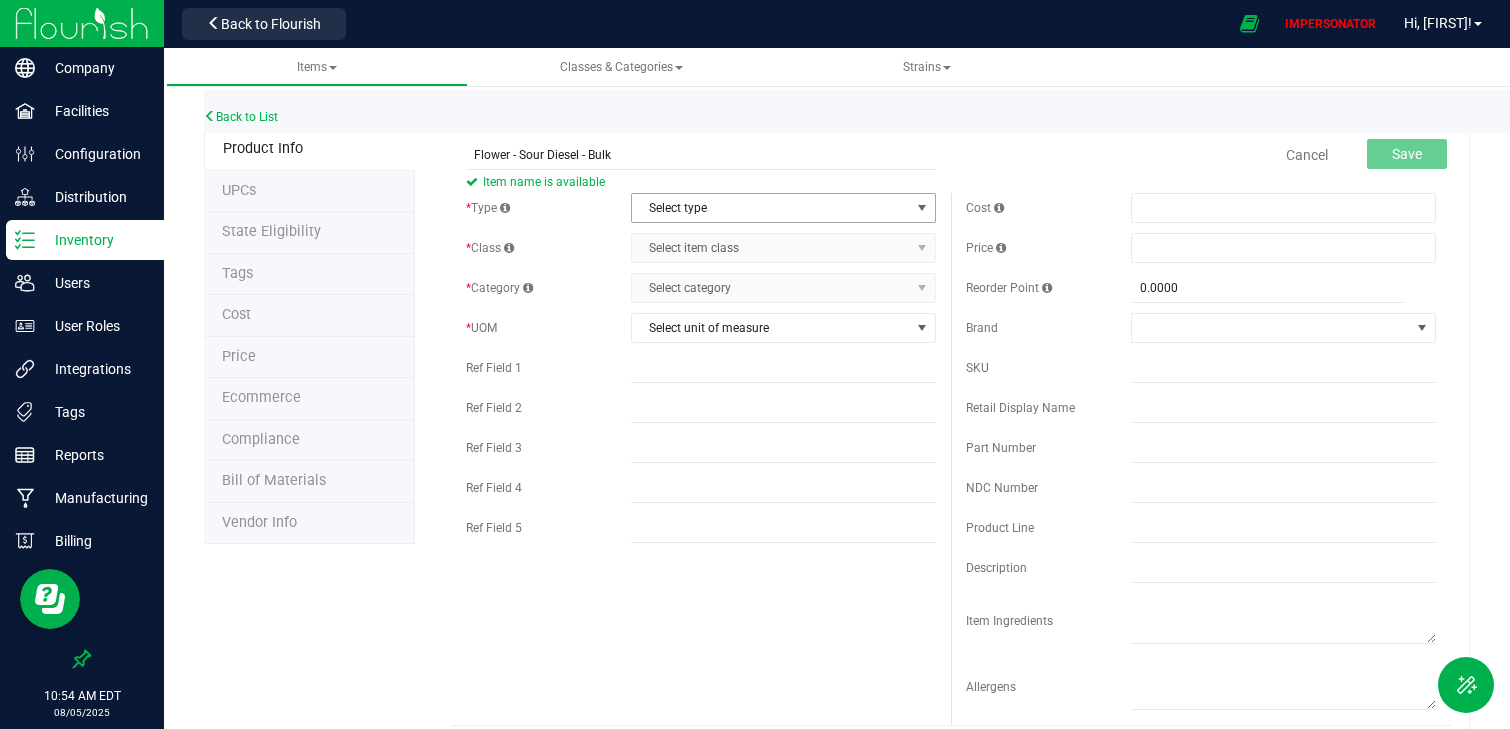 click on "Select type" at bounding box center [771, 208] 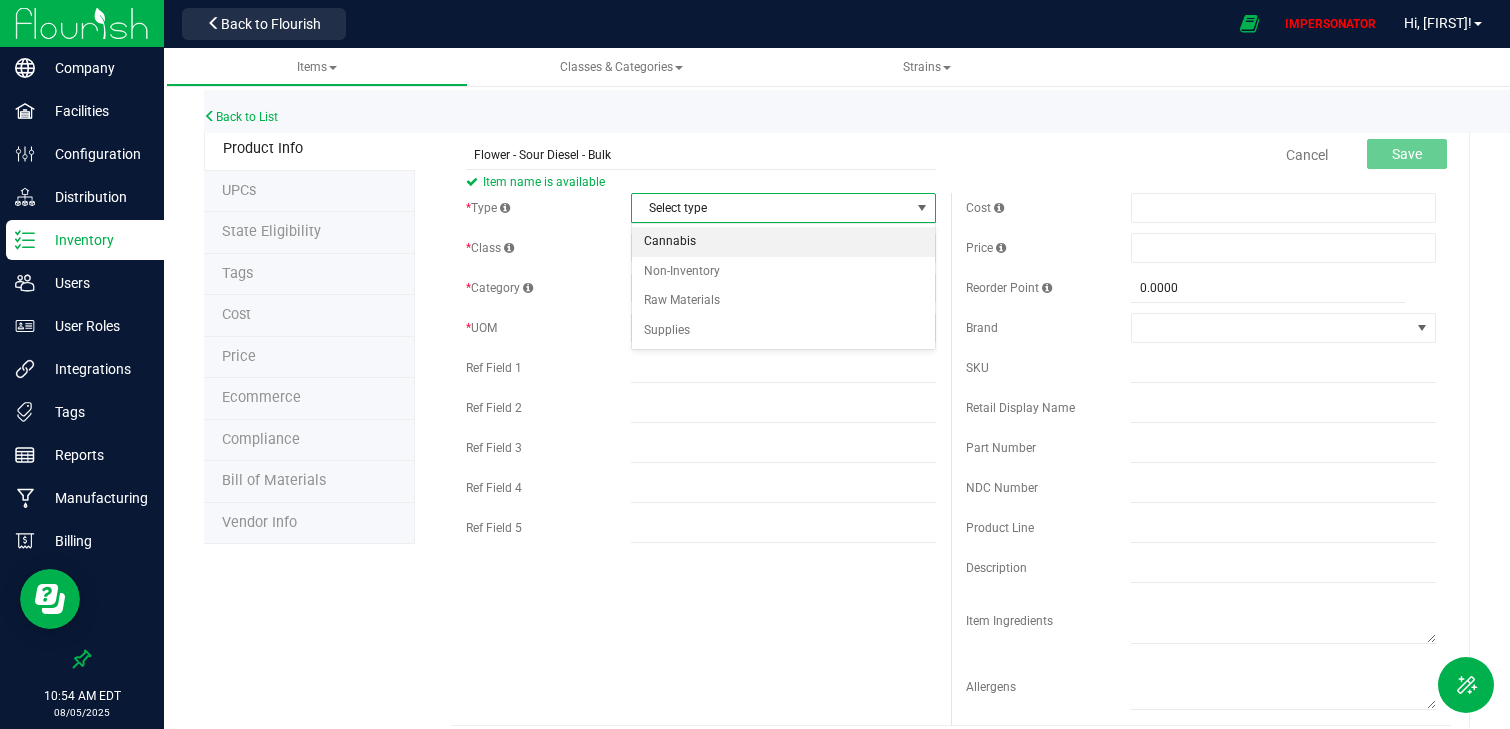 click on "Cannabis" at bounding box center [784, 242] 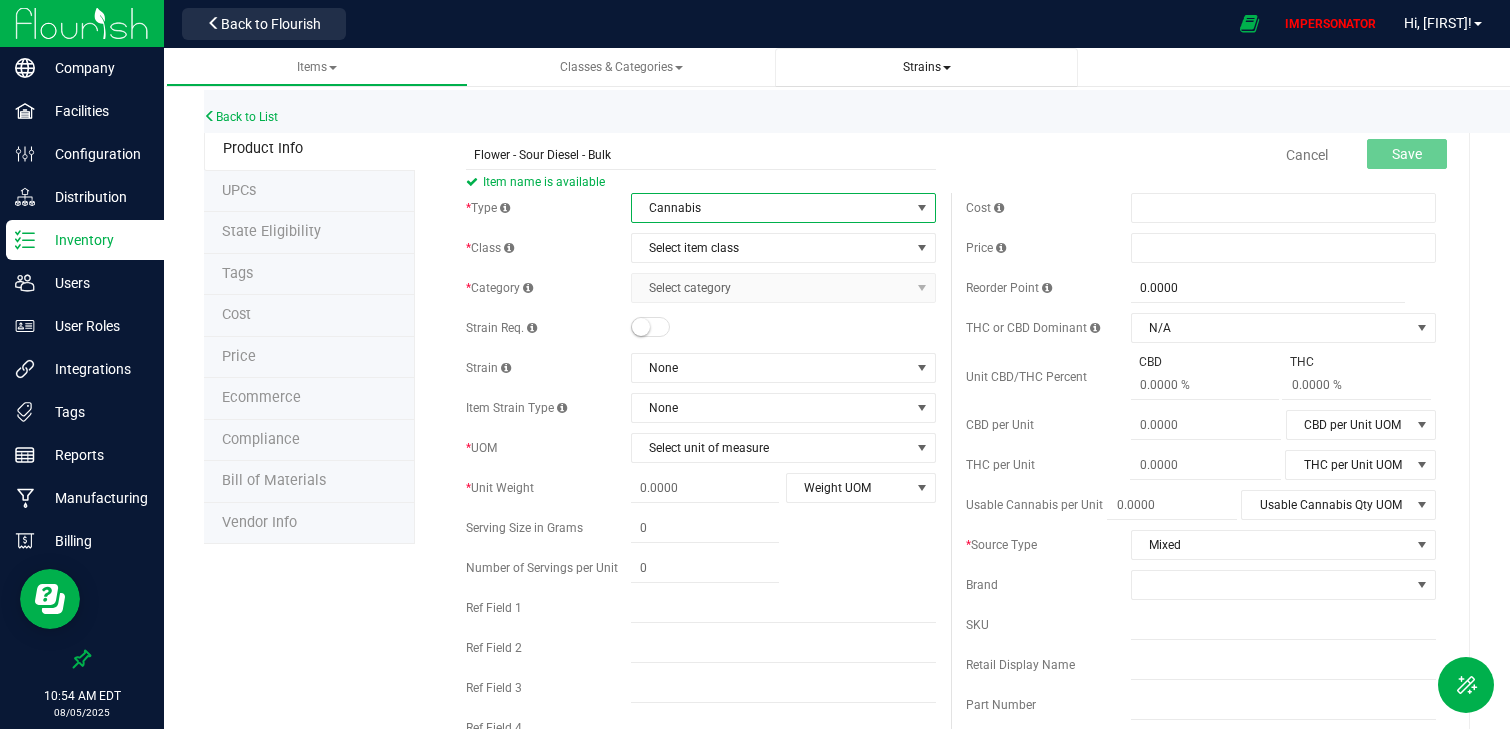 click on "Strains" at bounding box center (927, 67) 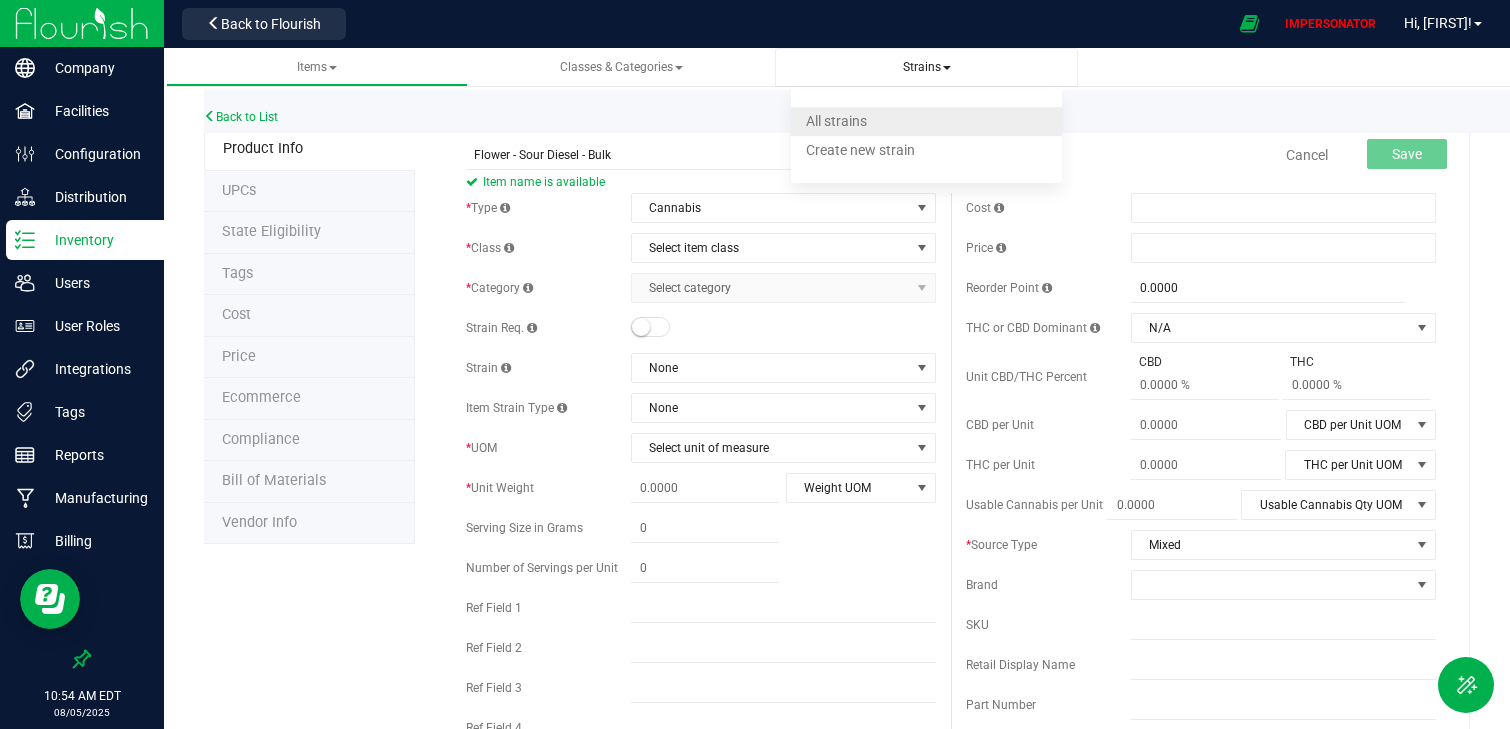 click on "All strains" at bounding box center [926, 121] 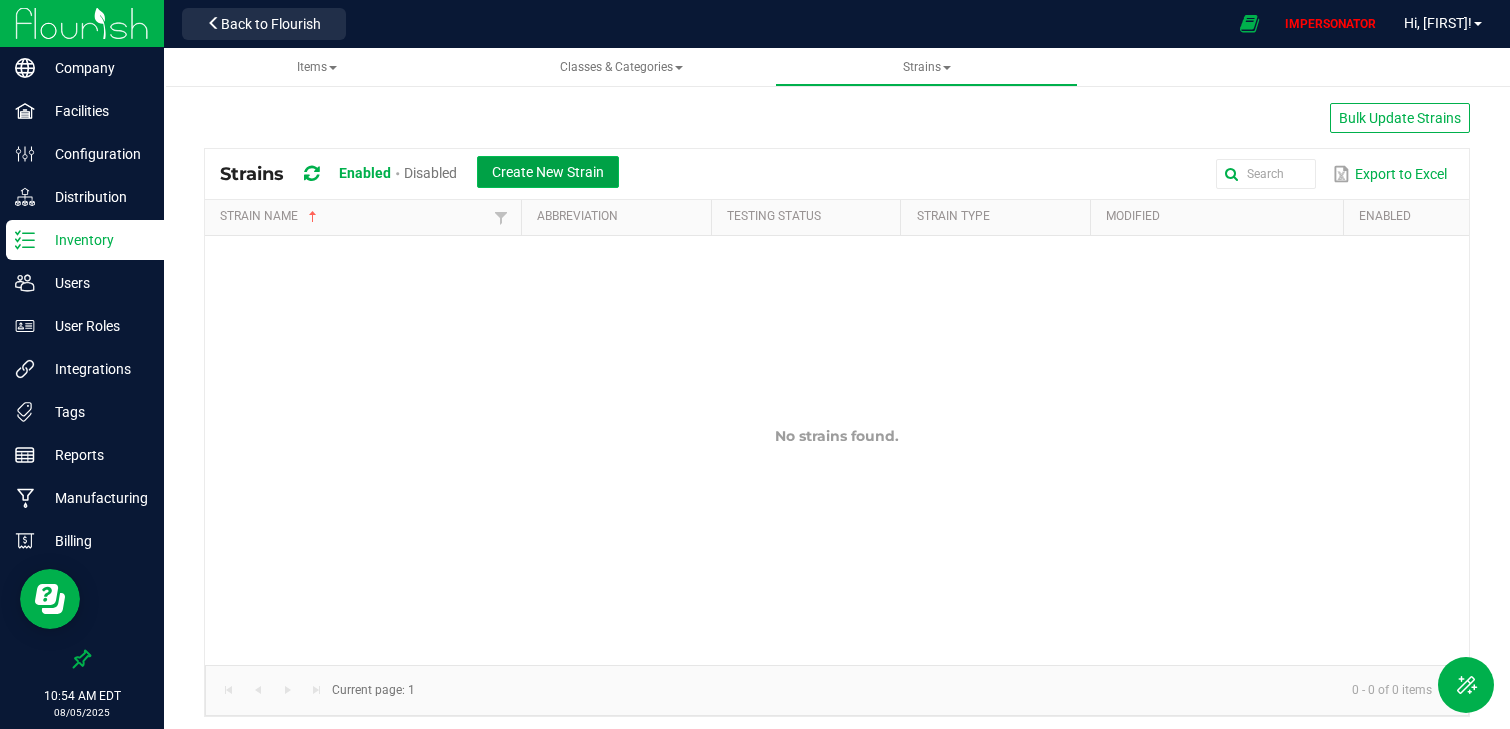 click on "Create New Strain" at bounding box center (548, 172) 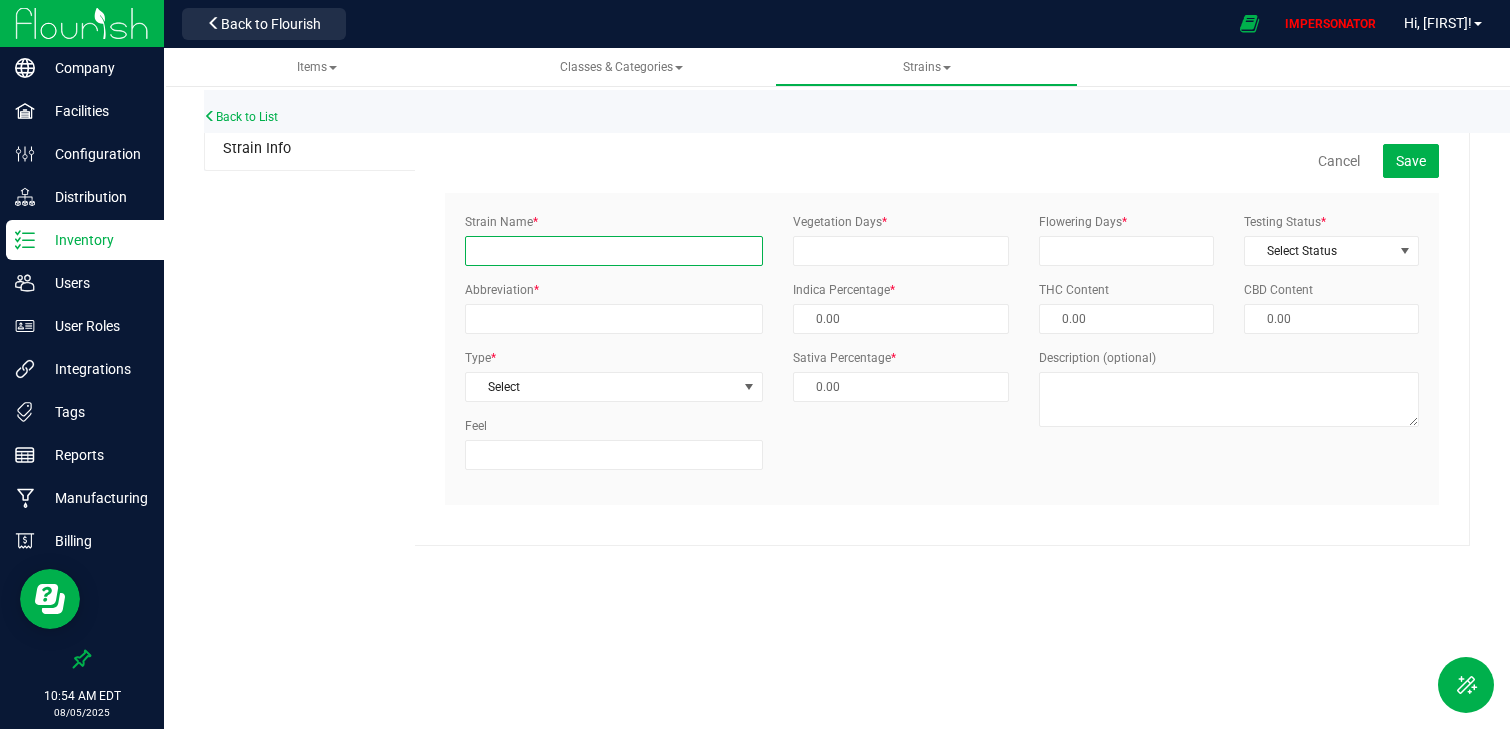click on "Strain Name
*" at bounding box center [614, 251] 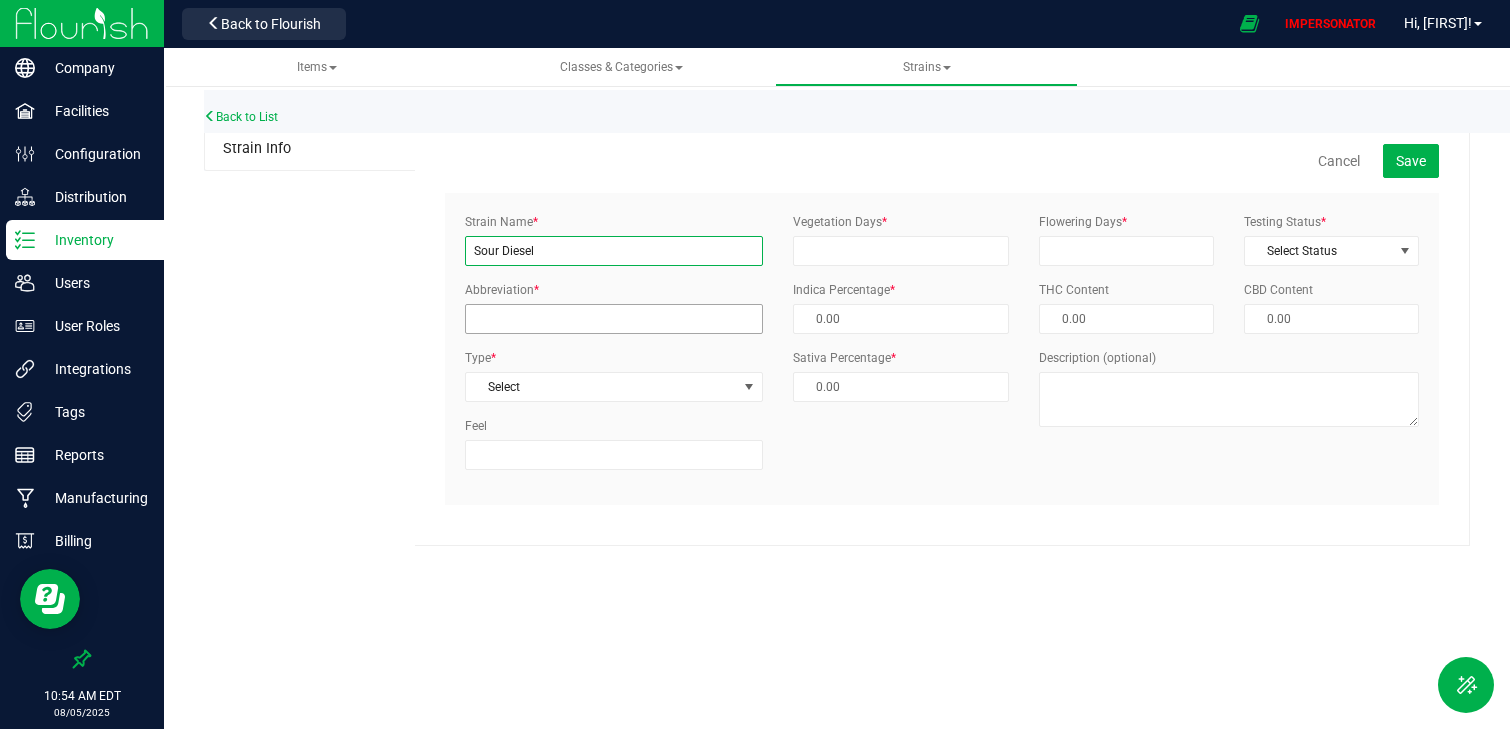 type on "Sour Diesel" 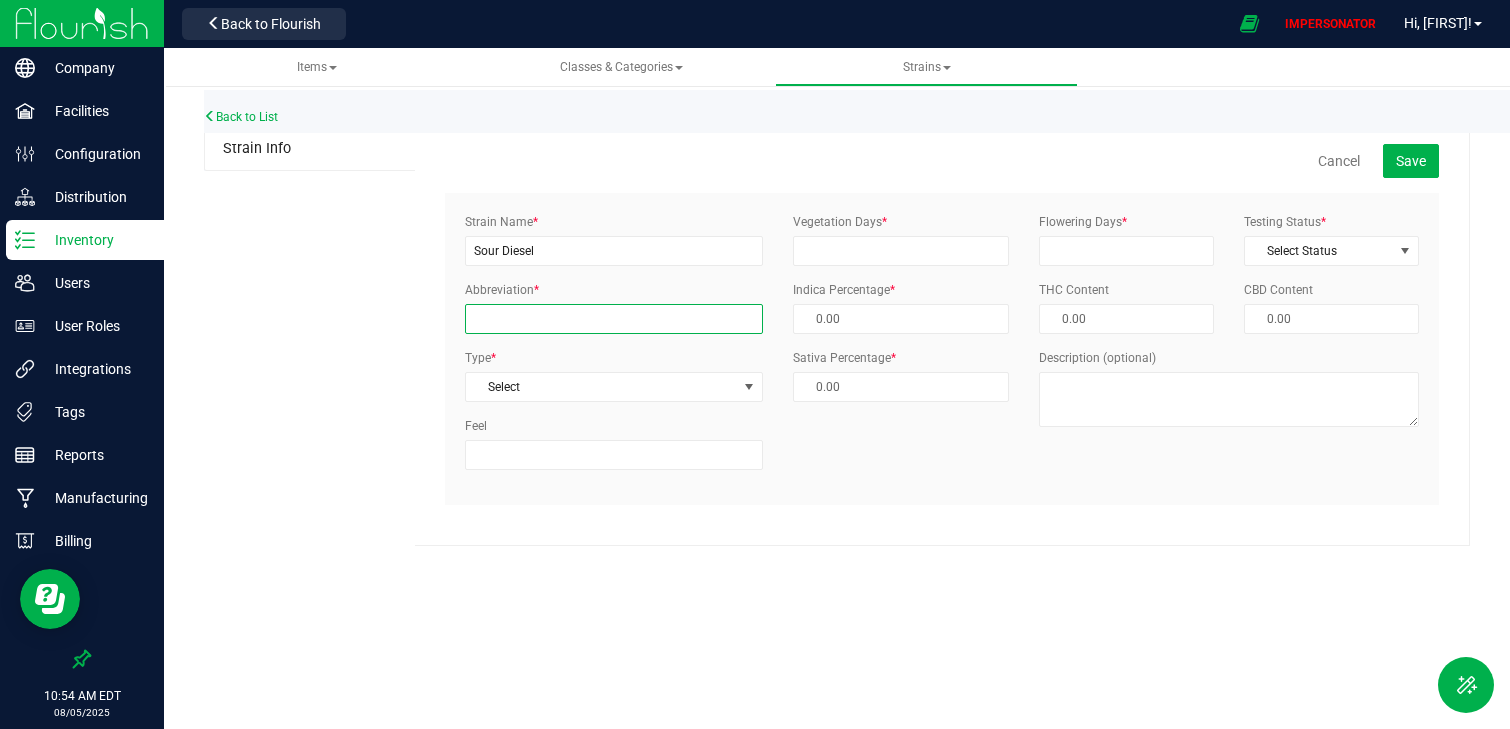 click on "Abbreviation
*" at bounding box center [614, 319] 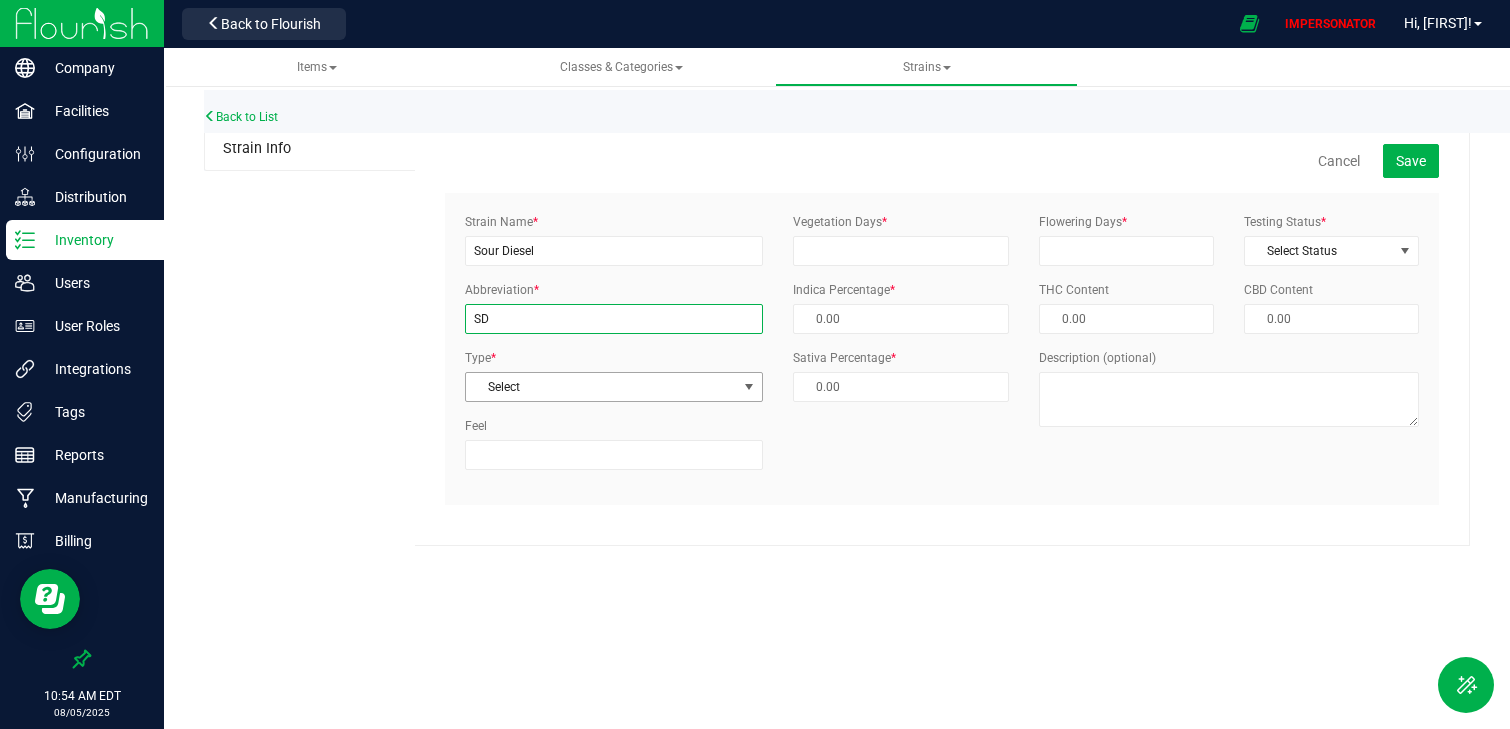 type on "SD" 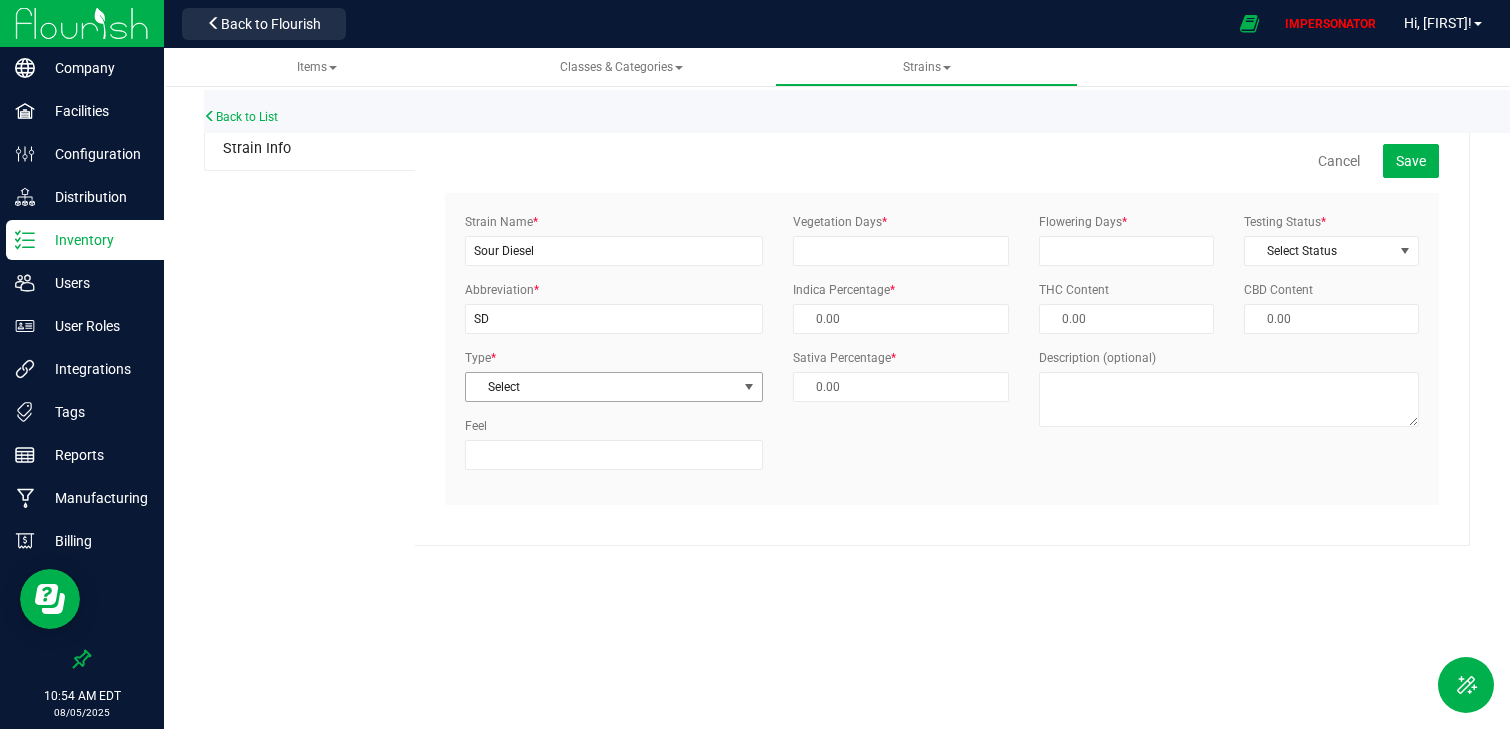 click on "Select" at bounding box center [601, 387] 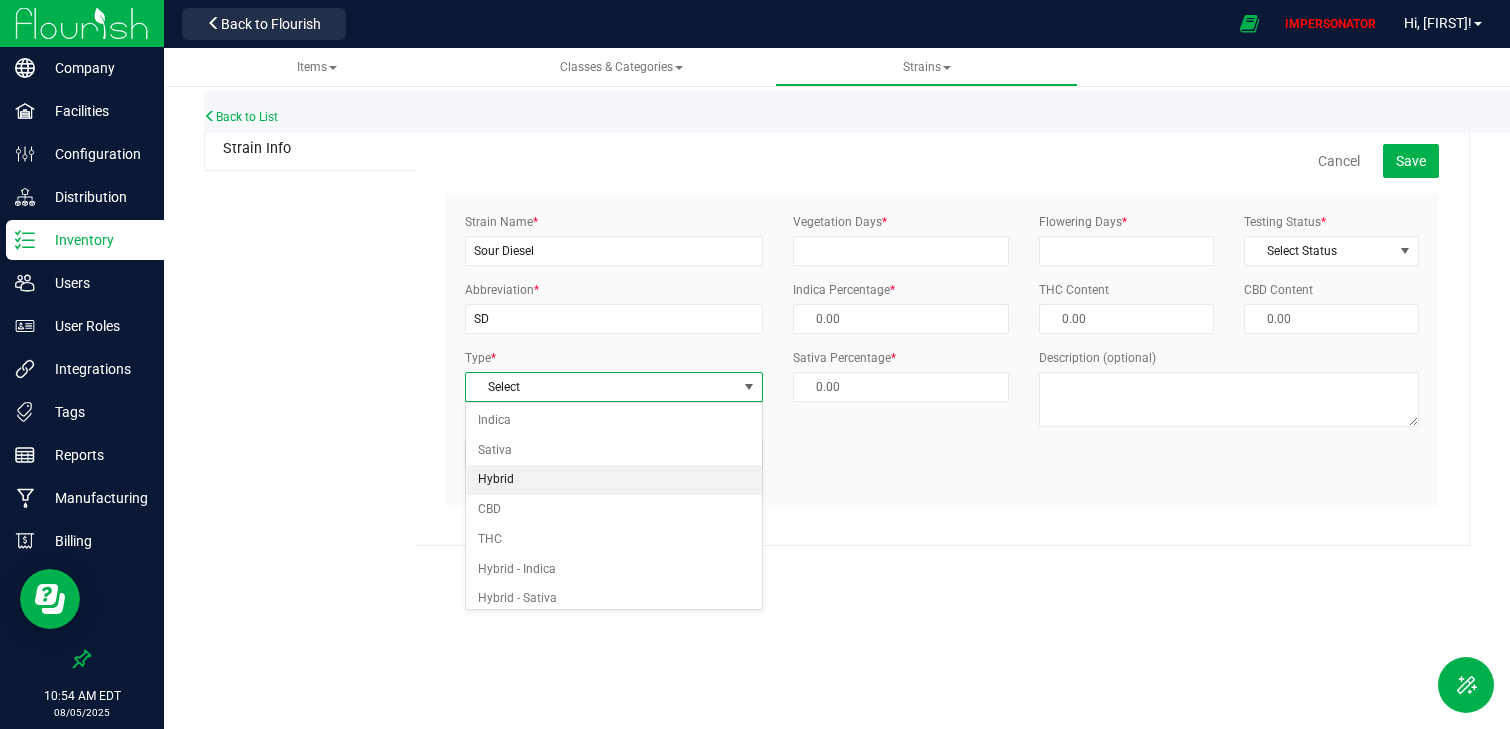 click on "Hybrid" at bounding box center [614, 480] 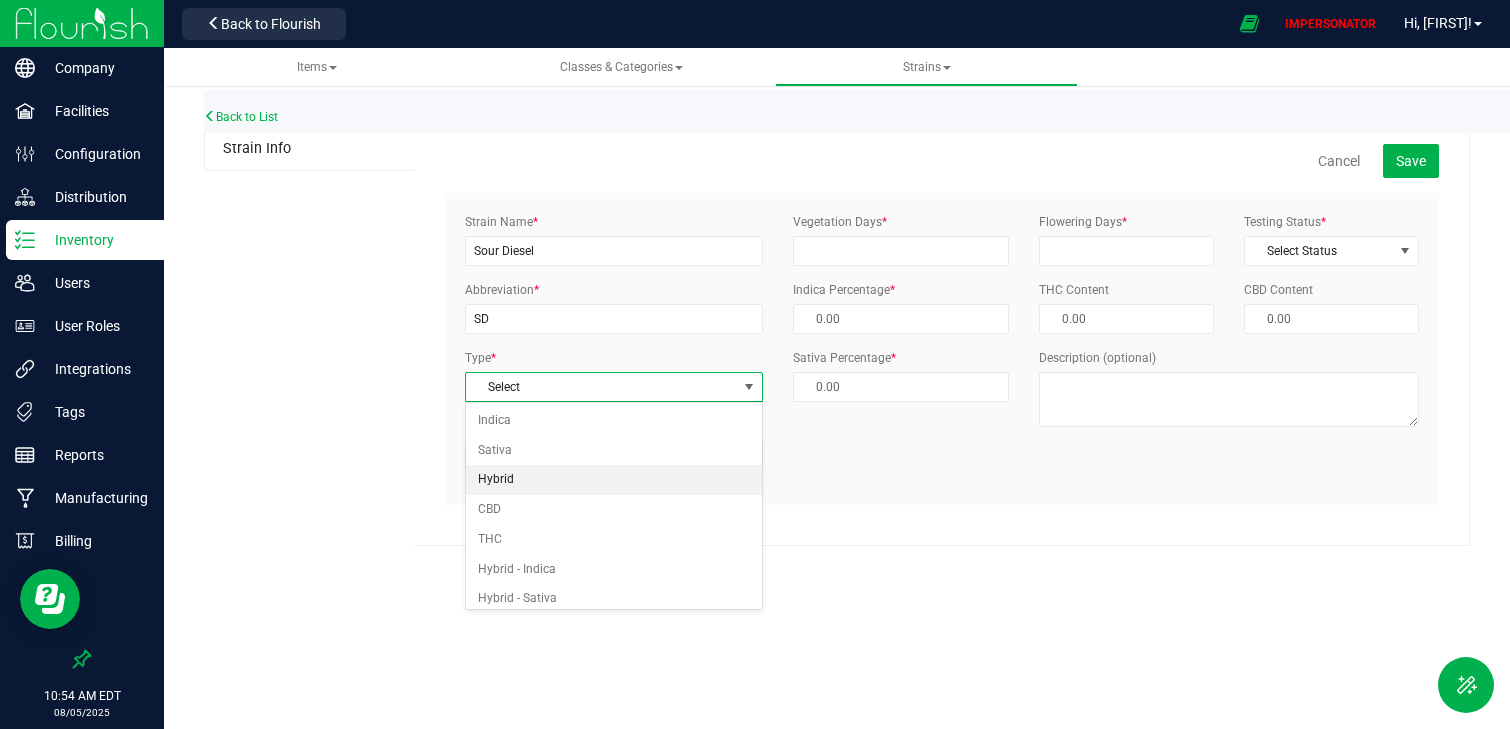 type on "50.00 %" 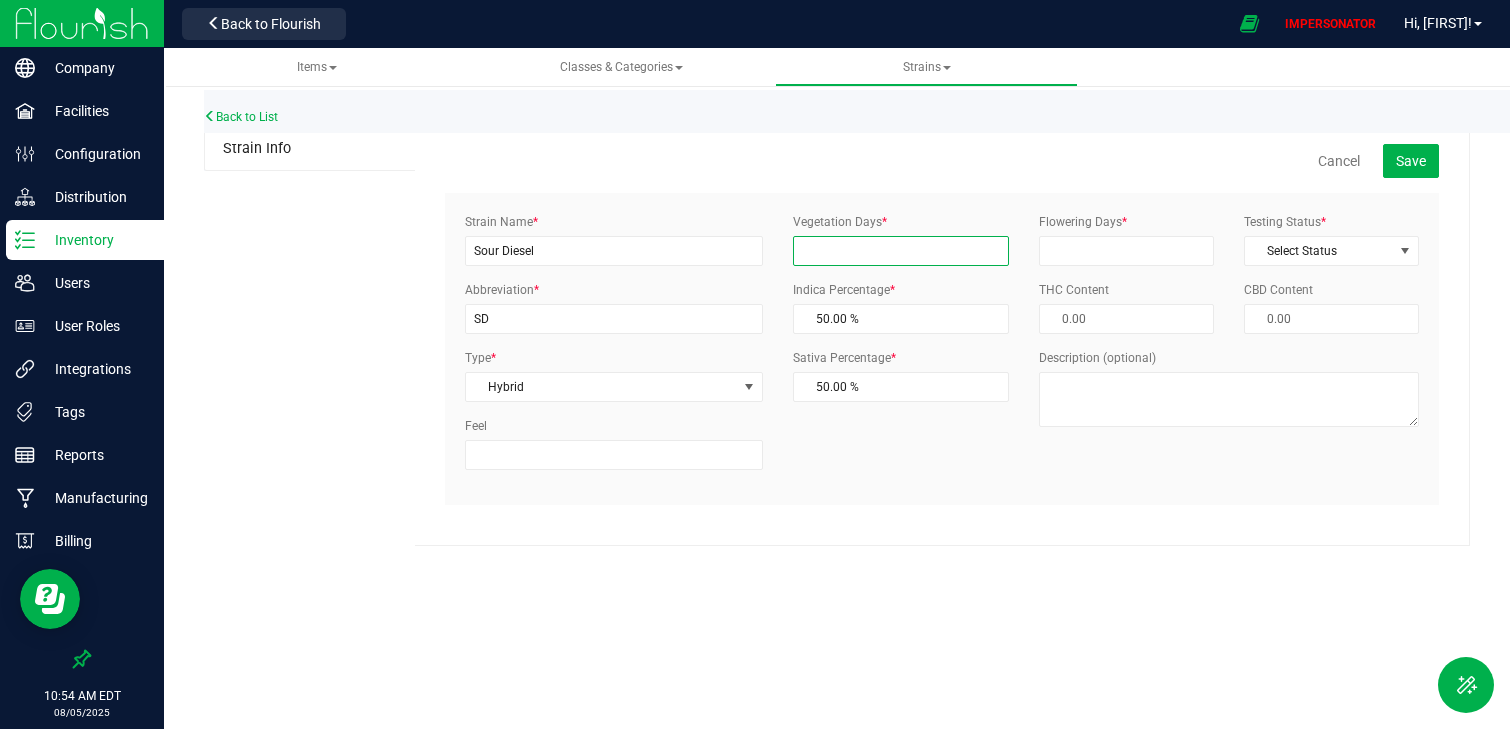 click on "Vegetation Days
*" at bounding box center (901, 251) 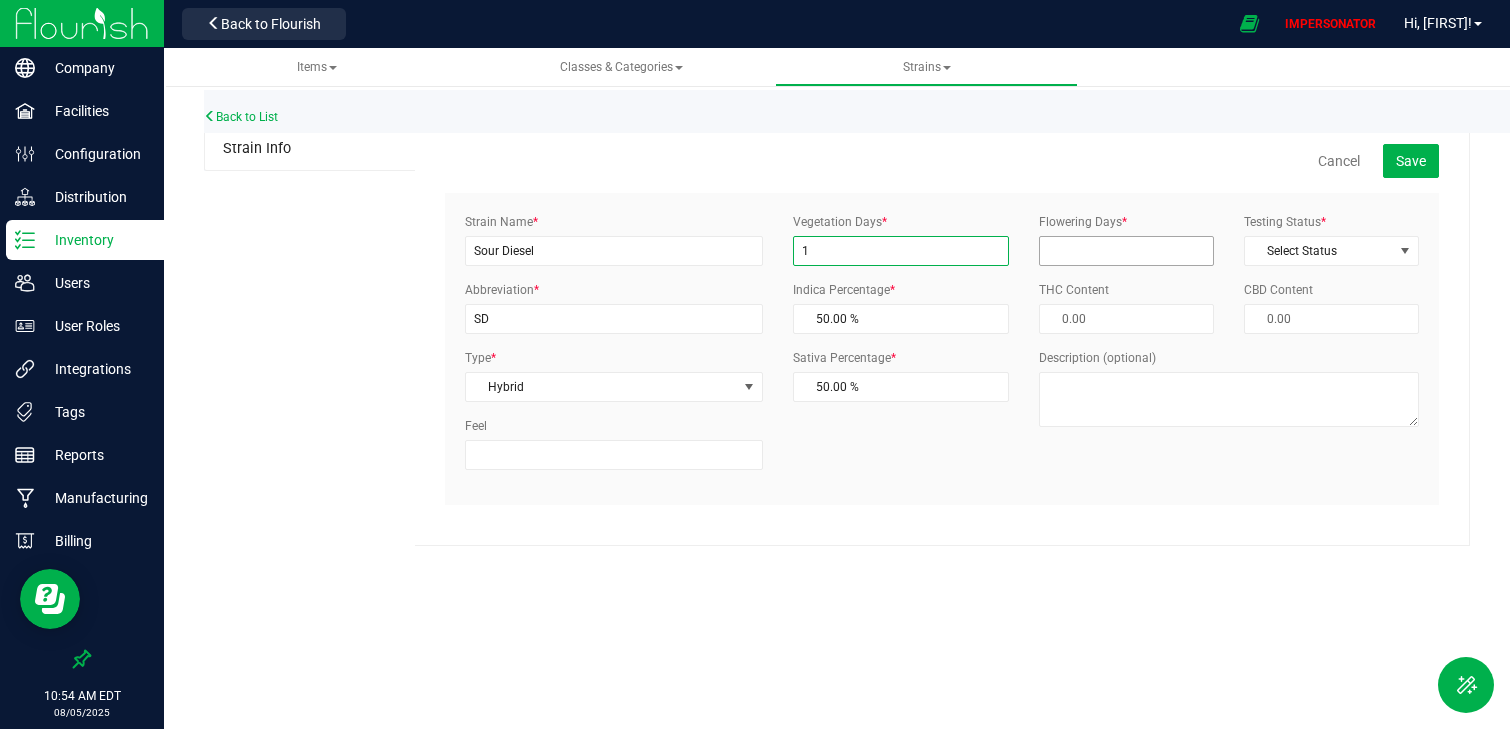 type on "1" 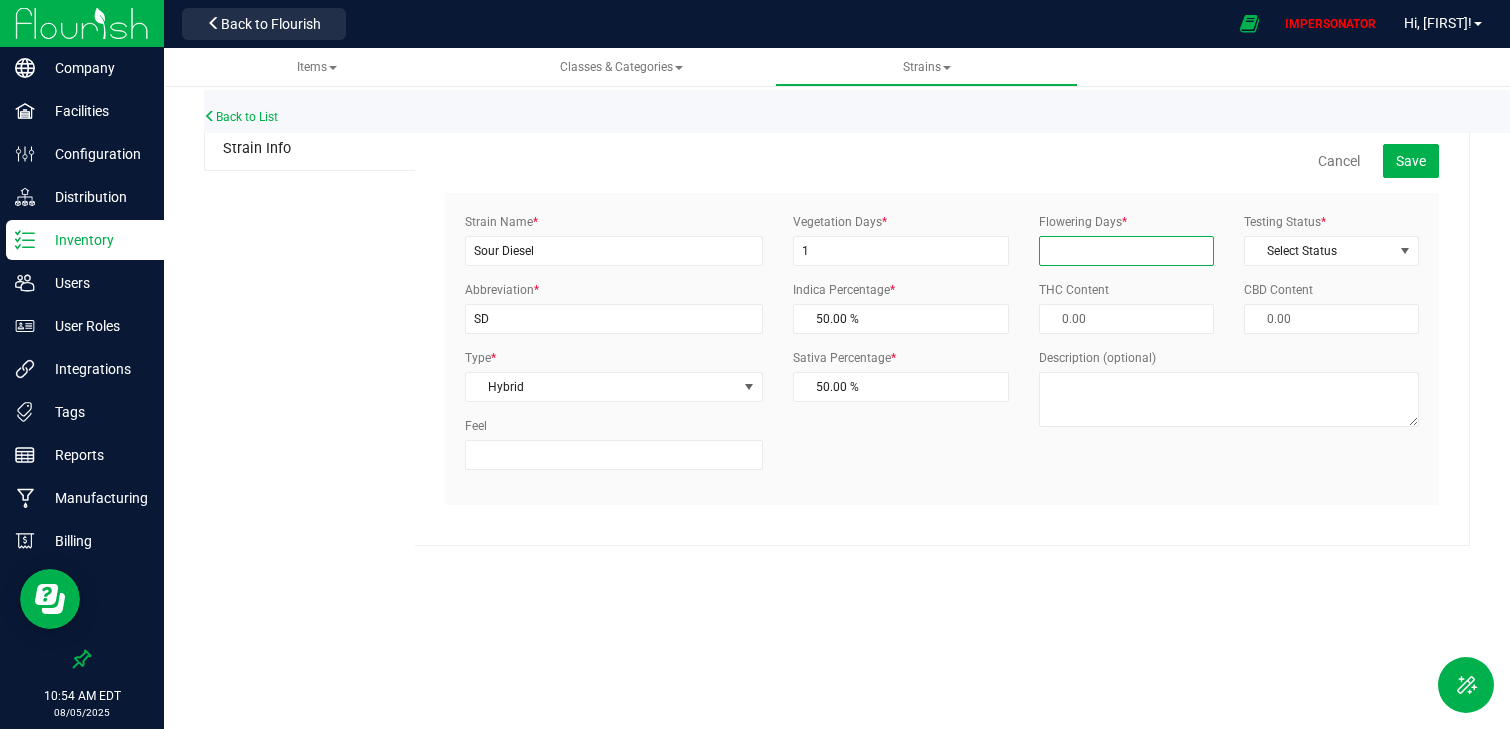 click on "Flowering Days
*" at bounding box center (1126, 251) 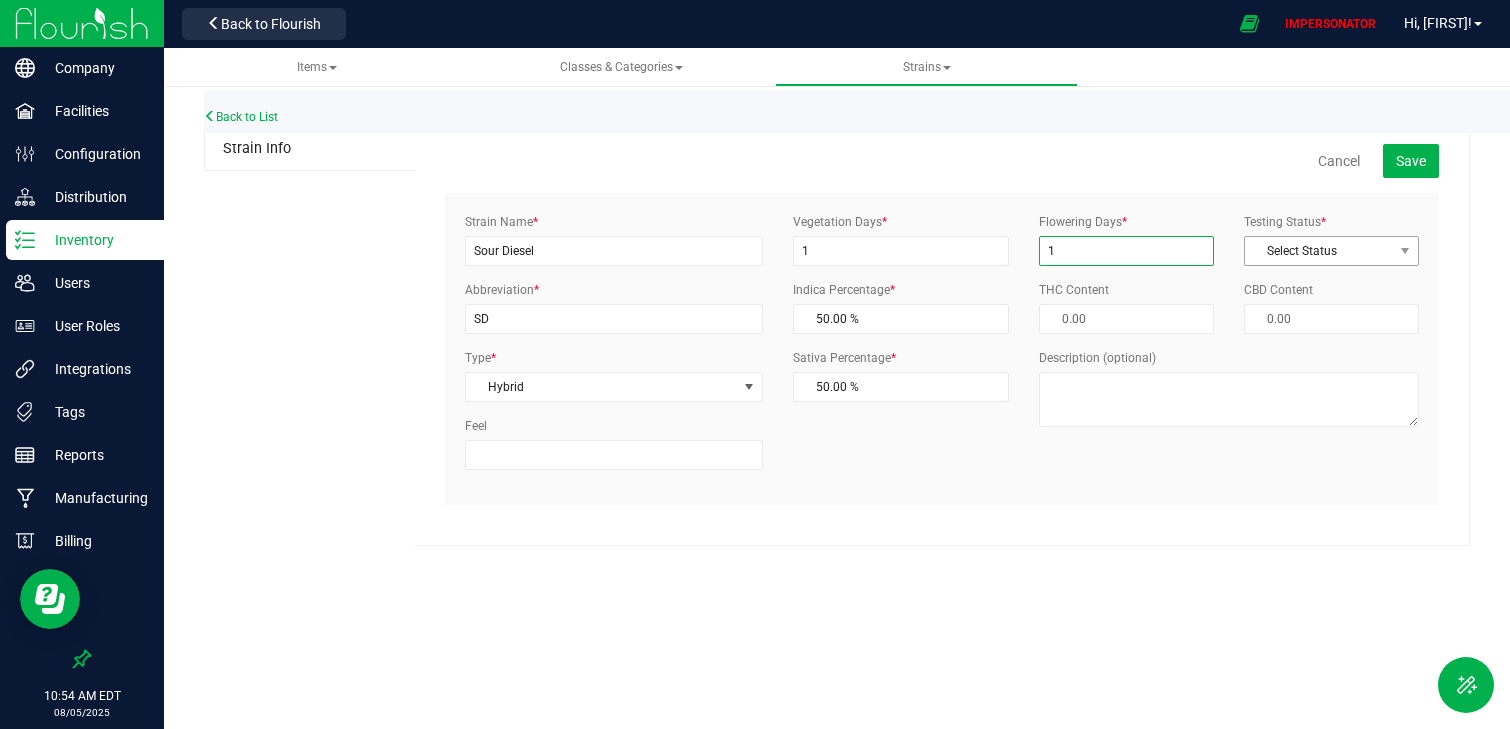 type on "1" 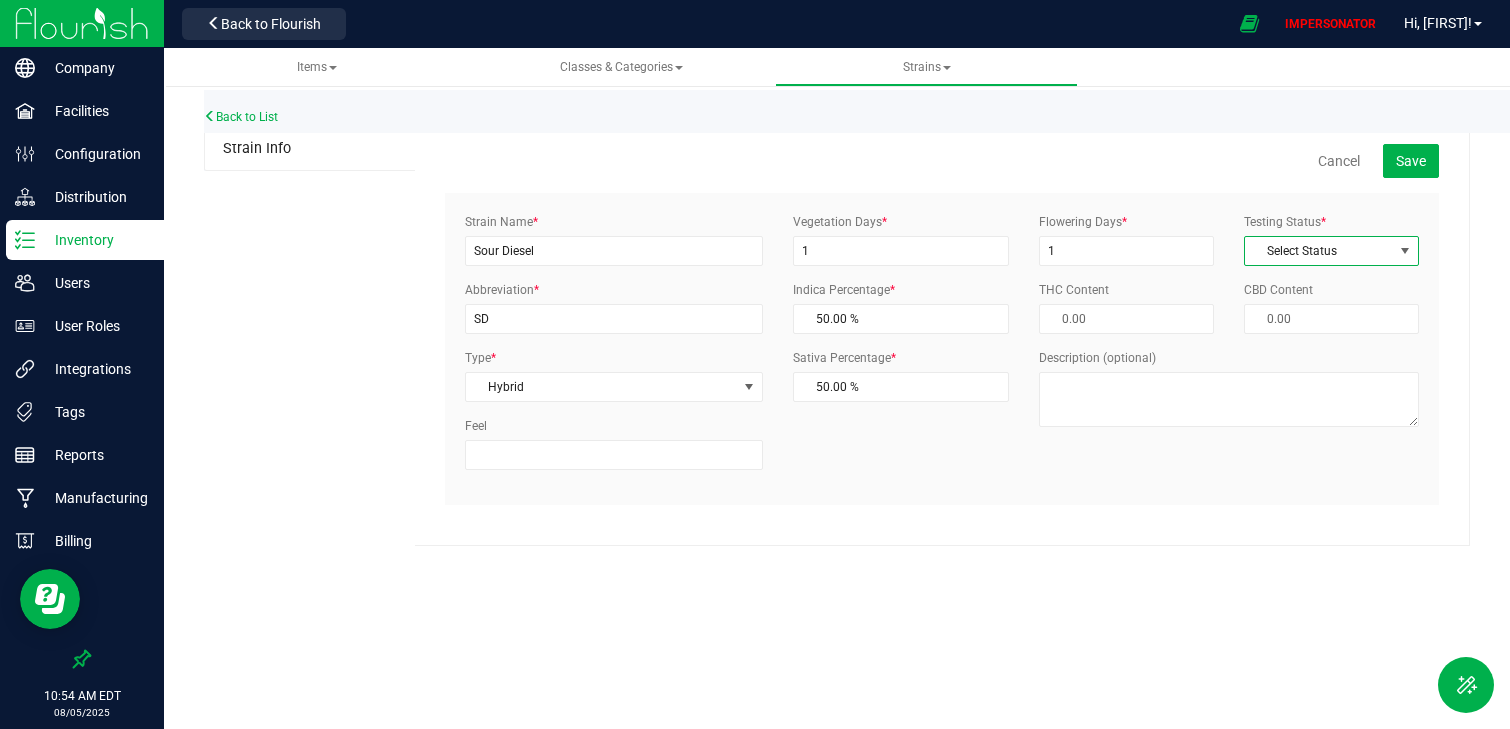 click on "Select Status" at bounding box center (1319, 251) 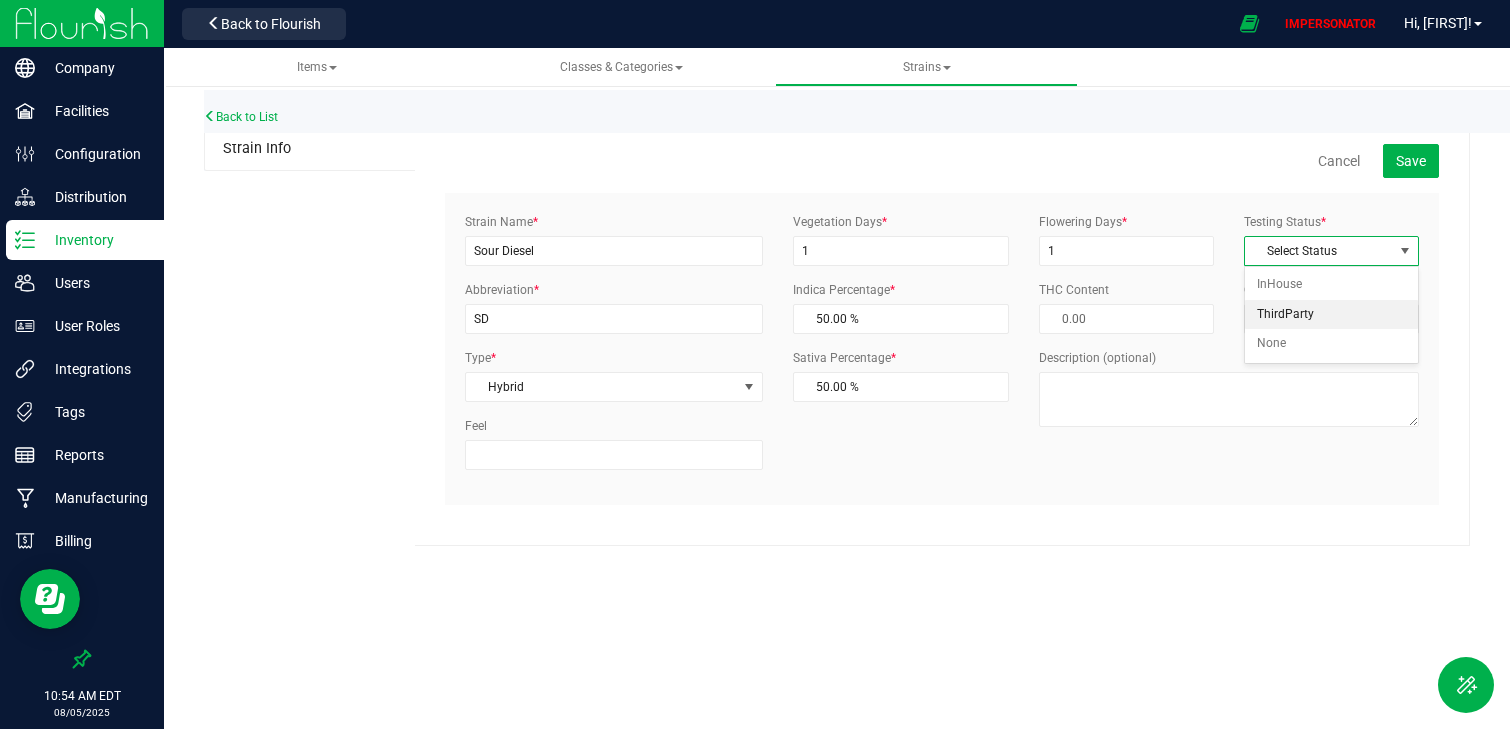 click on "ThirdParty" at bounding box center (1331, 315) 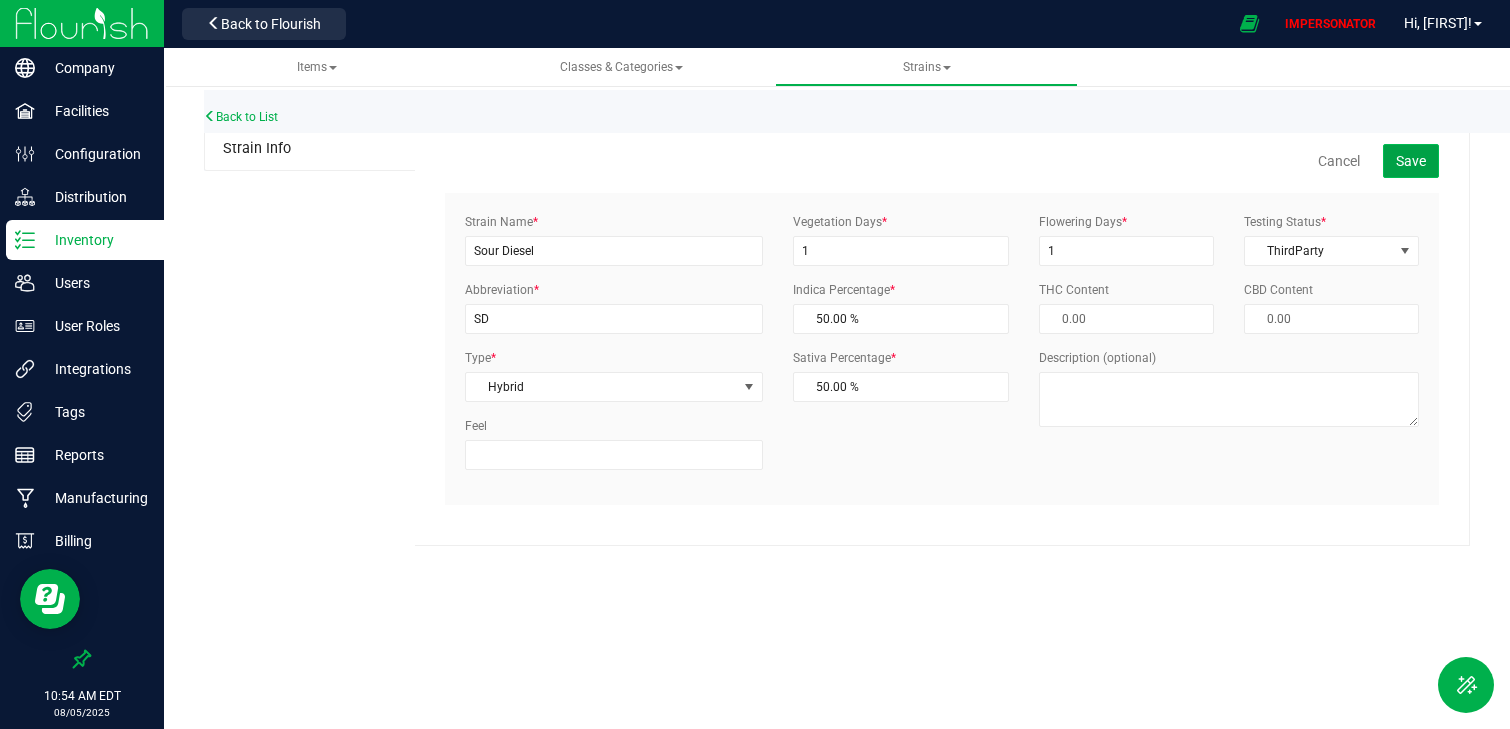 click on "Save" at bounding box center (1411, 161) 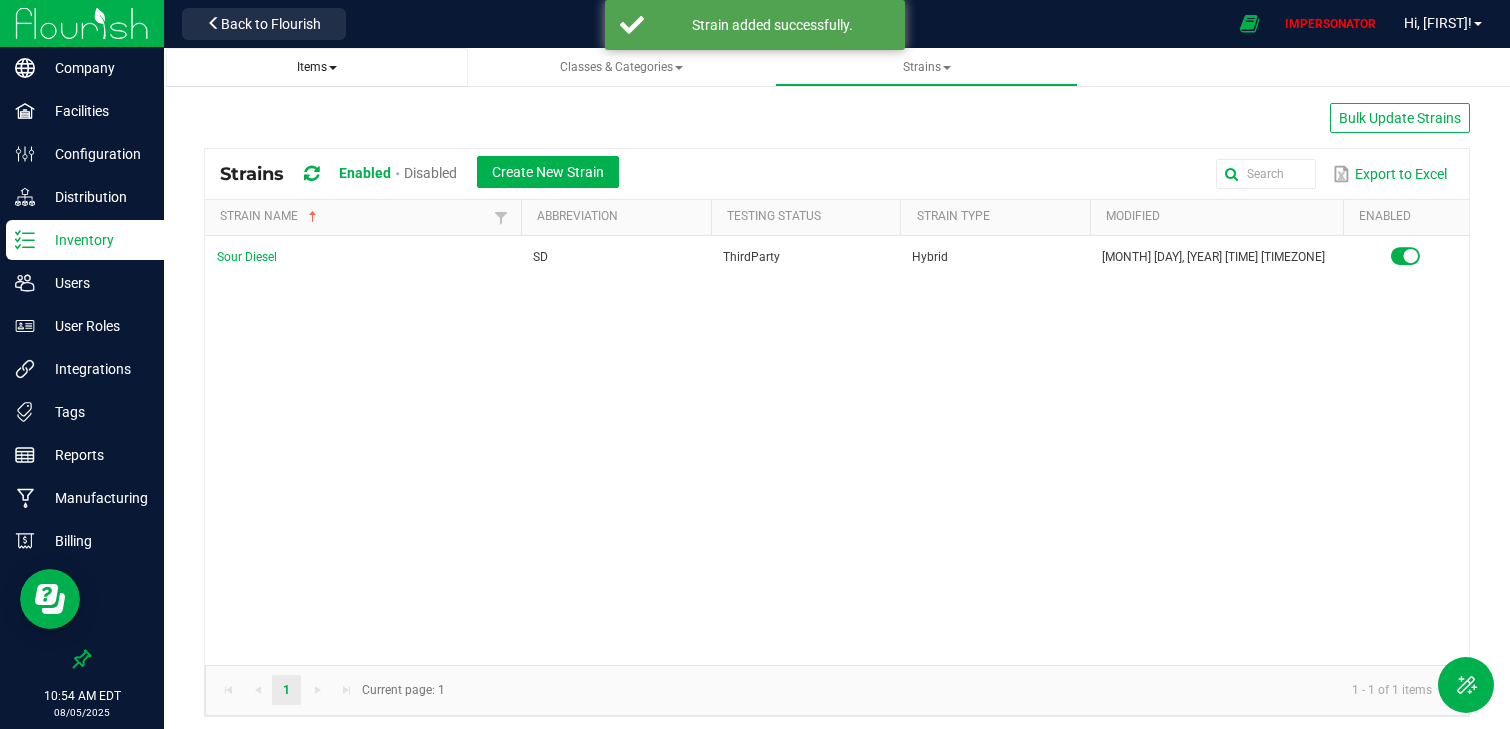 click on "Items" at bounding box center [317, 67] 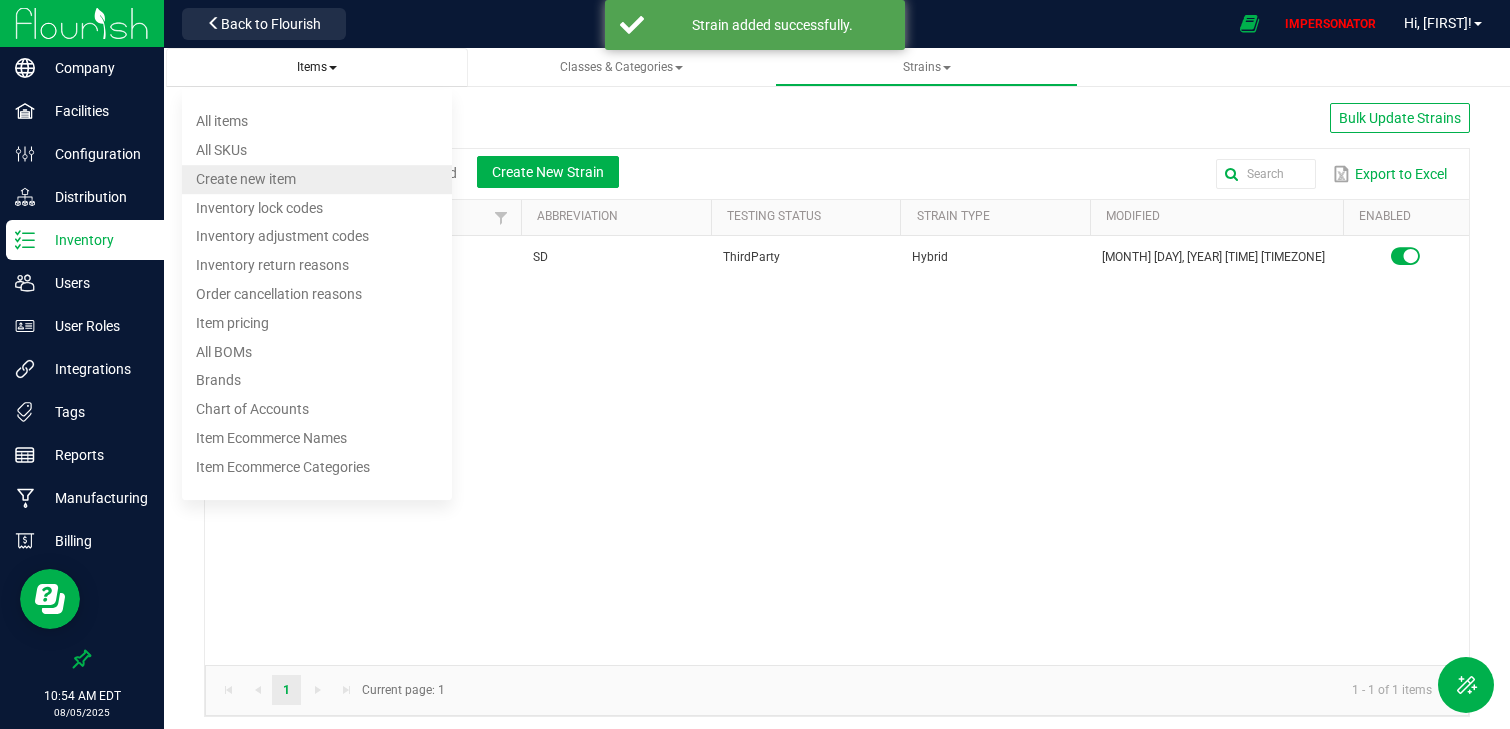 click on "Create new item" at bounding box center [317, 179] 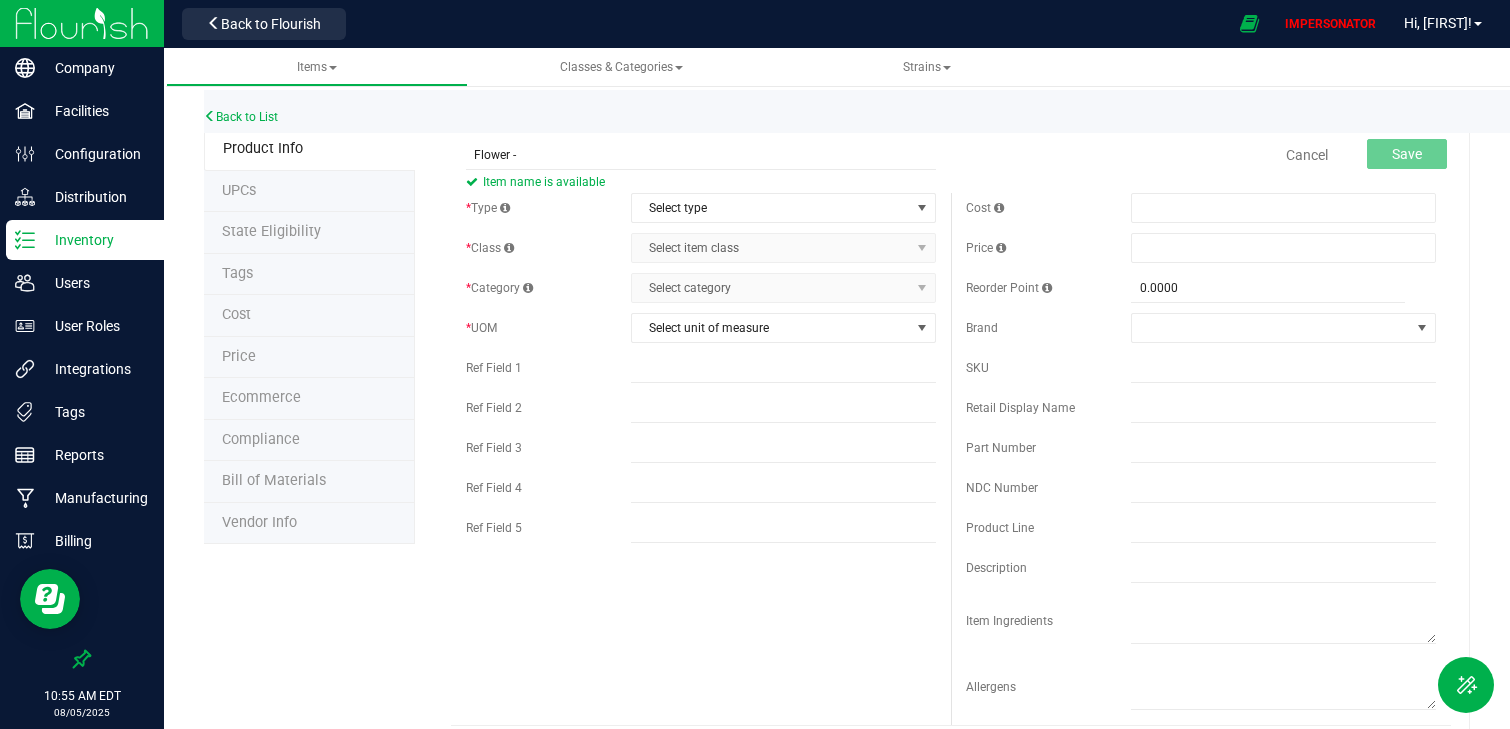 type on "Flower - Sour Diesel - Bulk" 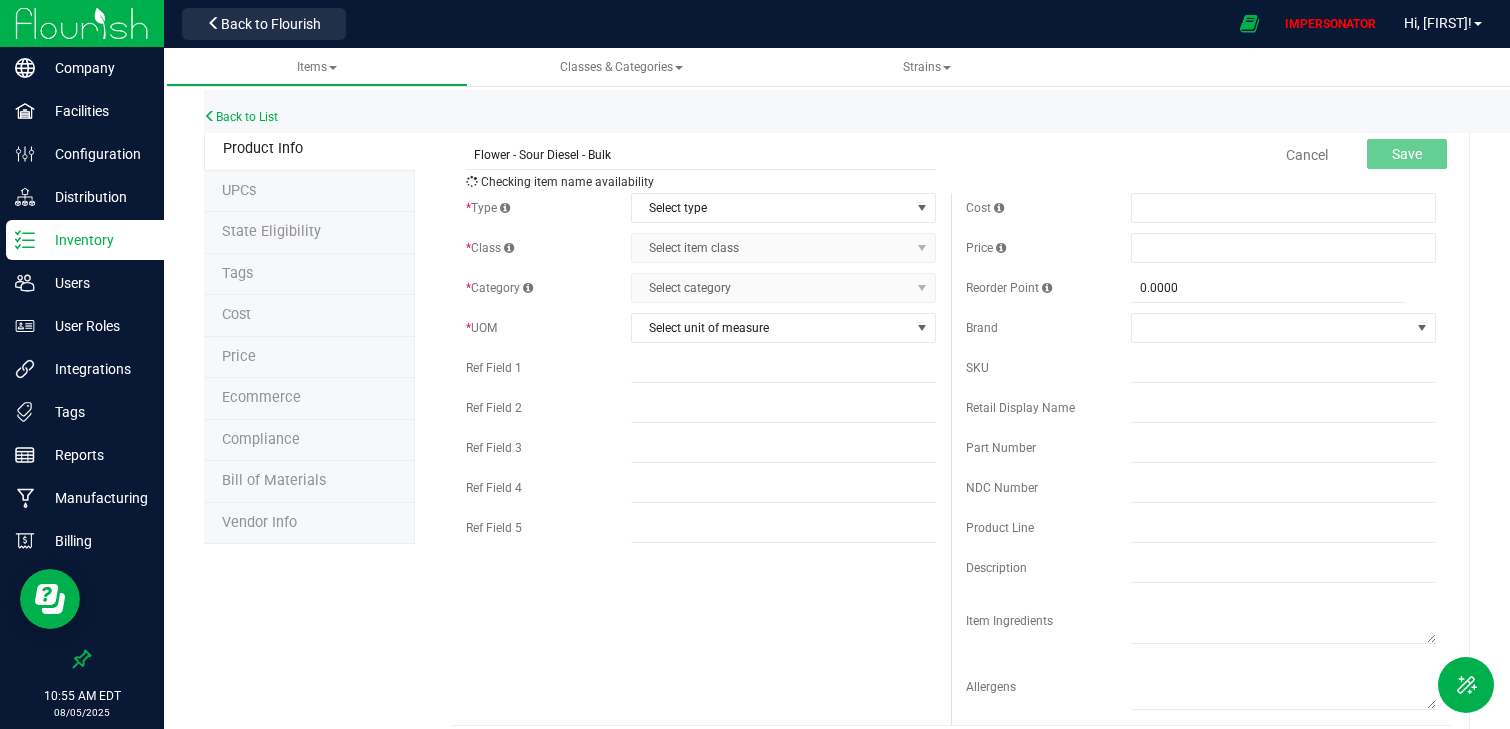 click on "Cancel
Save" at bounding box center [1201, 155] 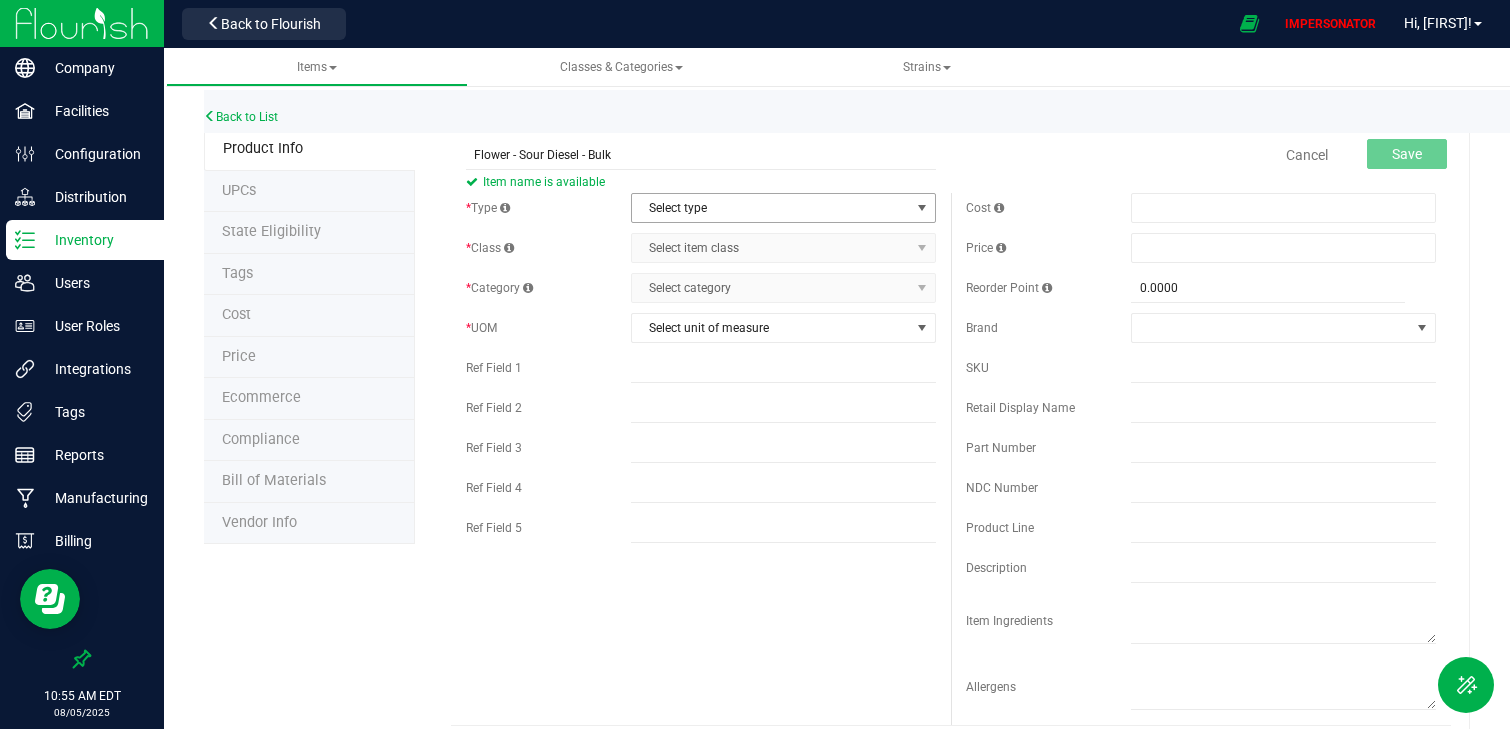click on "Select type" at bounding box center (771, 208) 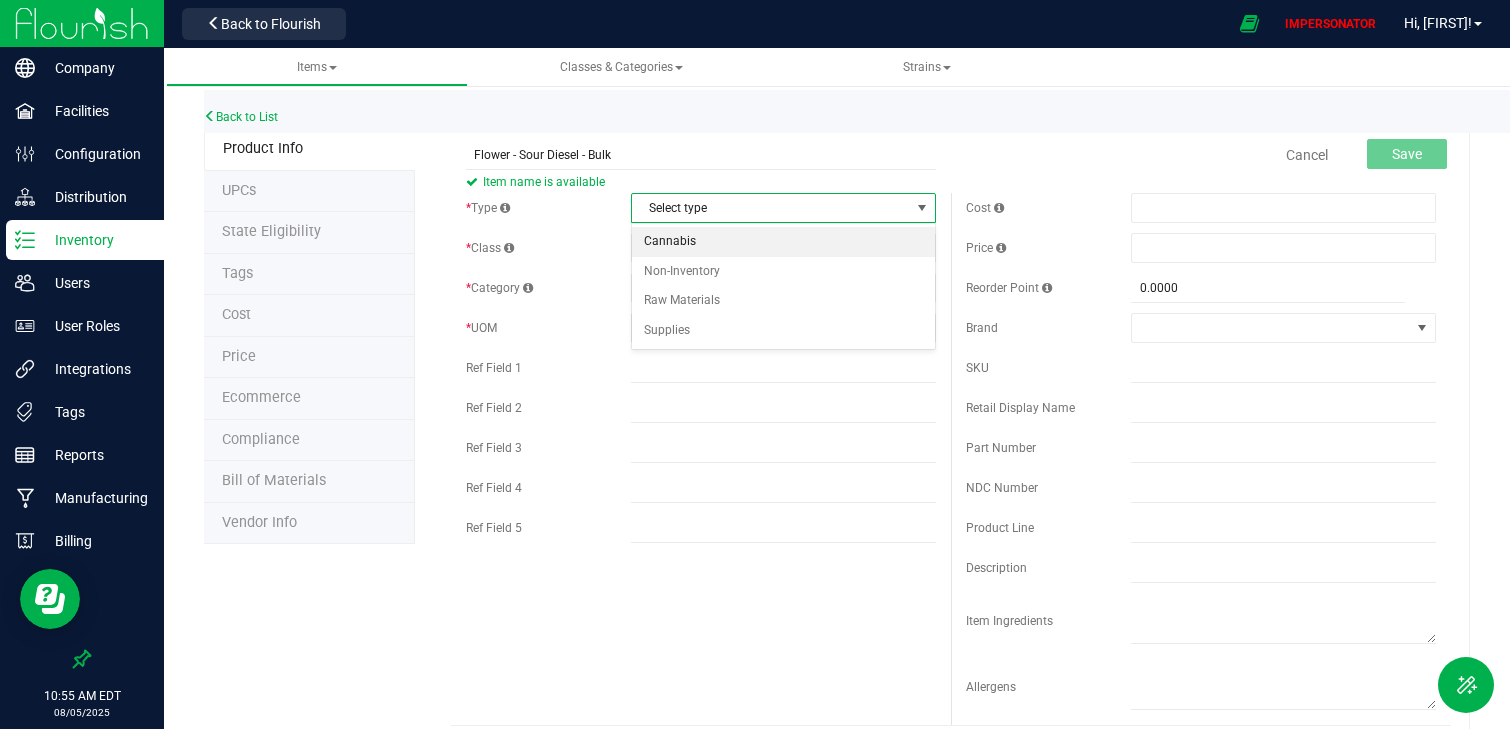 click on "Cannabis" at bounding box center [784, 242] 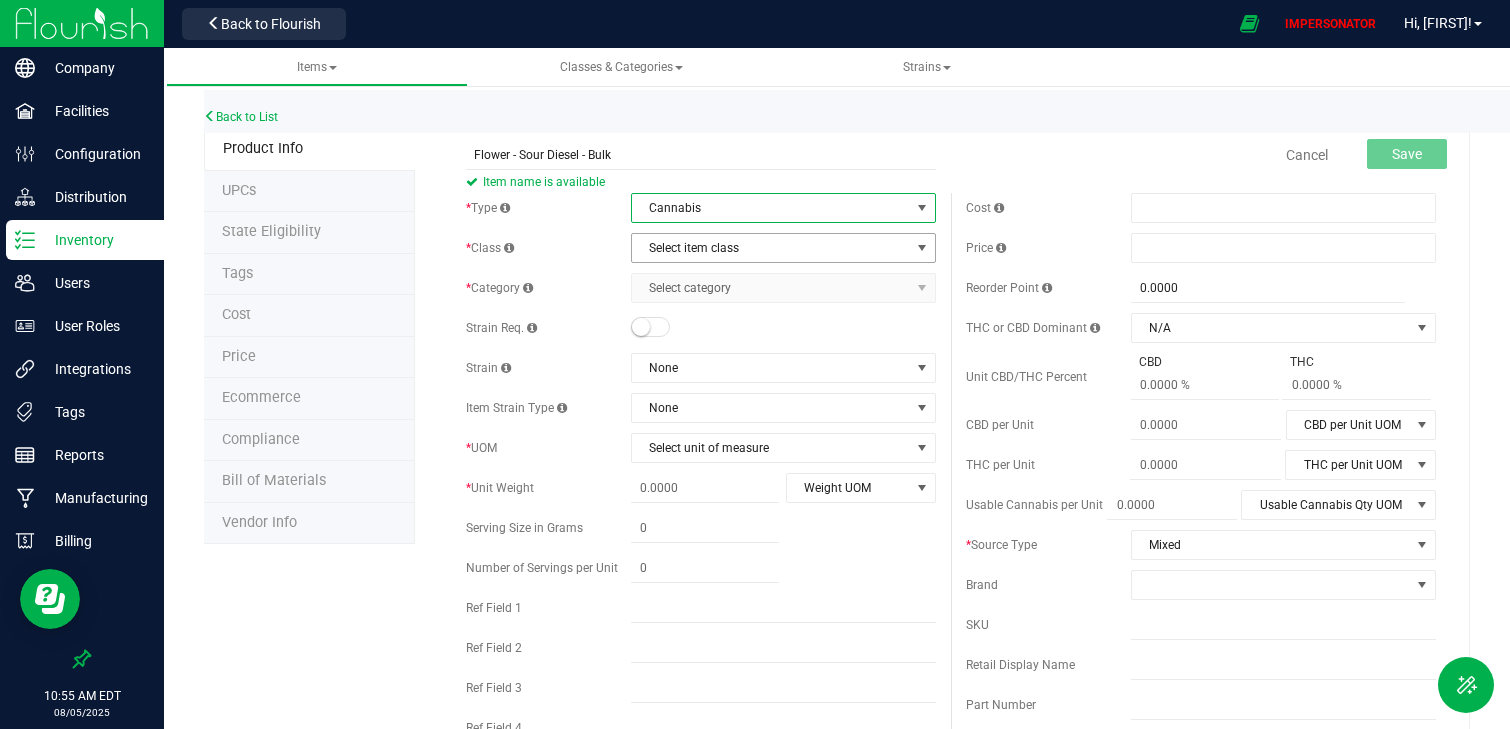 click on "Select item class" at bounding box center [771, 248] 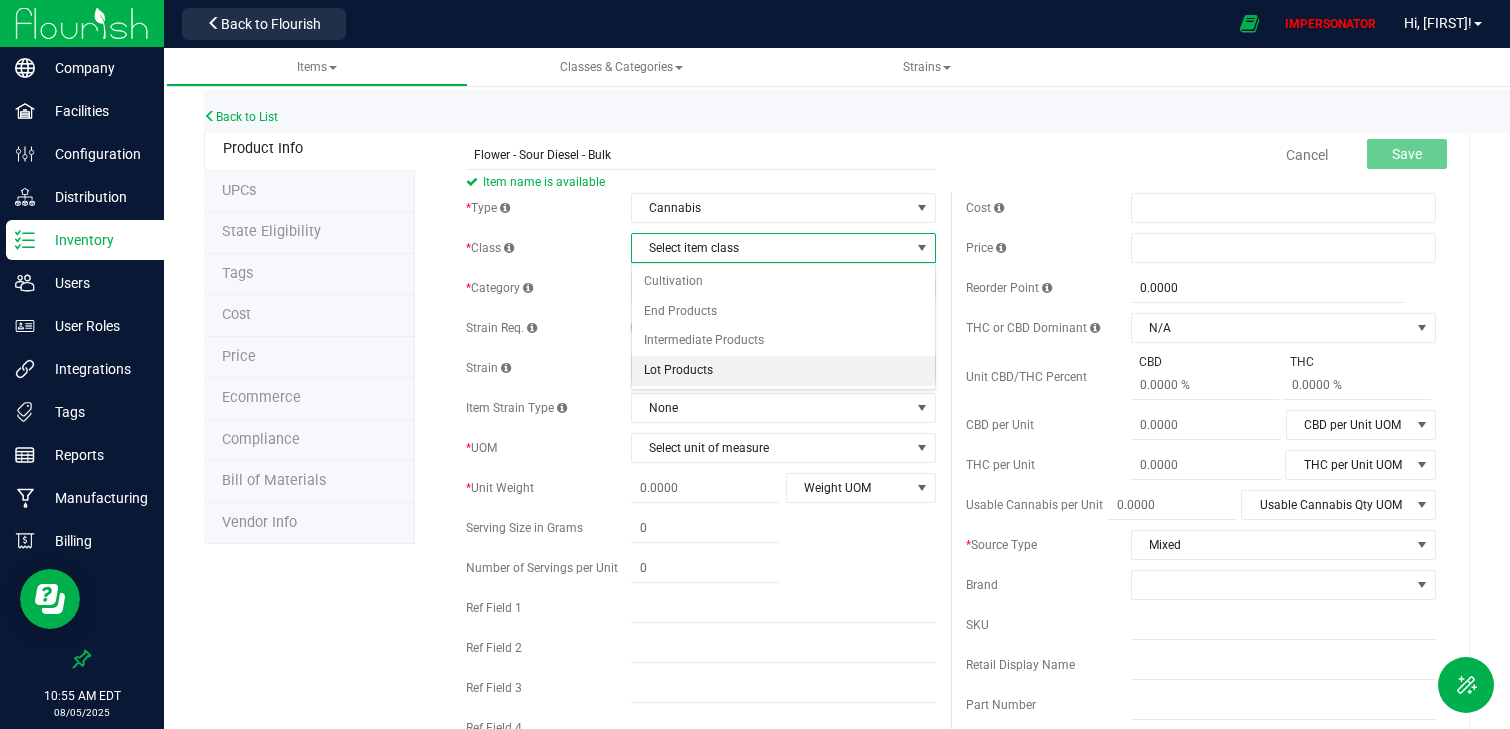 click on "Lot Products" at bounding box center [784, 371] 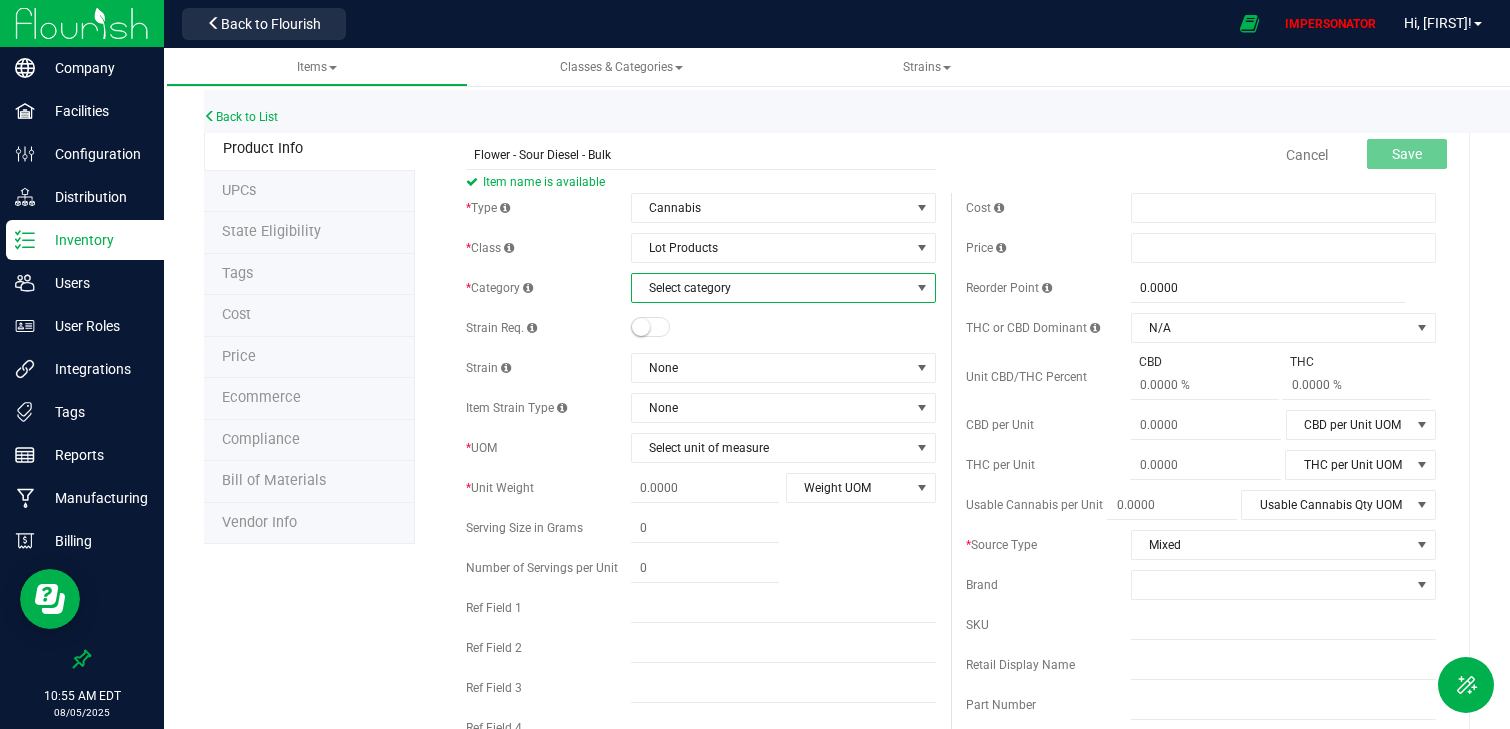 click on "Select category" at bounding box center (771, 288) 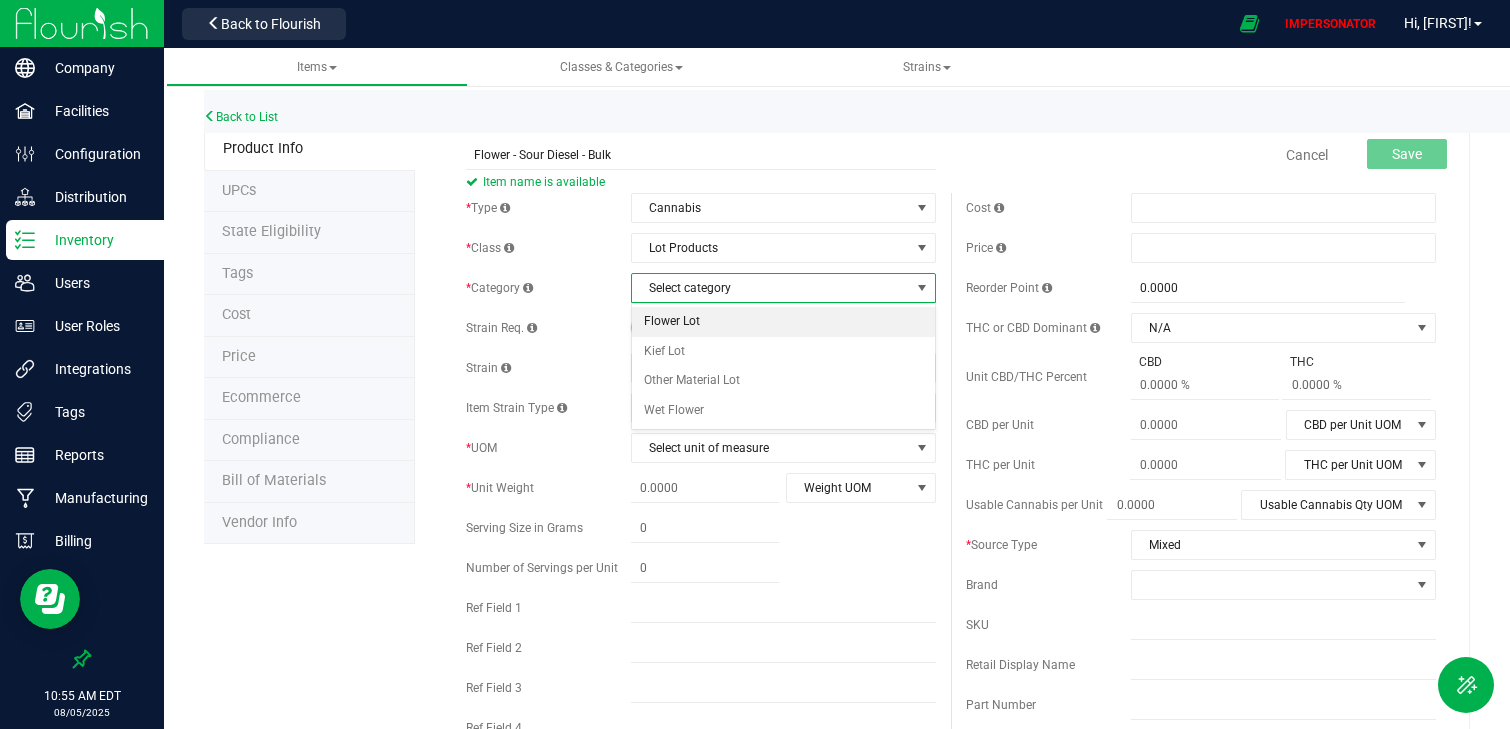 click on "Flower Lot" at bounding box center [784, 322] 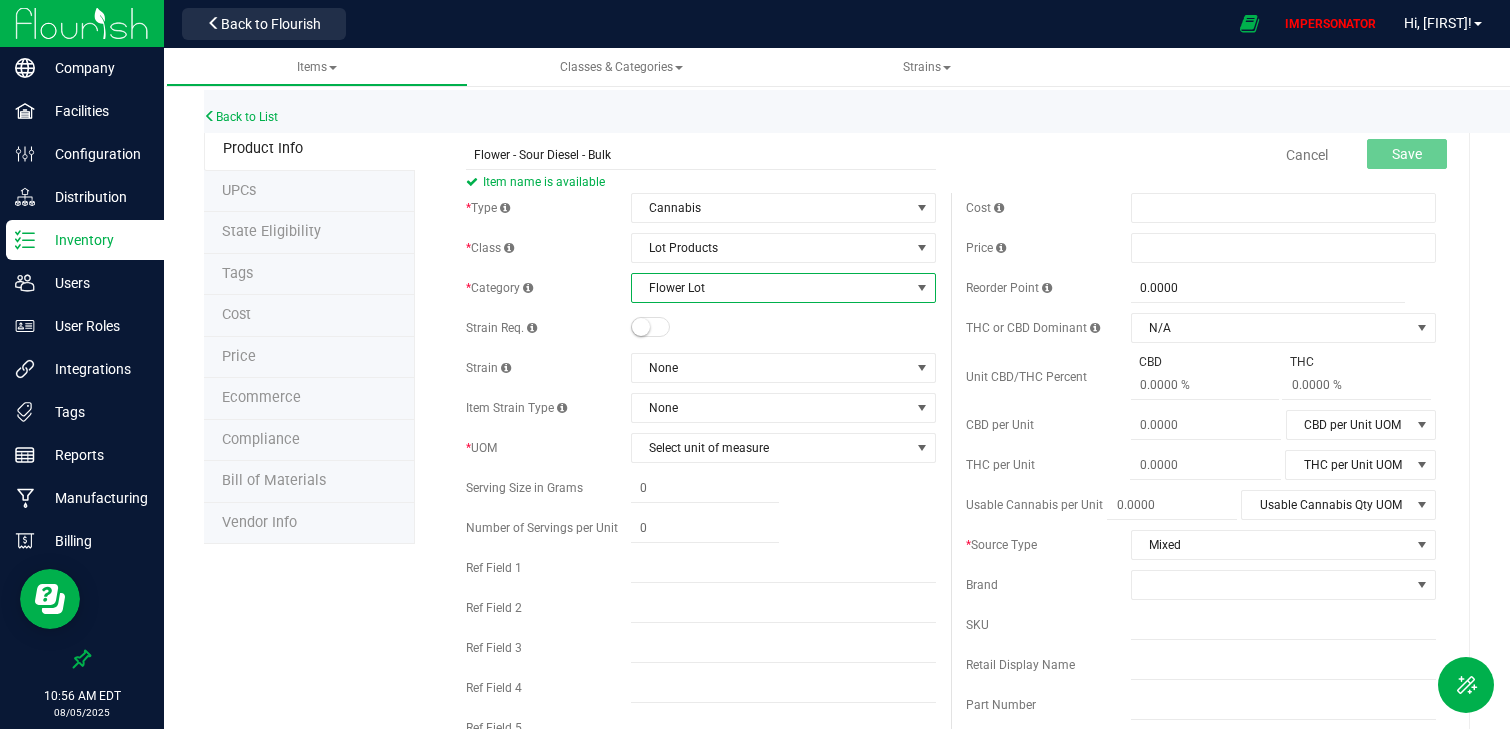 click on "Strain Req." at bounding box center [548, 328] 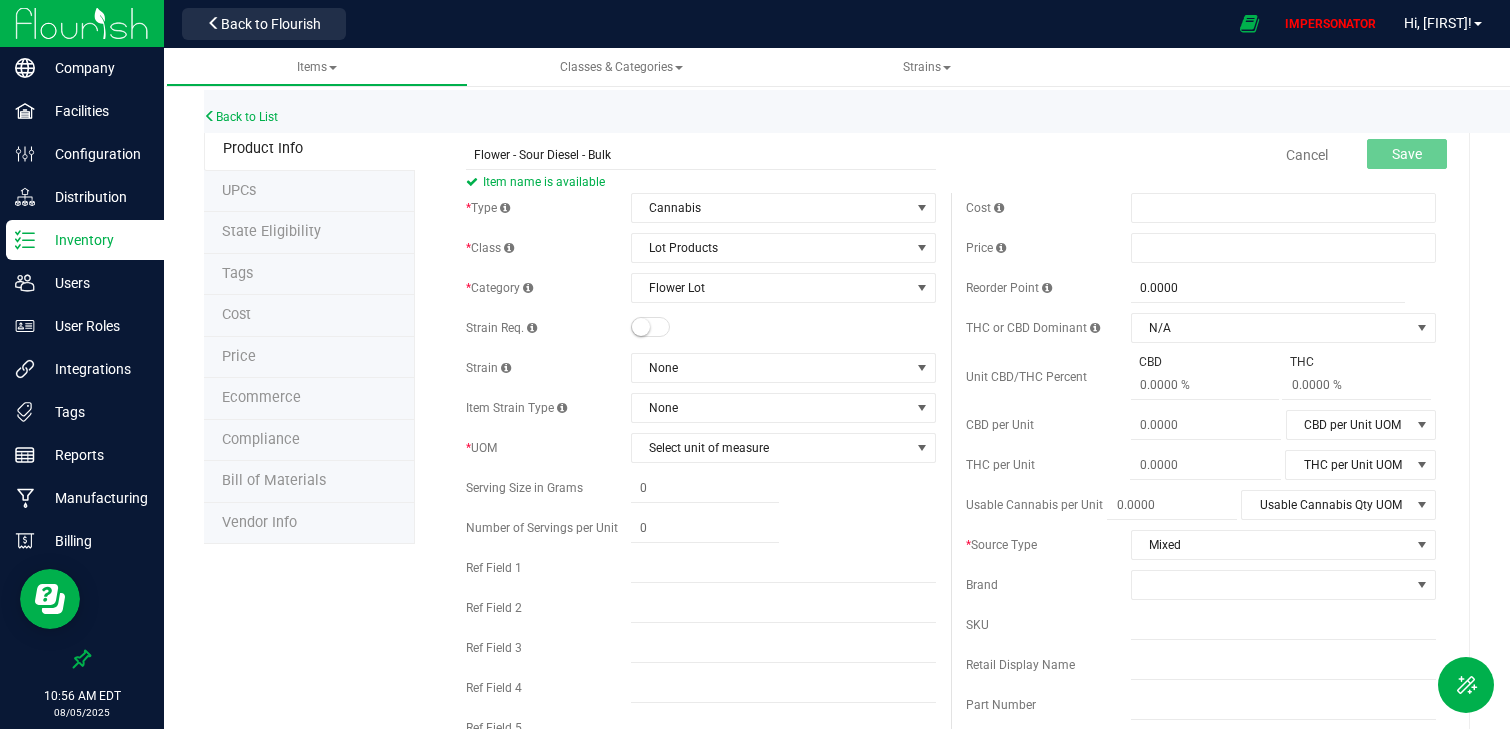 click at bounding box center (641, 327) 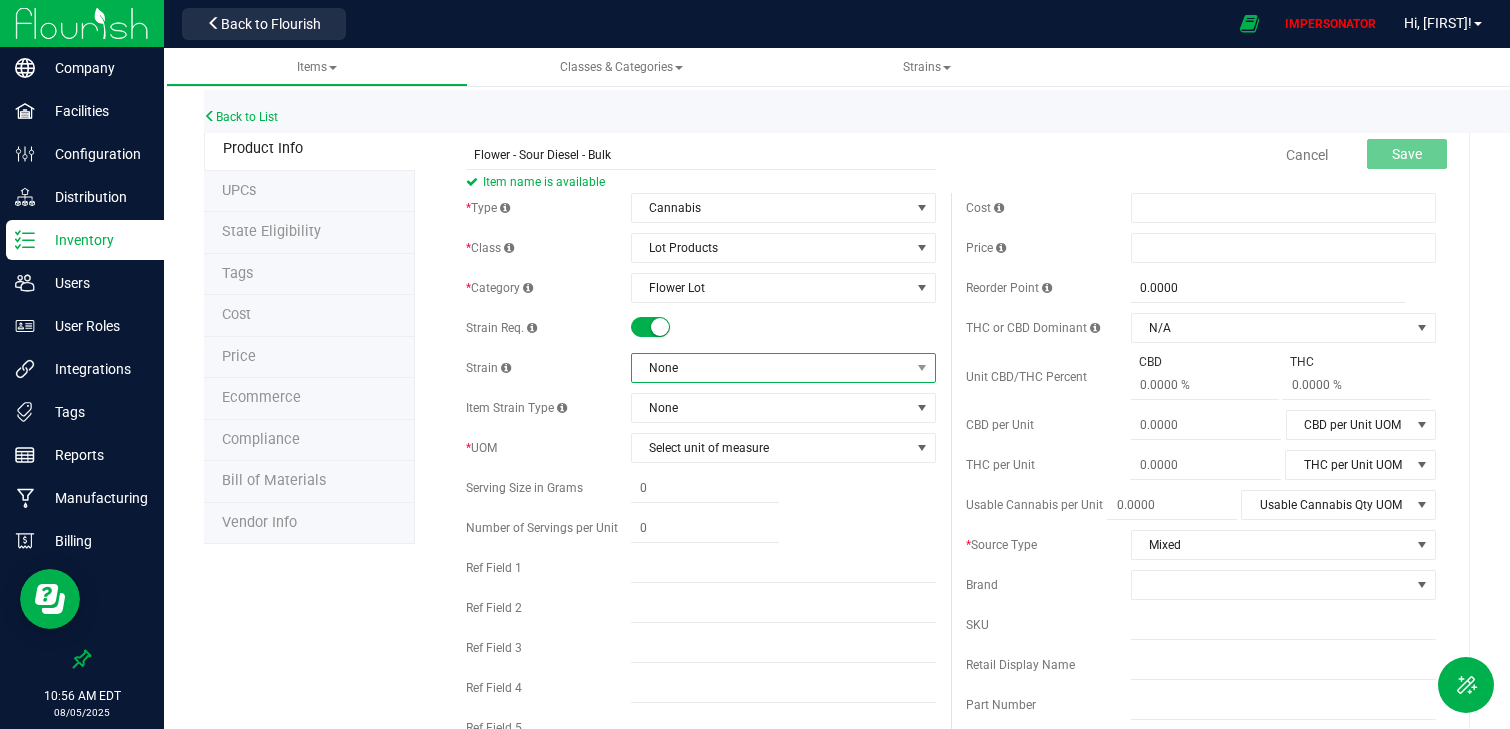 click on "None" at bounding box center (771, 368) 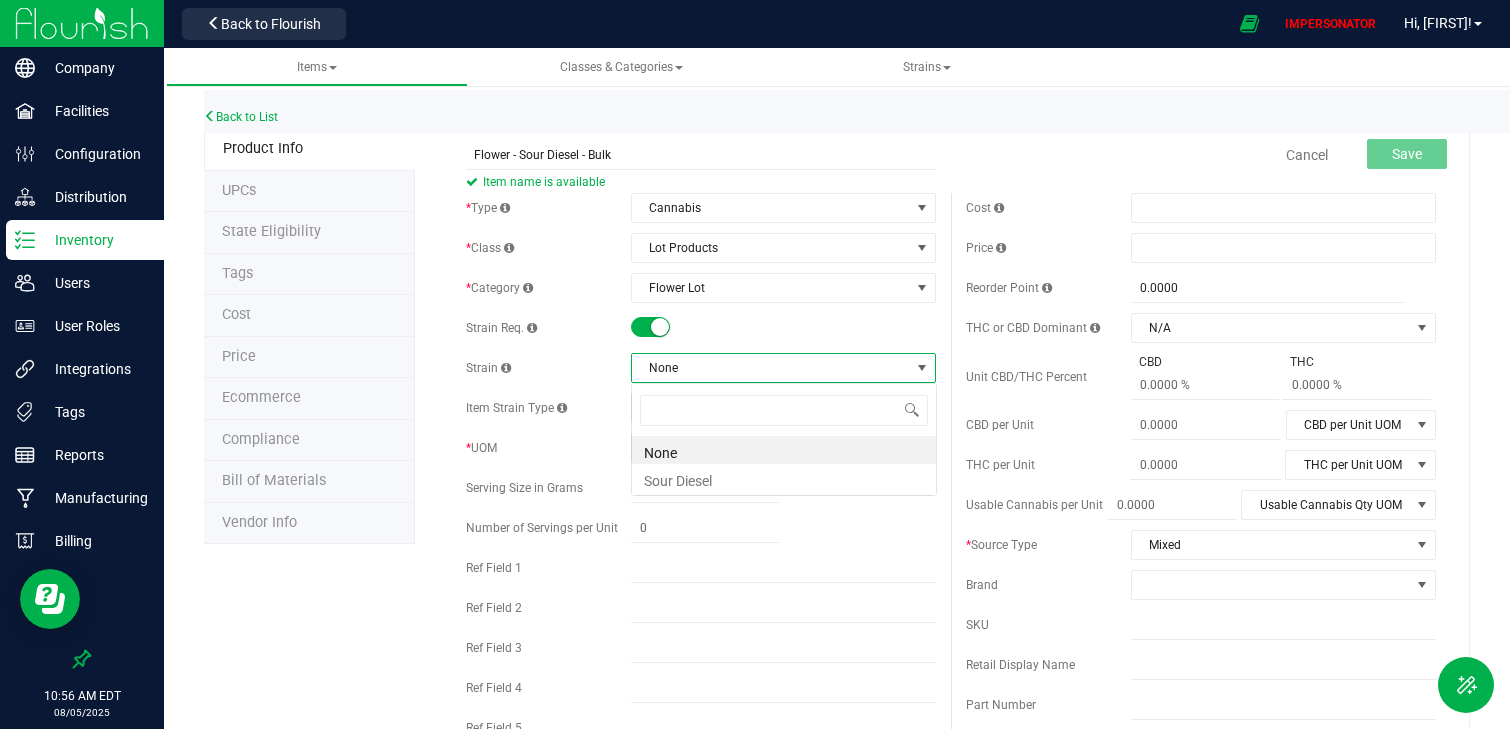 scroll, scrollTop: 99970, scrollLeft: 99694, axis: both 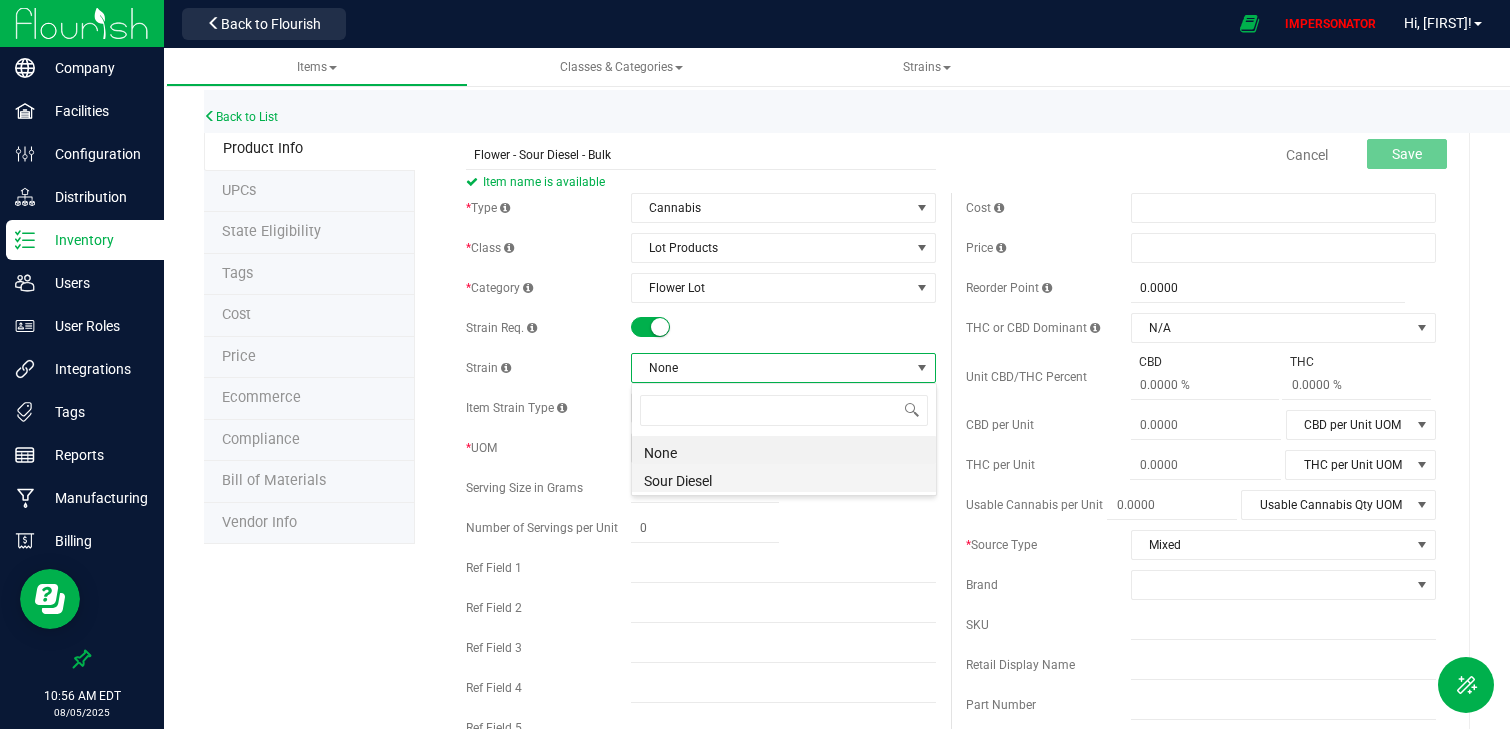 click on "Sour Diesel" at bounding box center (784, 478) 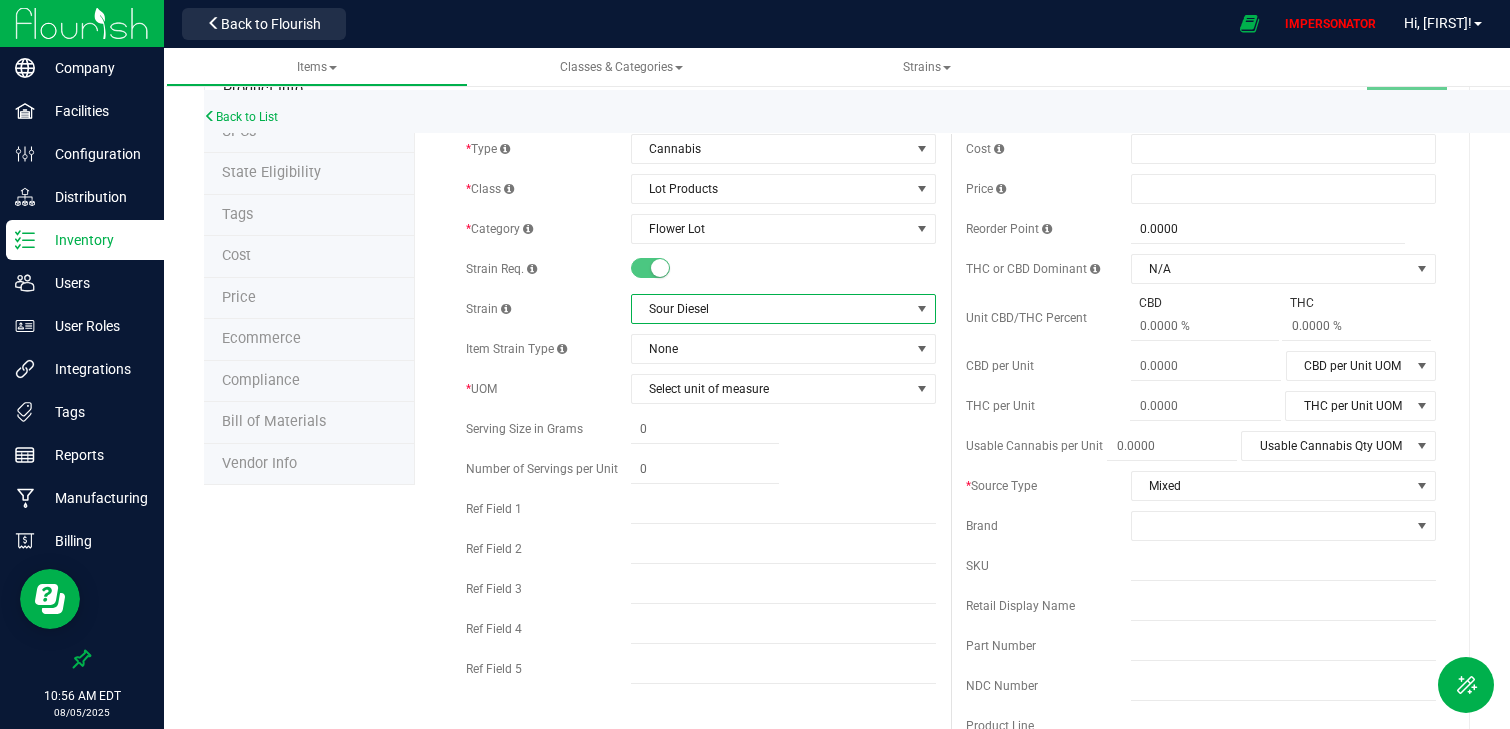 scroll, scrollTop: 75, scrollLeft: 0, axis: vertical 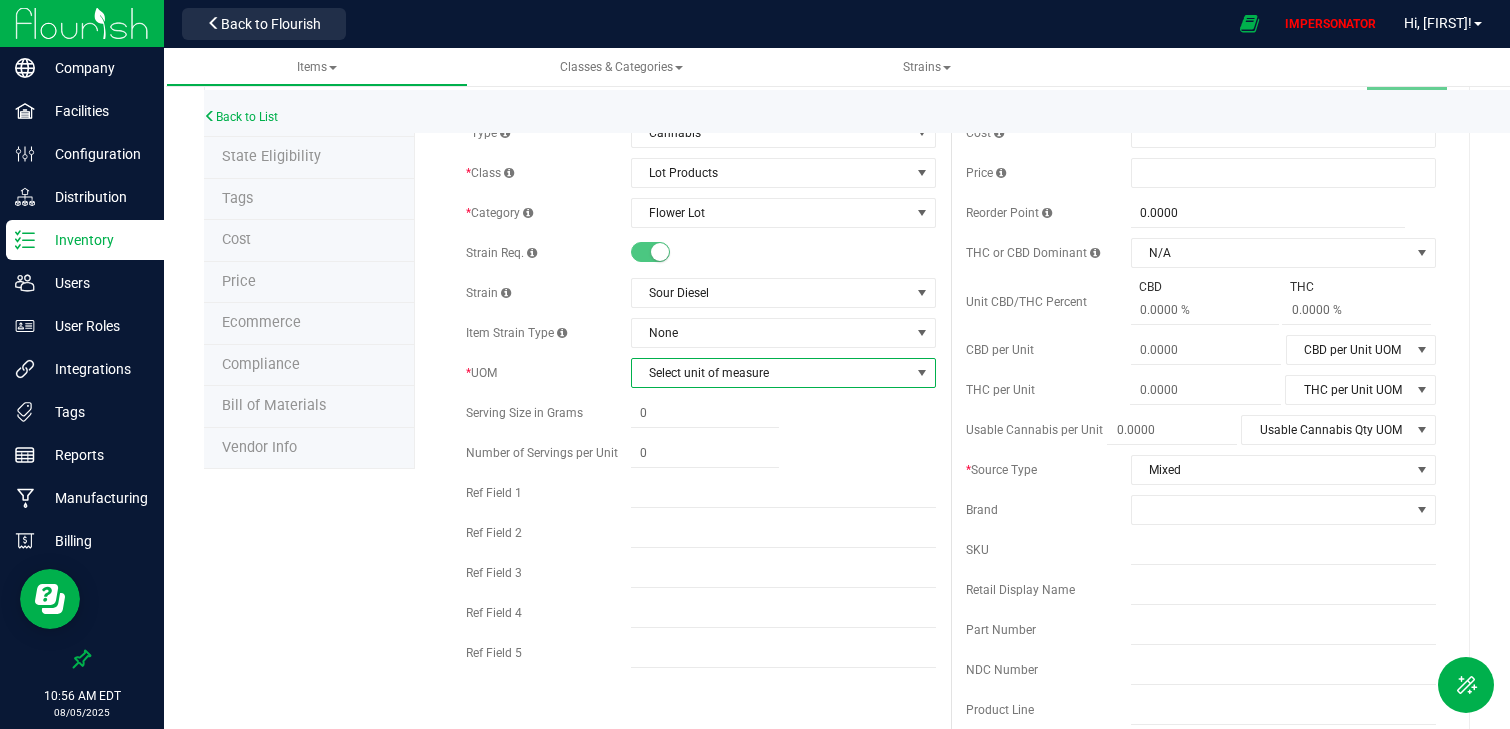 click on "Select unit of measure" at bounding box center (771, 373) 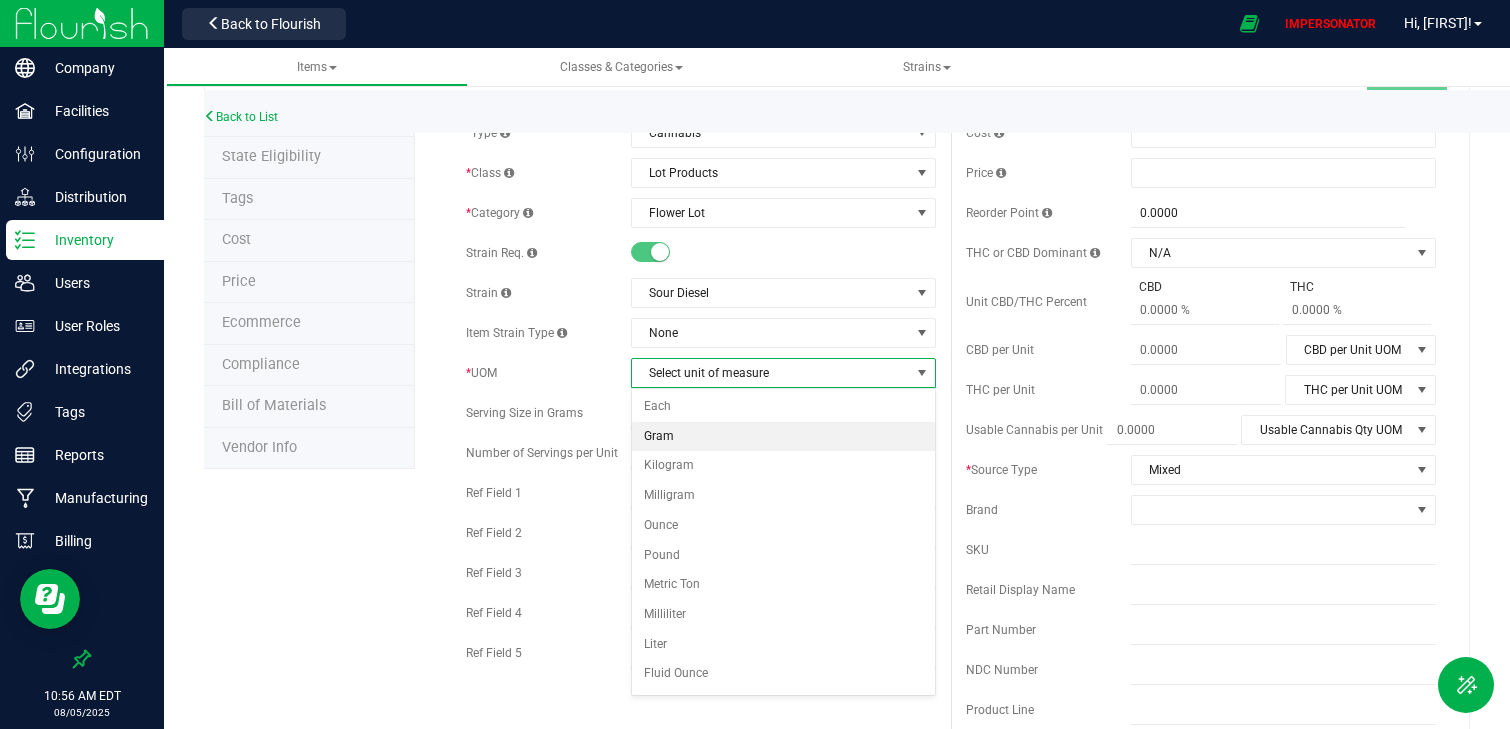 click on "Gram" at bounding box center (784, 437) 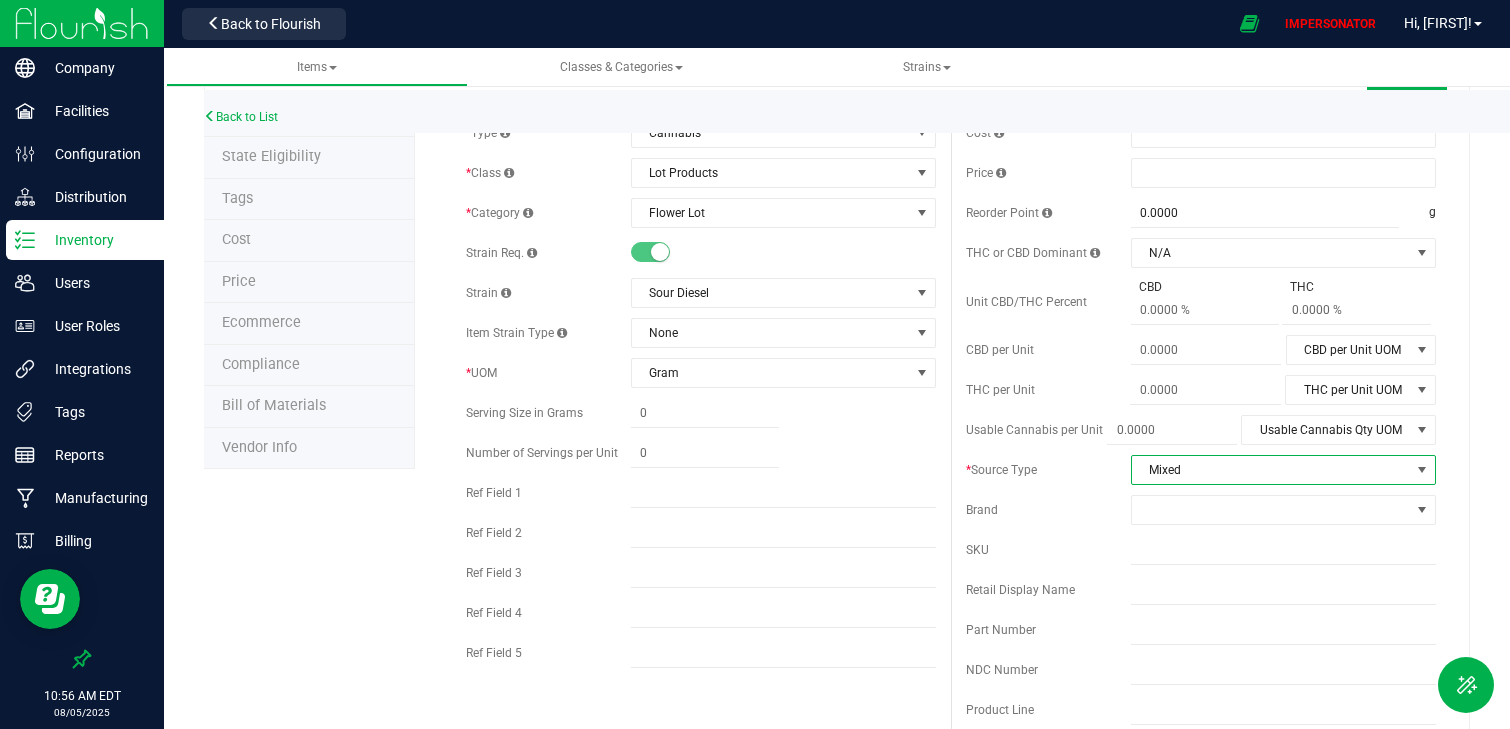 click on "Mixed" at bounding box center (1271, 470) 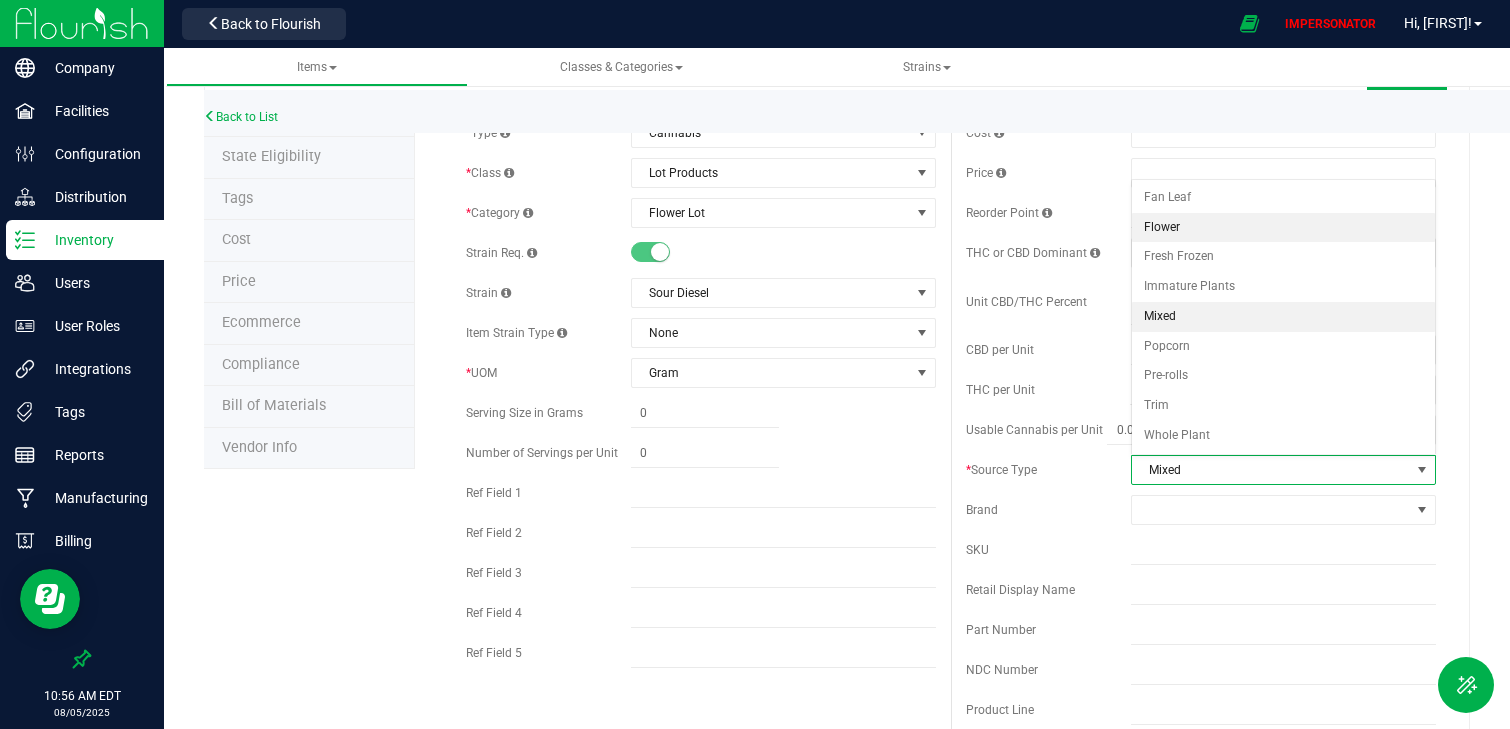 click on "Flower" at bounding box center (1284, 228) 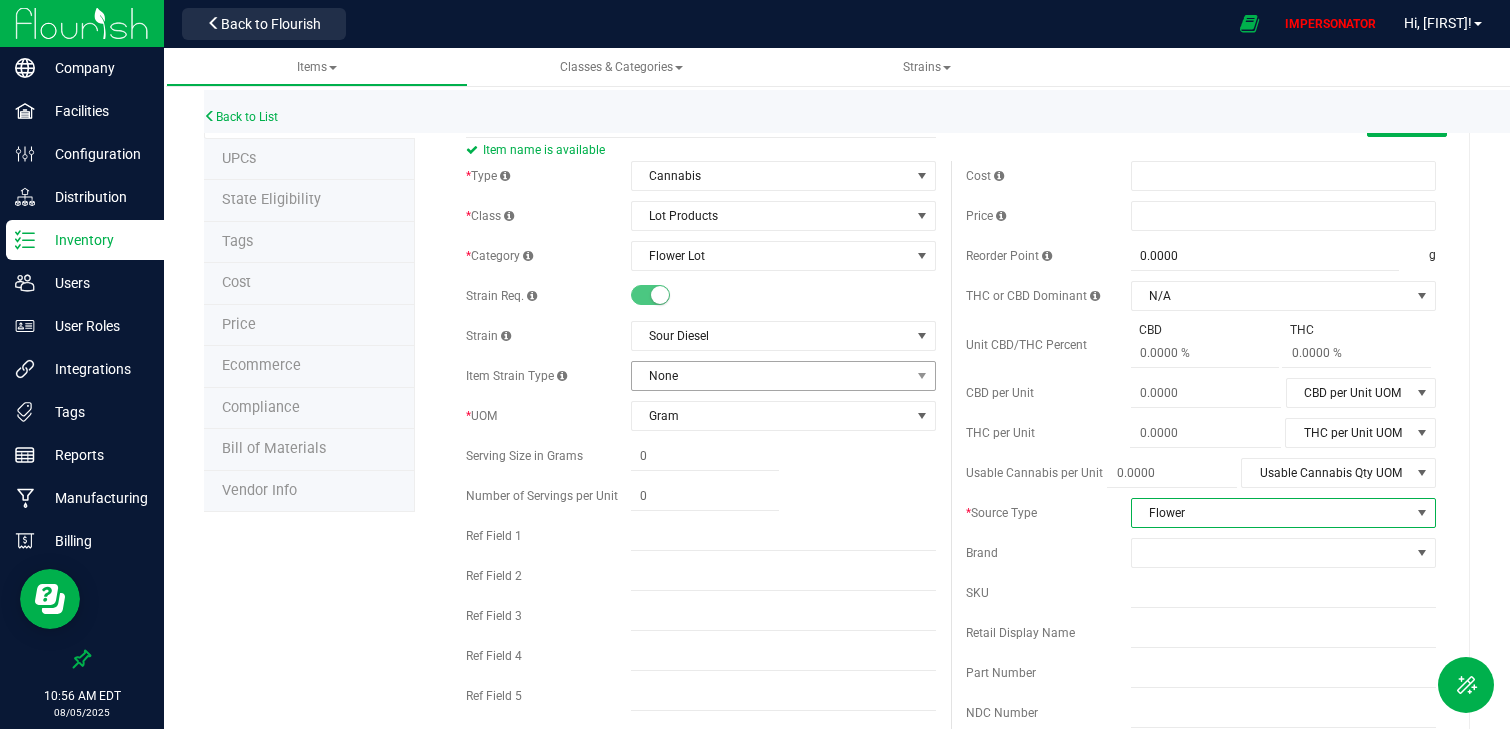 scroll, scrollTop: 0, scrollLeft: 0, axis: both 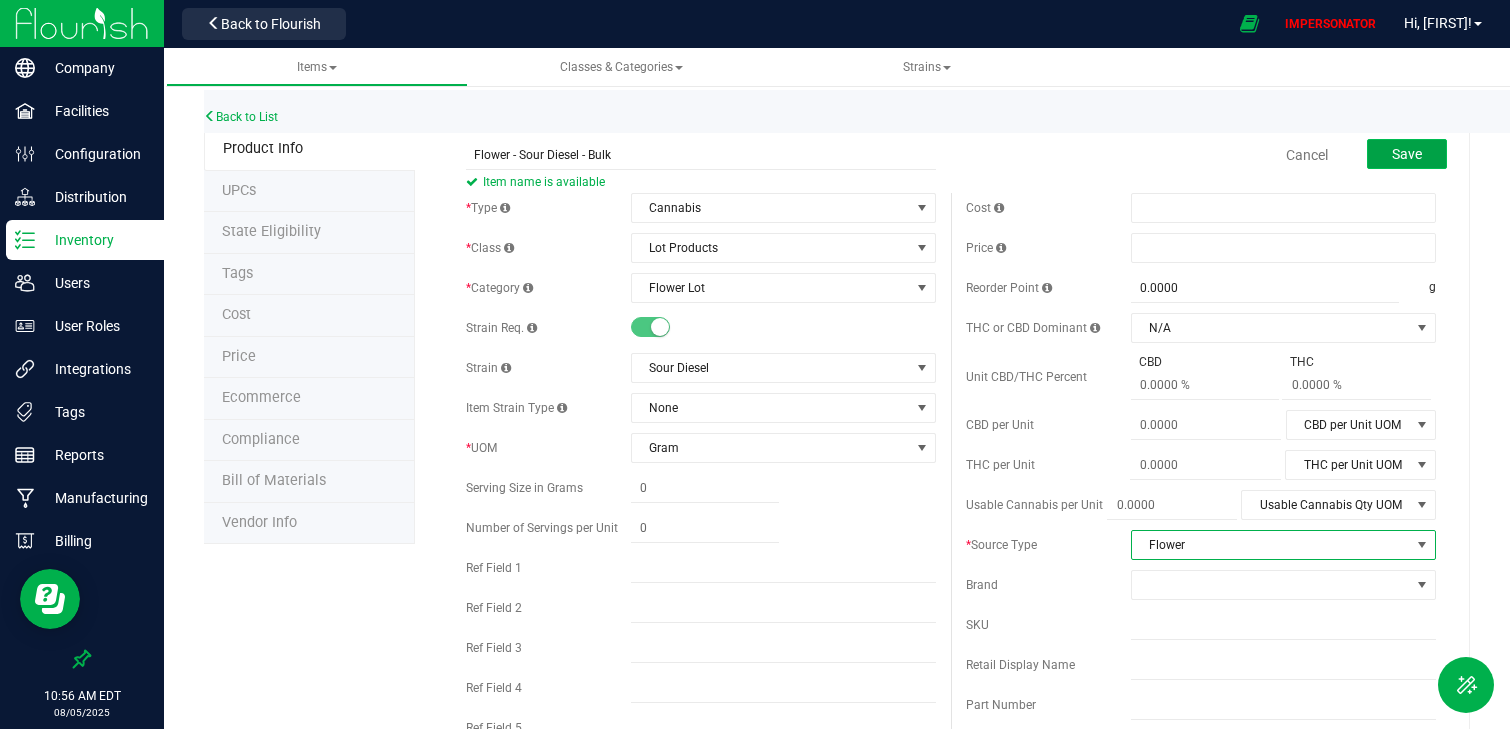 click on "Save" at bounding box center (1407, 154) 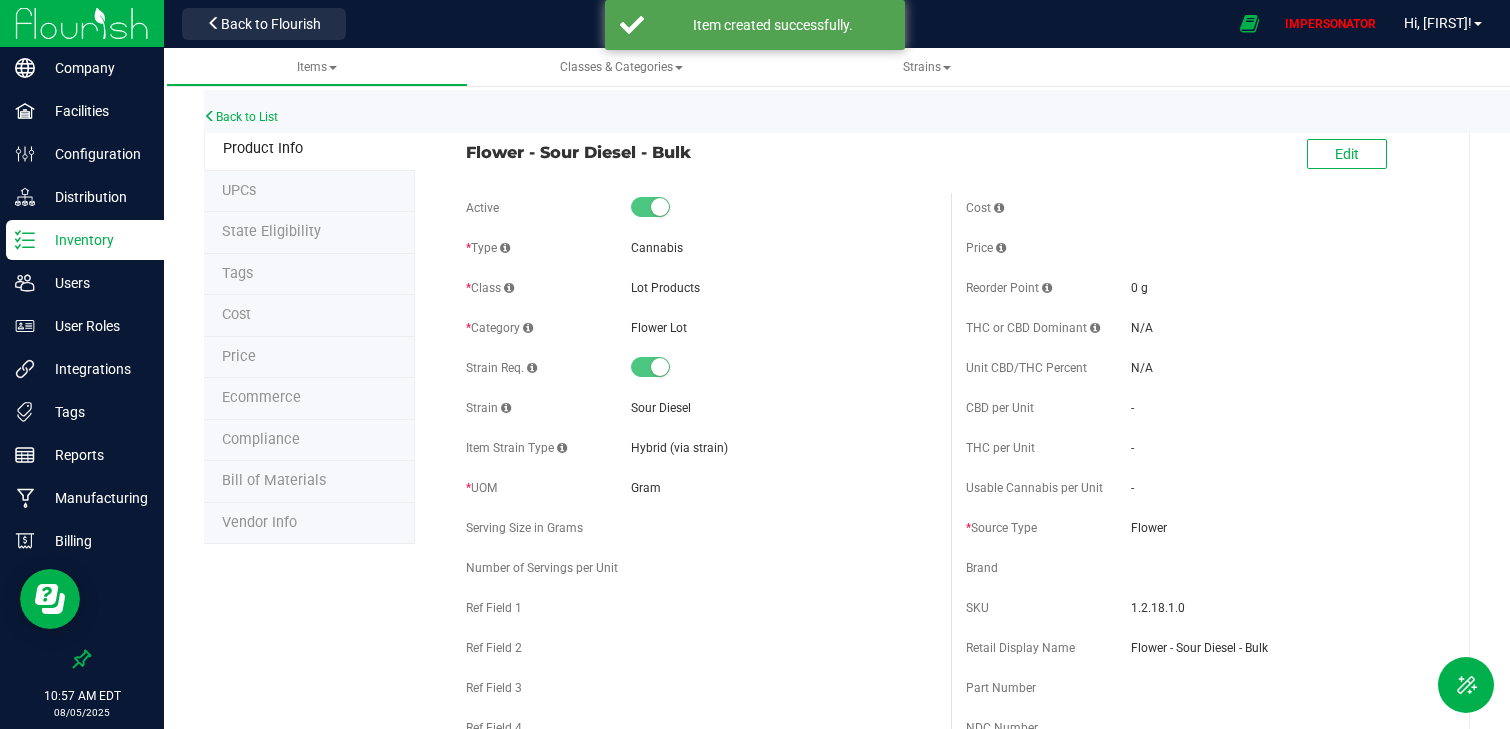 drag, startPoint x: 448, startPoint y: 162, endPoint x: 687, endPoint y: 164, distance: 239.00836 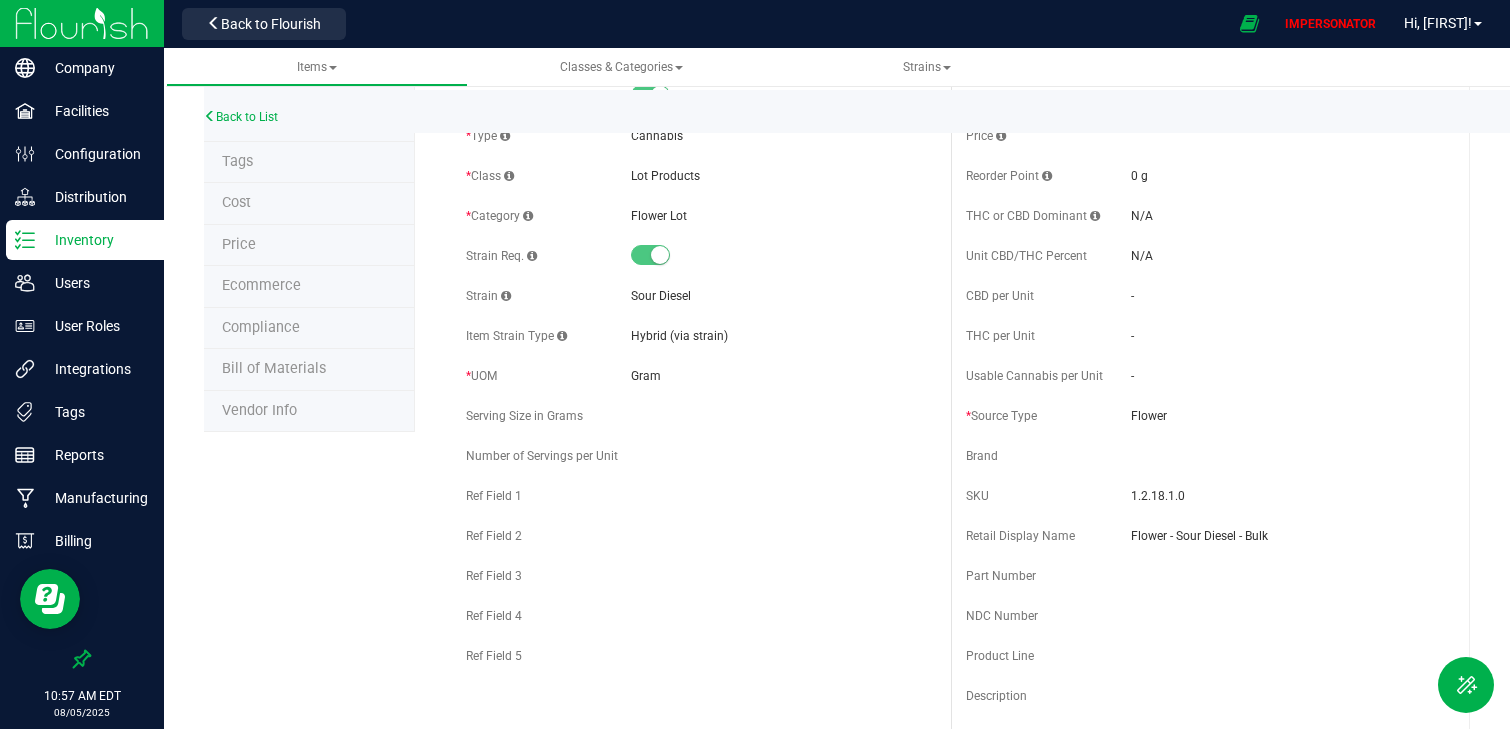 scroll, scrollTop: 59, scrollLeft: 0, axis: vertical 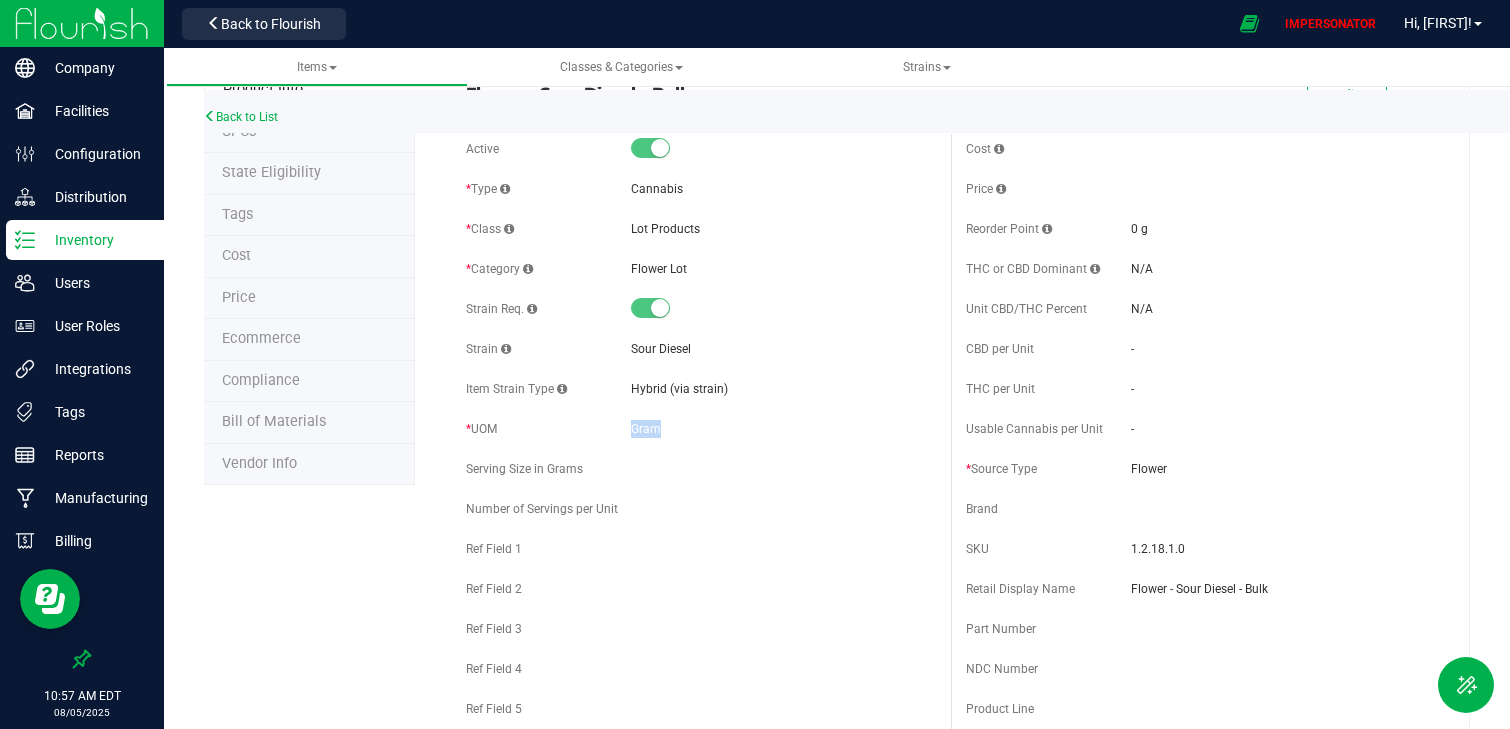 drag, startPoint x: 685, startPoint y: 431, endPoint x: 573, endPoint y: 428, distance: 112.04017 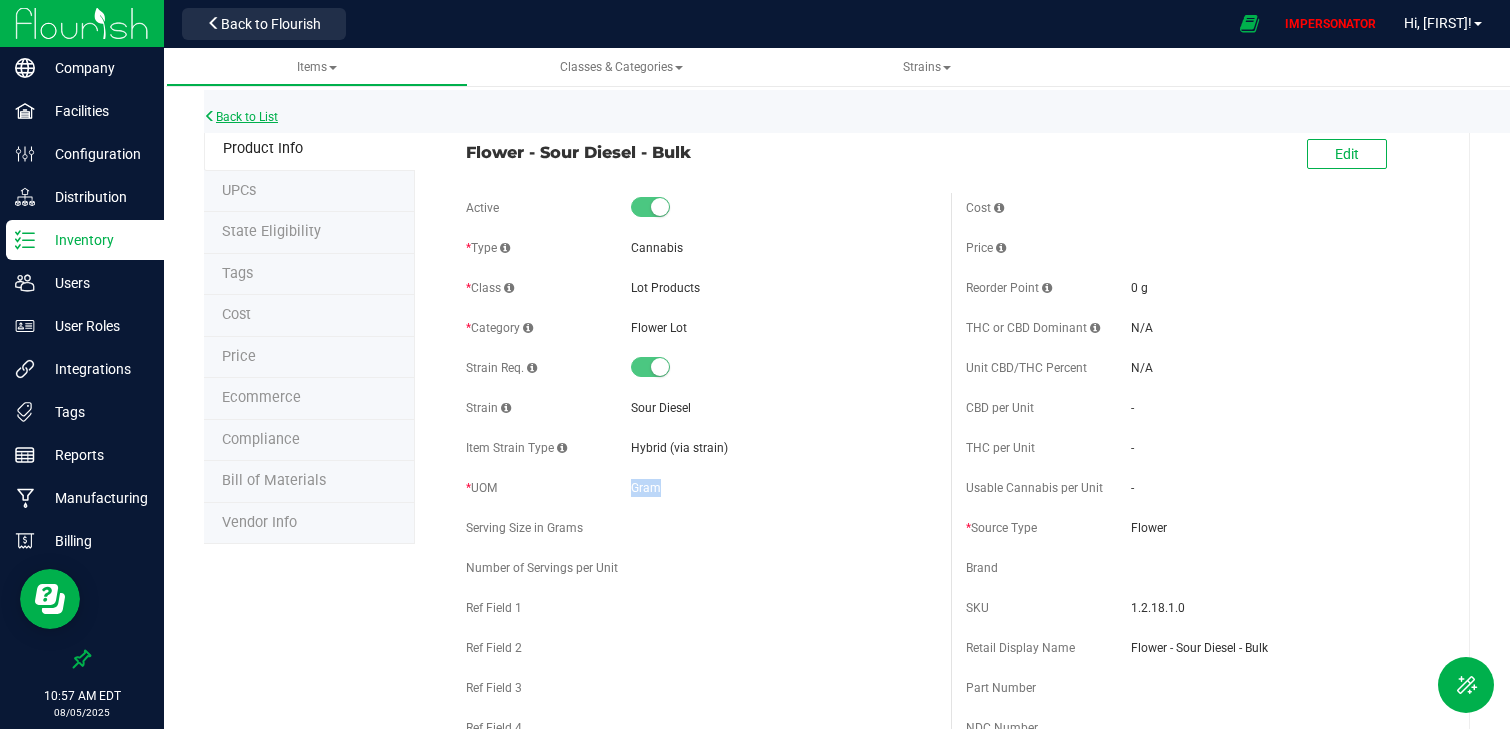 click on "Back to List" at bounding box center [241, 117] 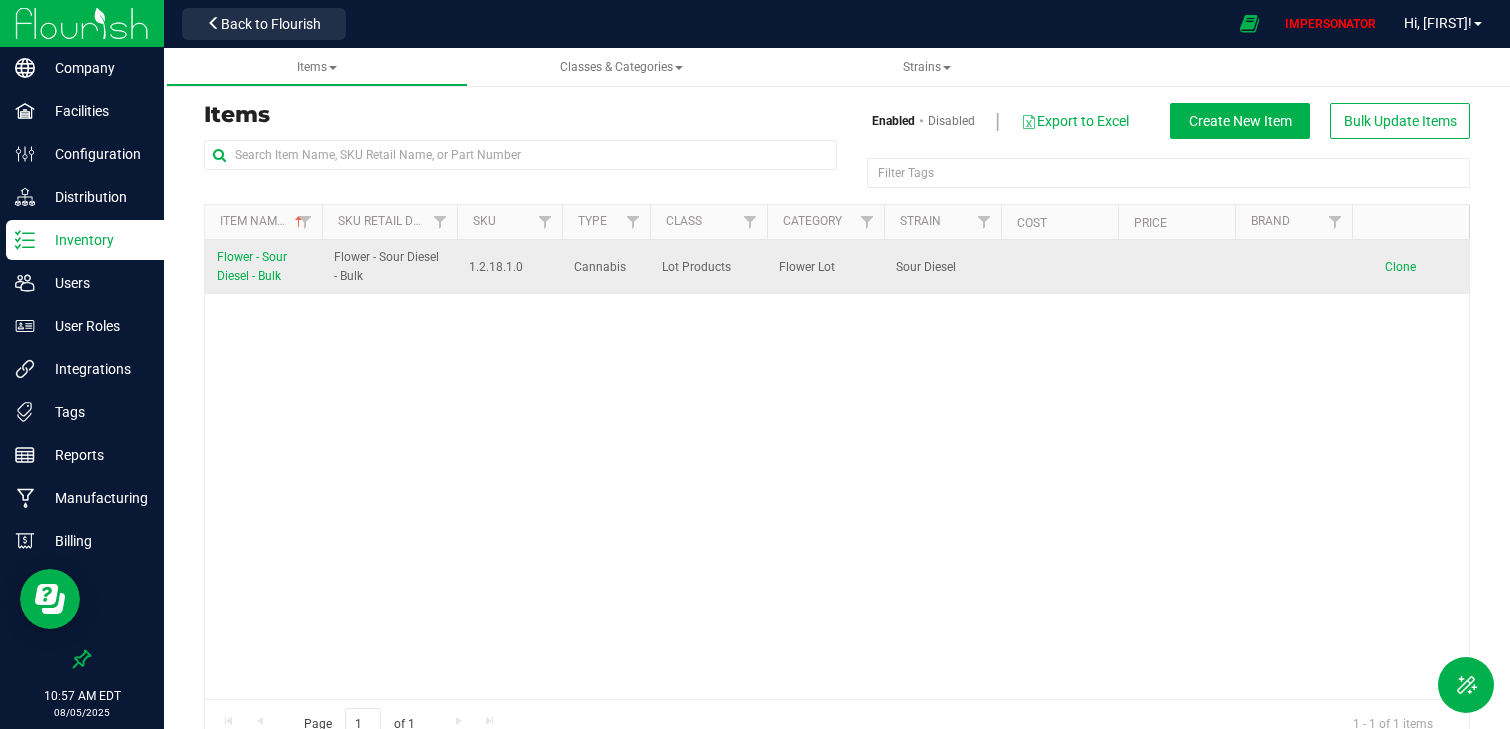 drag, startPoint x: 531, startPoint y: 272, endPoint x: 455, endPoint y: 270, distance: 76.02631 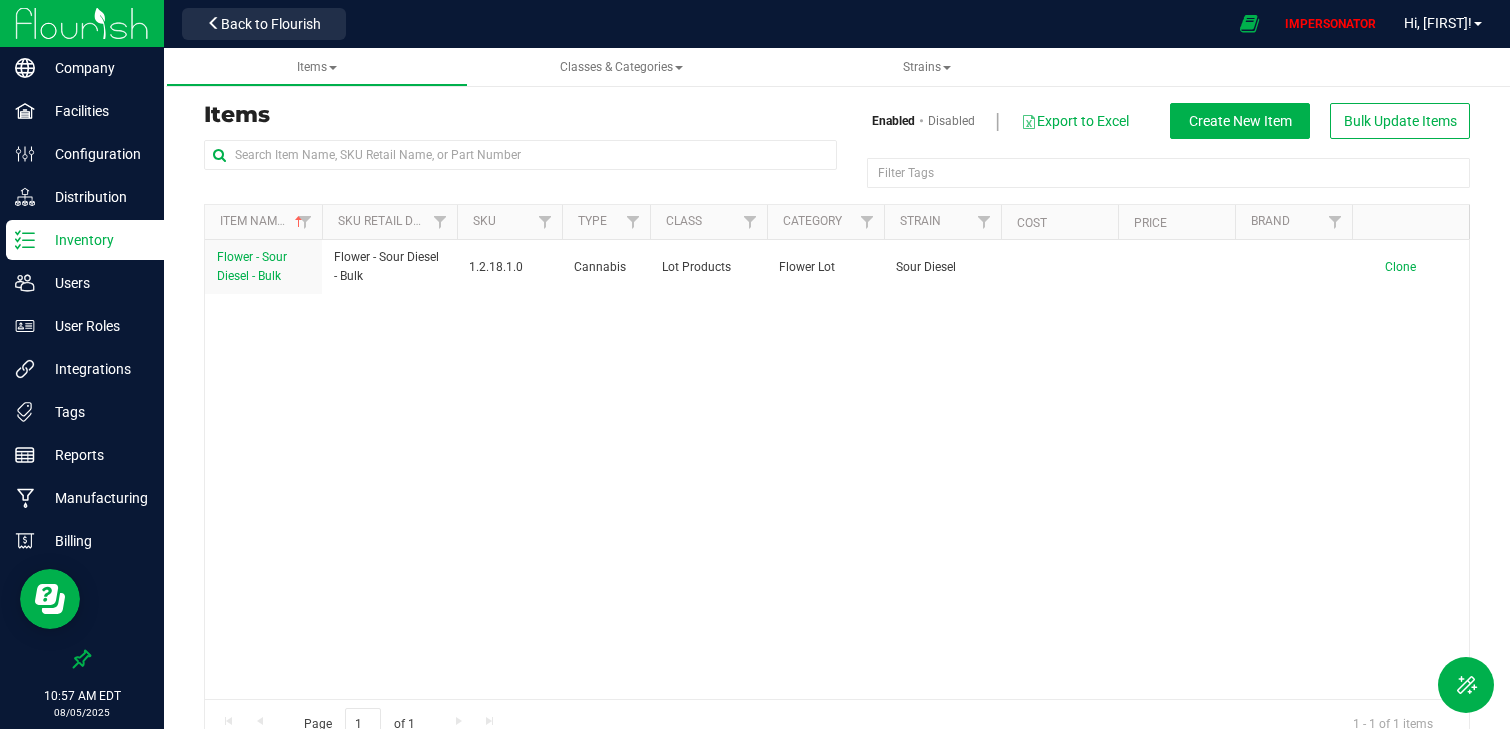 click on "Flower - Sour Diesel - Bulk
Flower - Sour Diesel - Bulk
1.2.18.1.0
Cannabis
Lot Products
Flower Lot
Sour Diesel
1 Gram Flower 0 [EMAIL] [YEAR]-[MONTH]-[DAY]T[TIME]Z [EMAIL] [YEAR]-[MONTH]-[DAY]T[TIME]Z Clone" at bounding box center [837, 469] 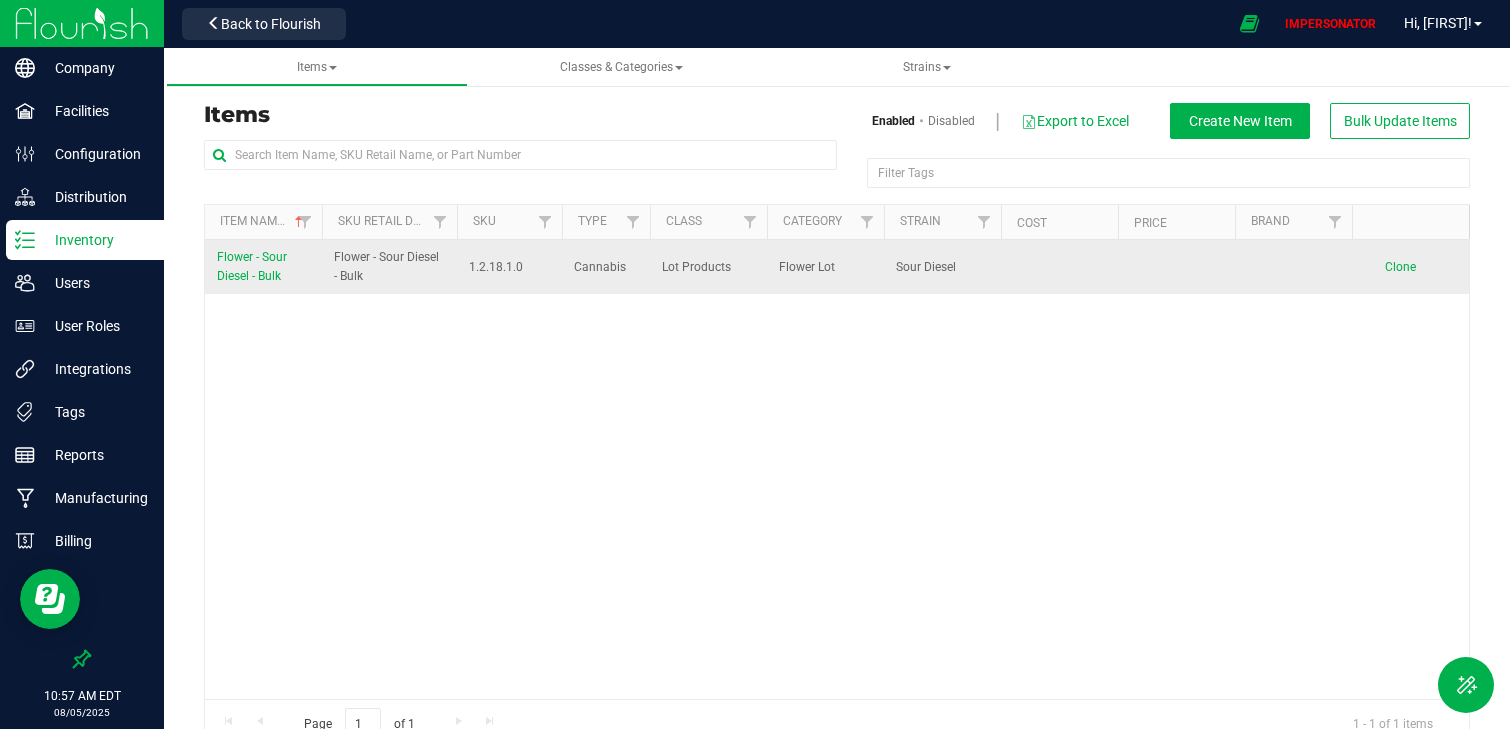 click on "Flower - Sour Diesel - Bulk" at bounding box center [252, 266] 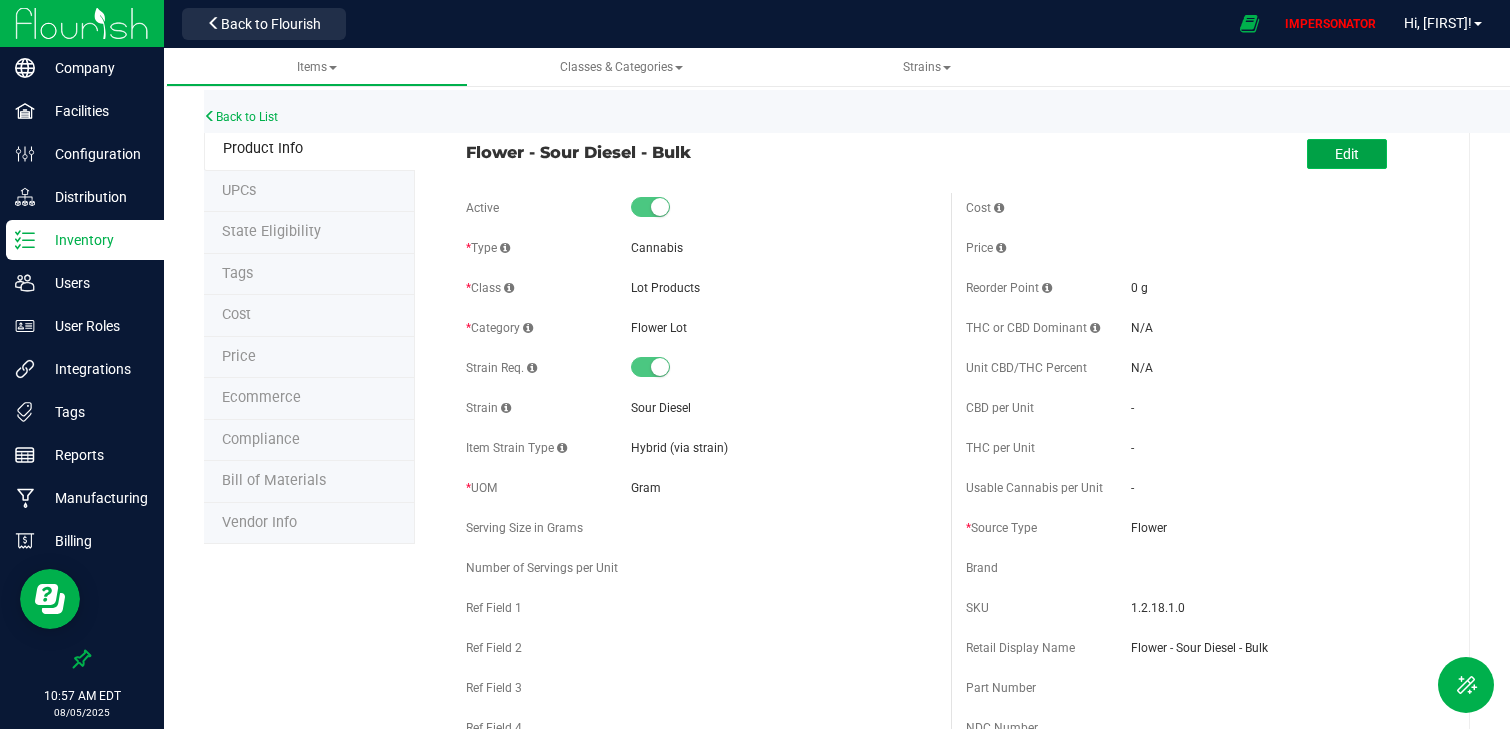click on "Edit" at bounding box center (1347, 154) 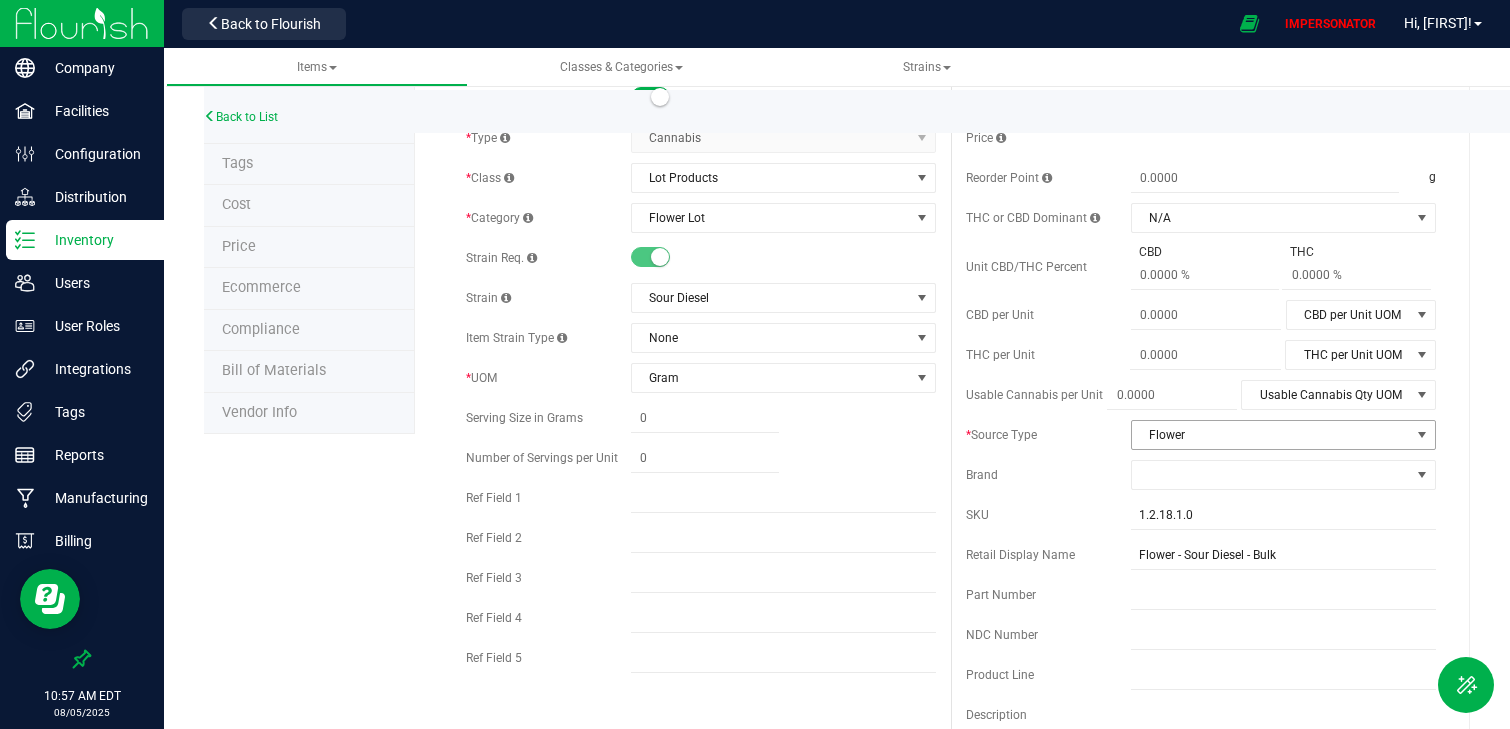 scroll, scrollTop: 123, scrollLeft: 0, axis: vertical 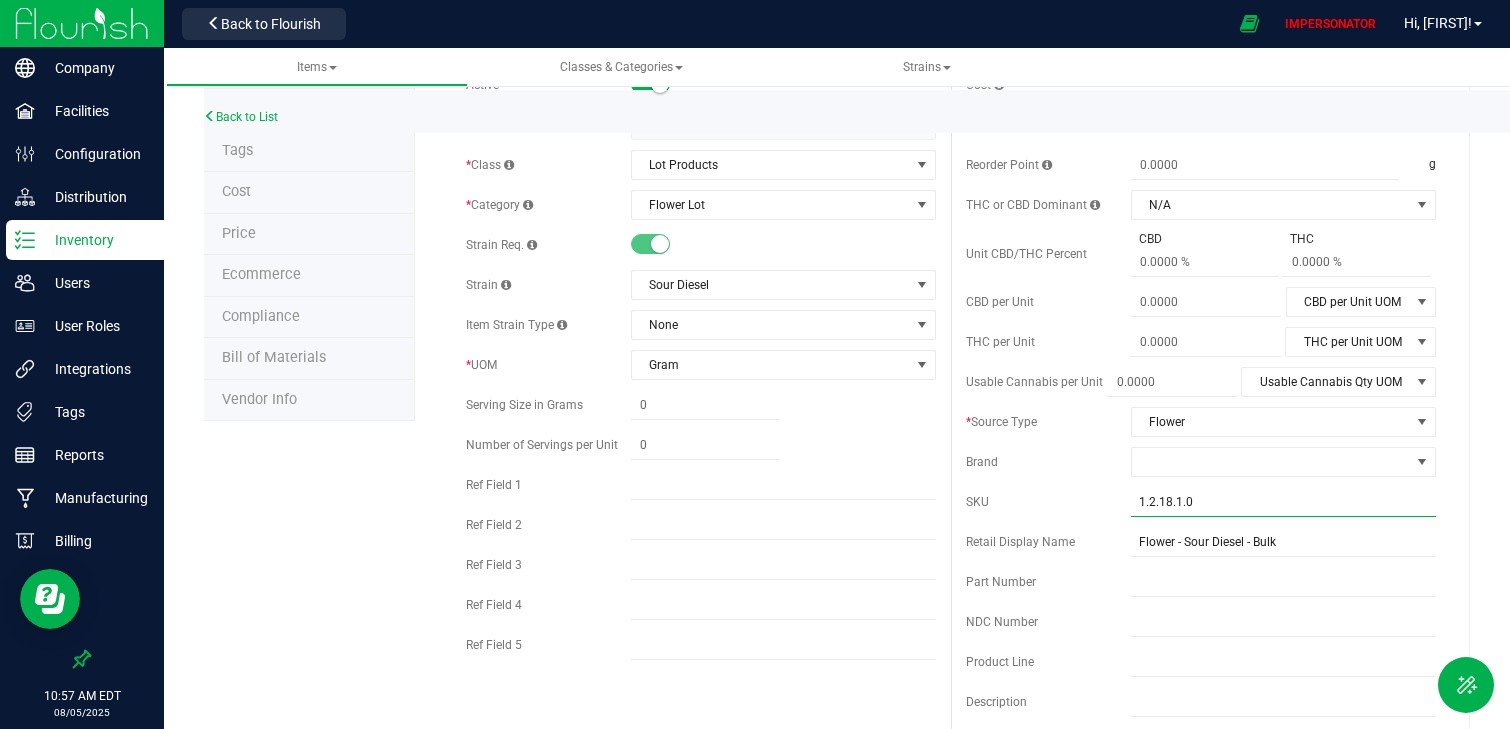 drag, startPoint x: 1218, startPoint y: 504, endPoint x: 996, endPoint y: 500, distance: 222.03603 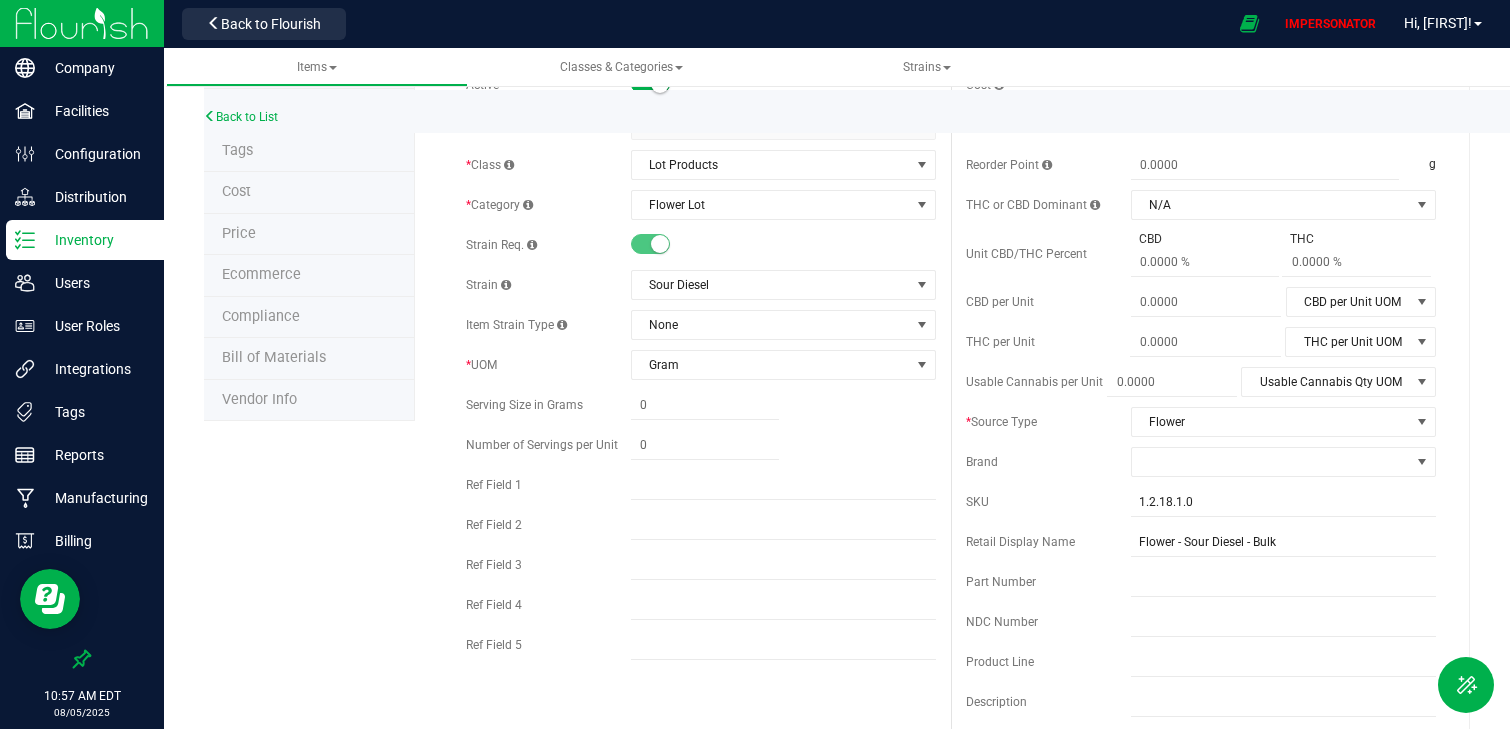 click on "Ref Field 1" at bounding box center (548, 485) 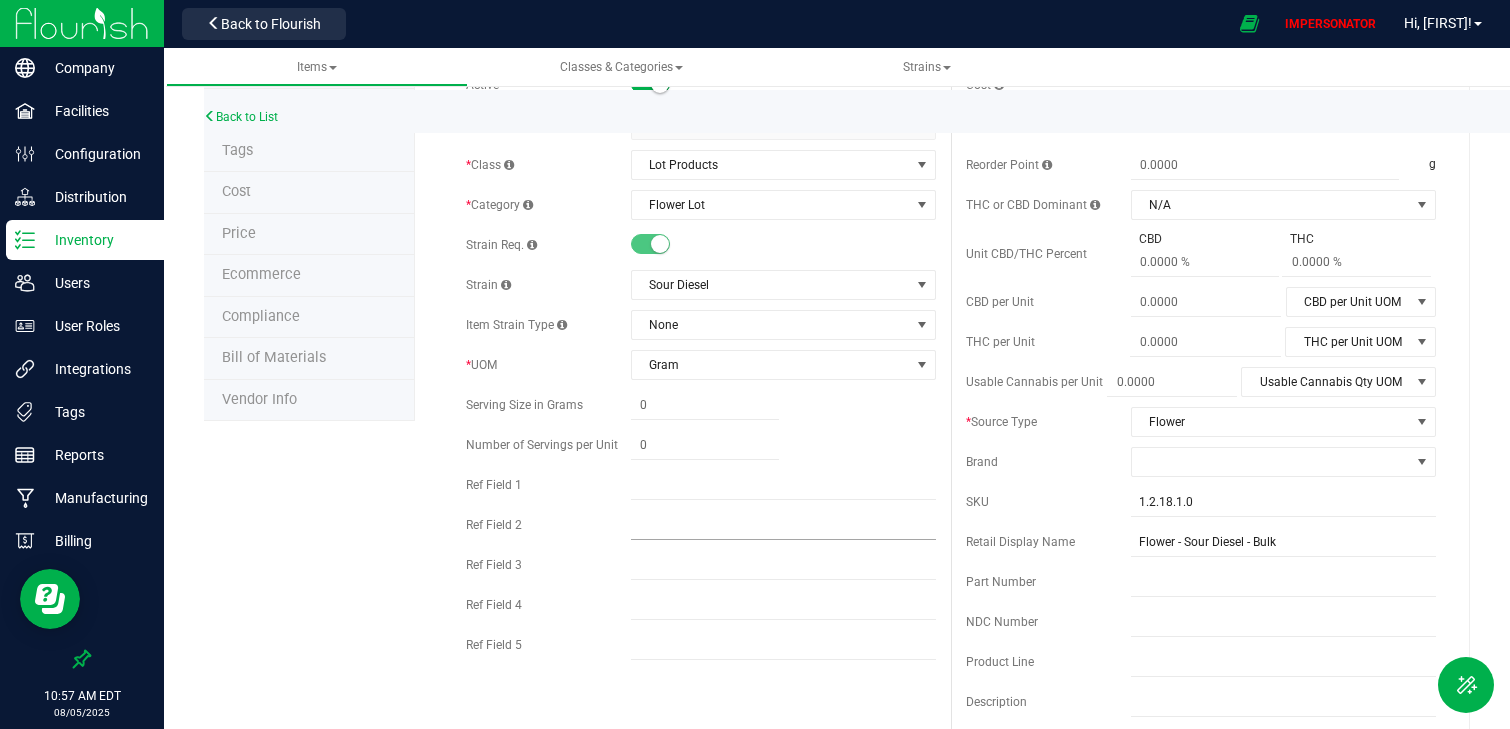 scroll, scrollTop: 0, scrollLeft: 0, axis: both 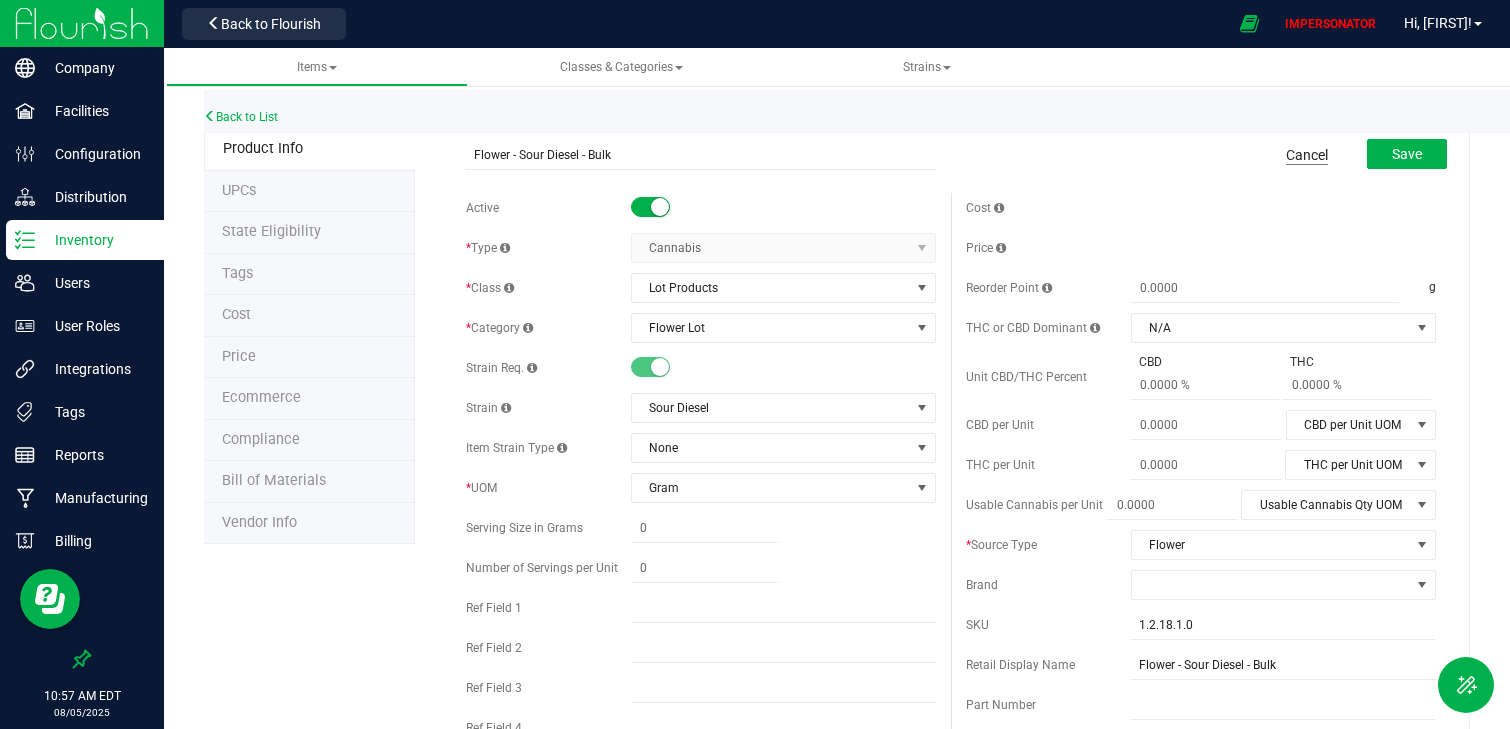 click on "Cancel" at bounding box center [1307, 155] 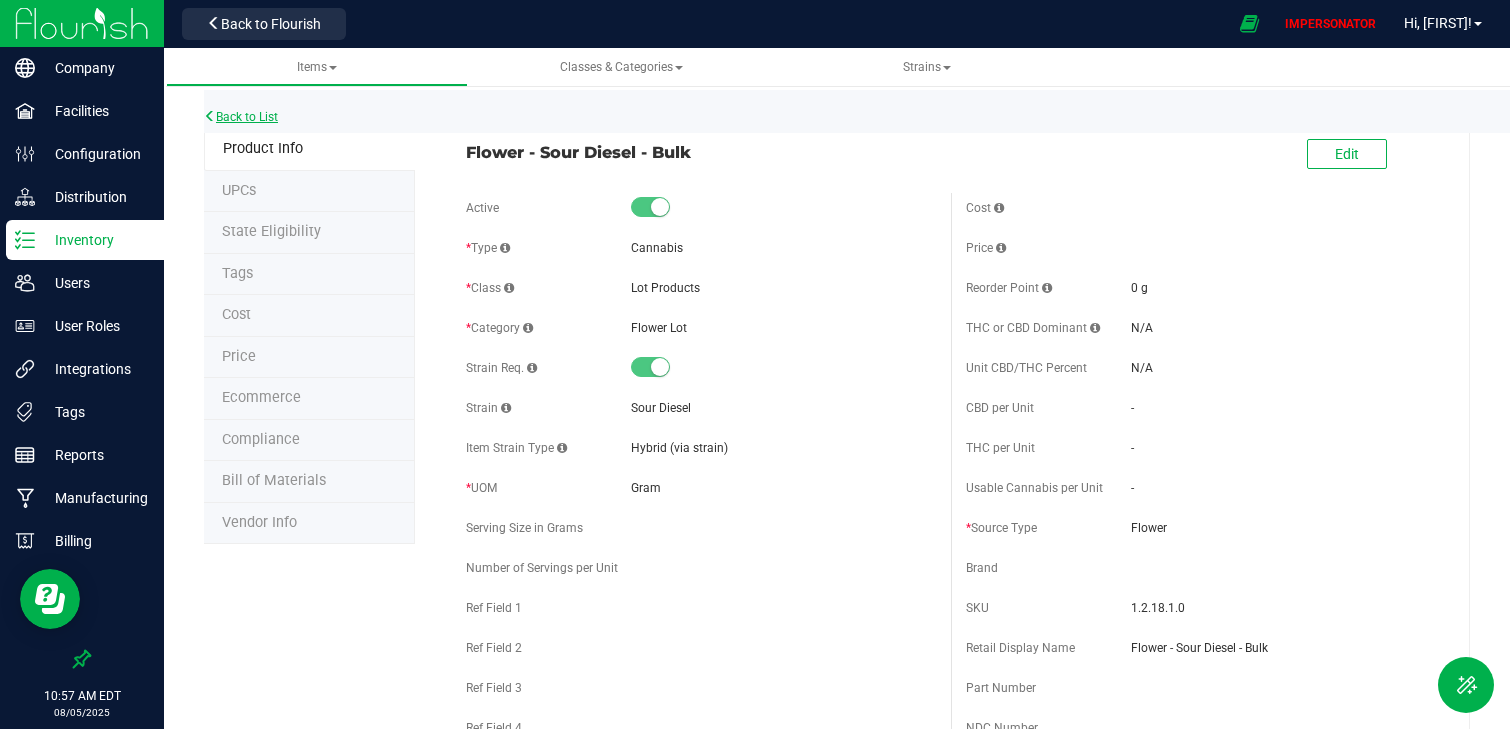 click on "Back to List" at bounding box center [241, 117] 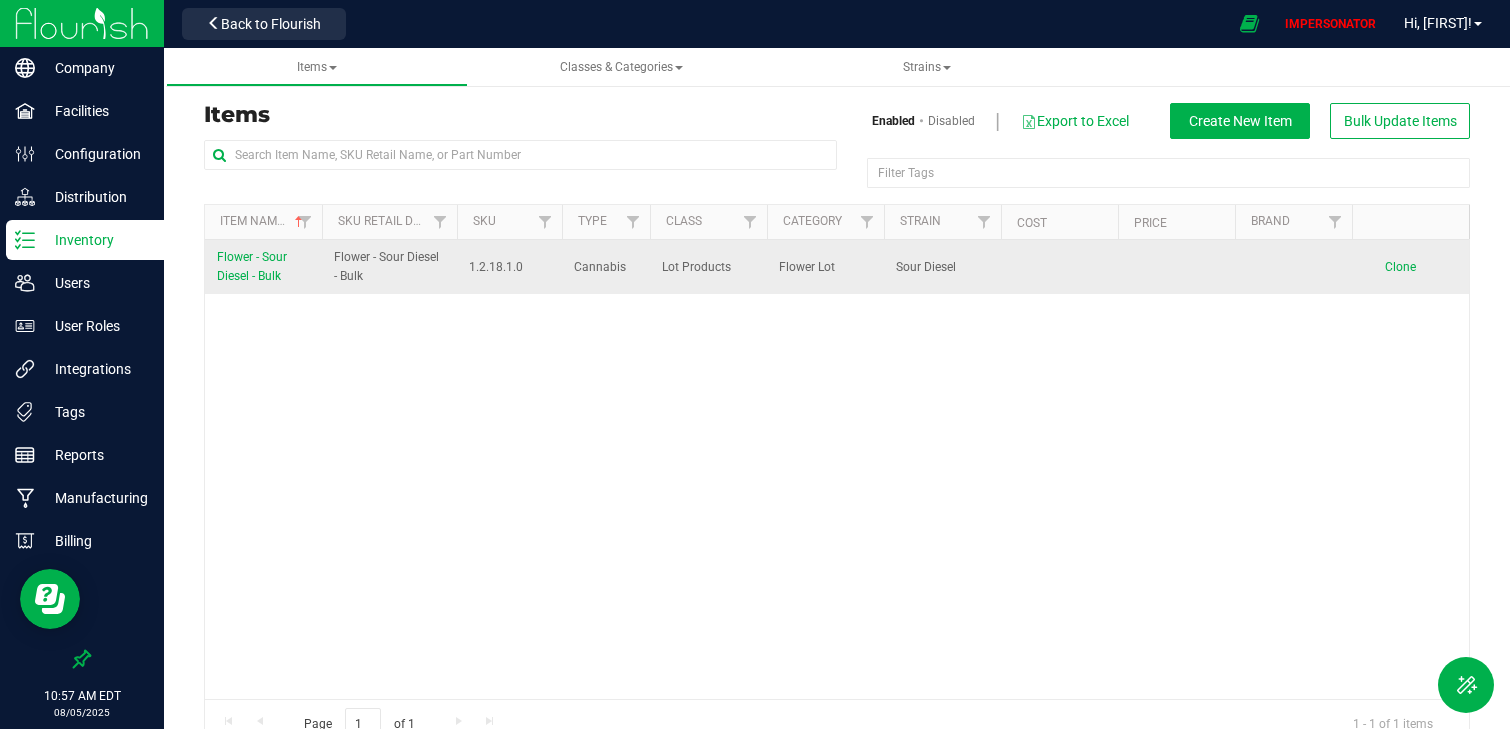 drag, startPoint x: 543, startPoint y: 275, endPoint x: 469, endPoint y: 275, distance: 74 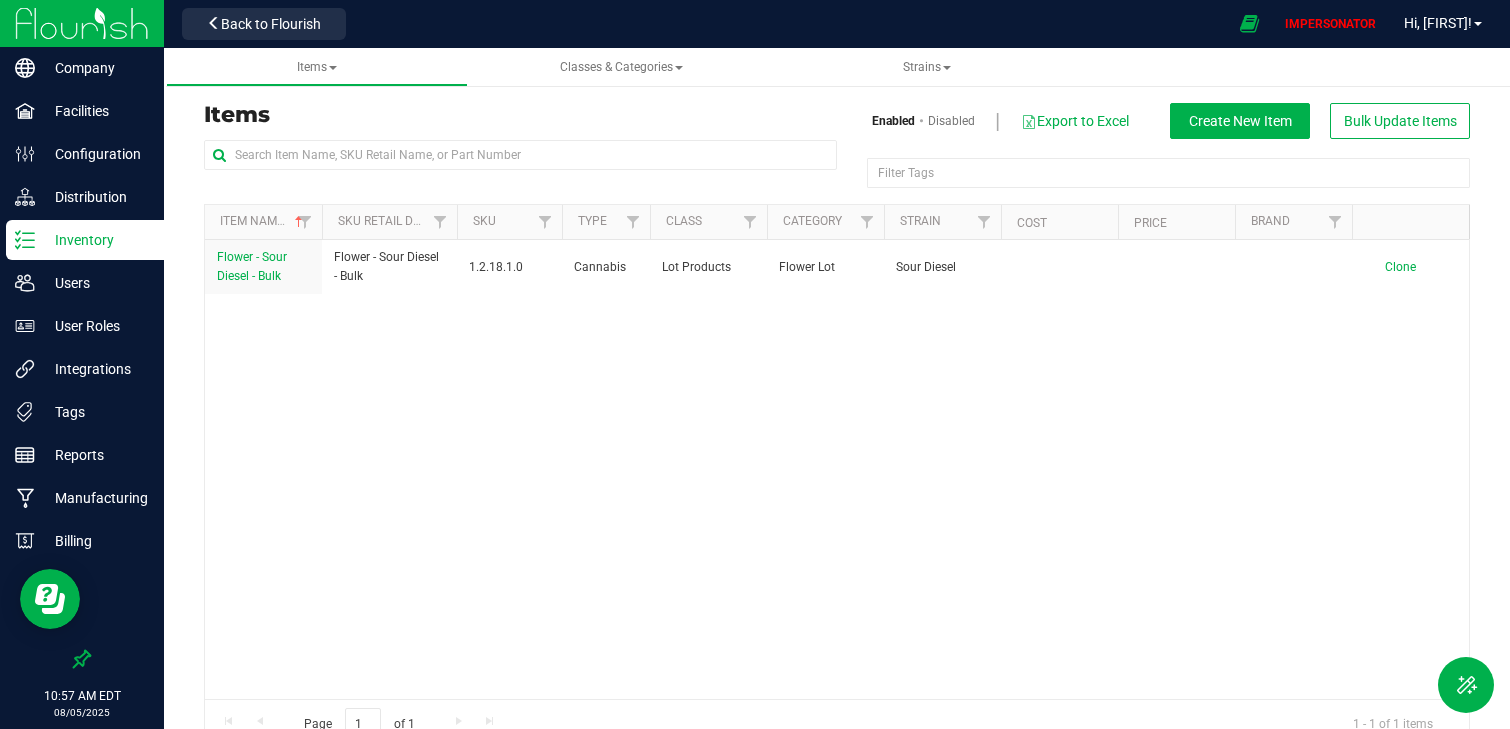 click on "Flower - Sour Diesel - Bulk
Flower - Sour Diesel - Bulk
1.2.18.1.0
Cannabis
Lot Products
Flower Lot
Sour Diesel
1 Gram Flower 0 [EMAIL] [YEAR]-[MONTH]-[DAY]T[TIME]Z [EMAIL] [YEAR]-[MONTH]-[DAY]T[TIME]Z Clone" at bounding box center (837, 469) 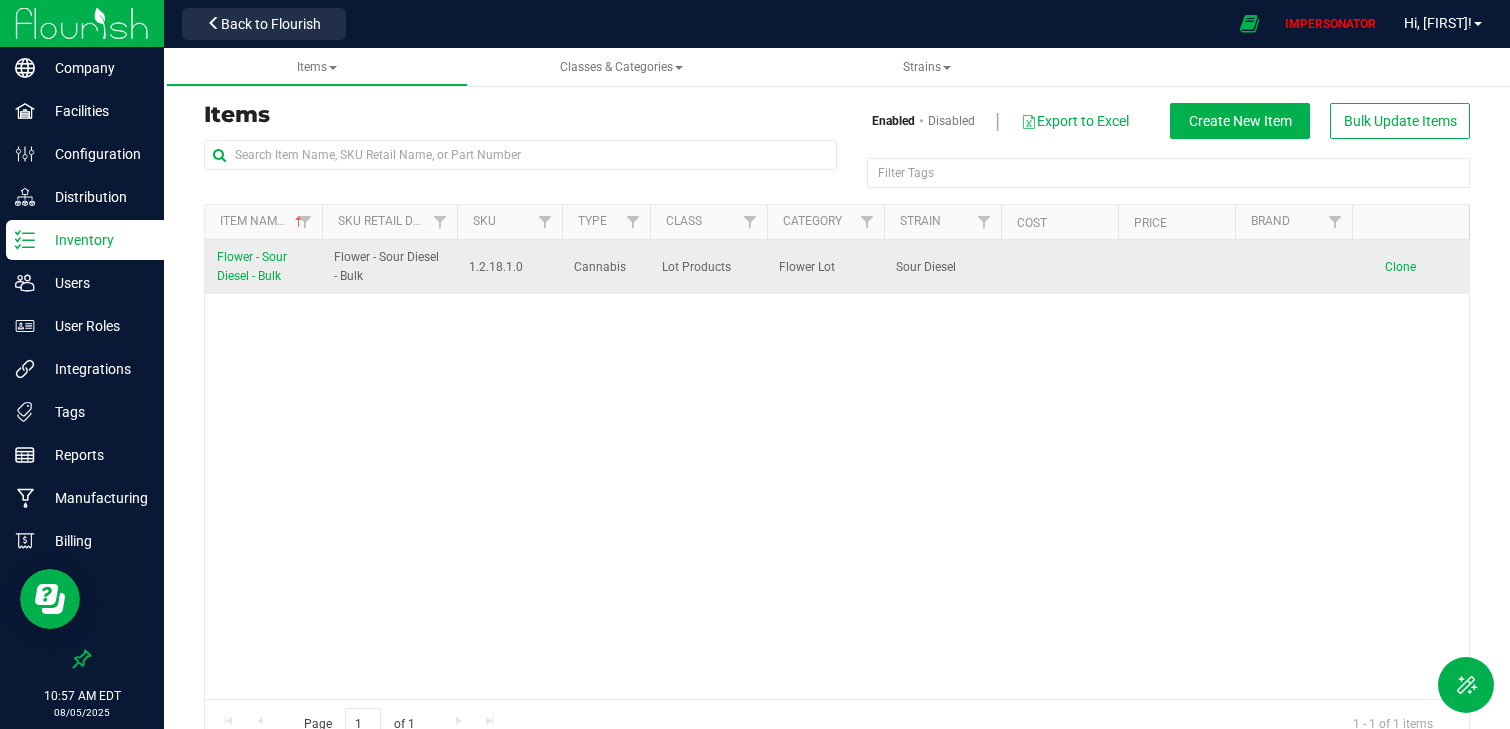 drag, startPoint x: 535, startPoint y: 266, endPoint x: 455, endPoint y: 266, distance: 80 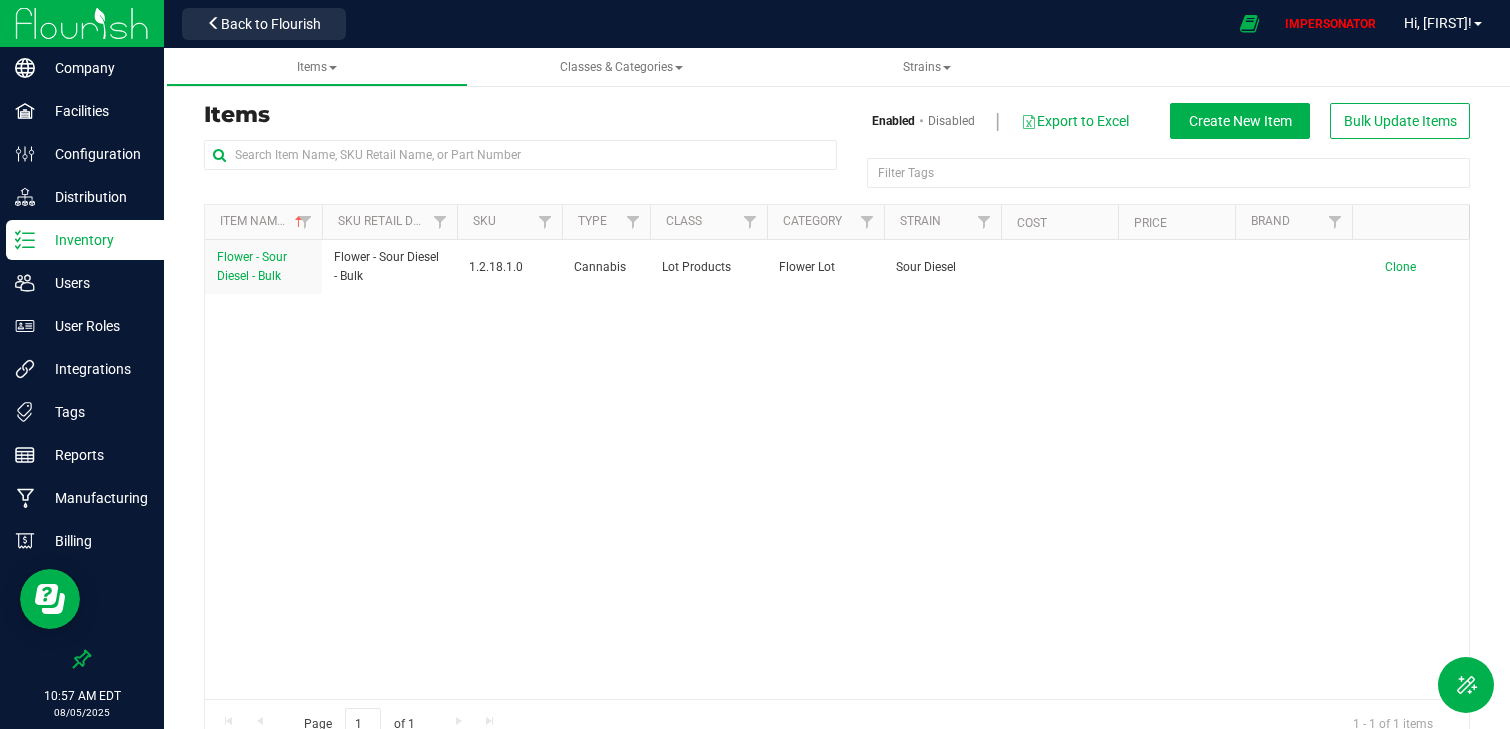 click on "Flower - Sour Diesel - Bulk
Flower - Sour Diesel - Bulk
1.2.18.1.0
Cannabis
Lot Products
Flower Lot
Sour Diesel
1 Gram Flower 0 [EMAIL] [YEAR]-[MONTH]-[DAY]T[TIME]Z [EMAIL] [YEAR]-[MONTH]-[DAY]T[TIME]Z Clone" at bounding box center (837, 469) 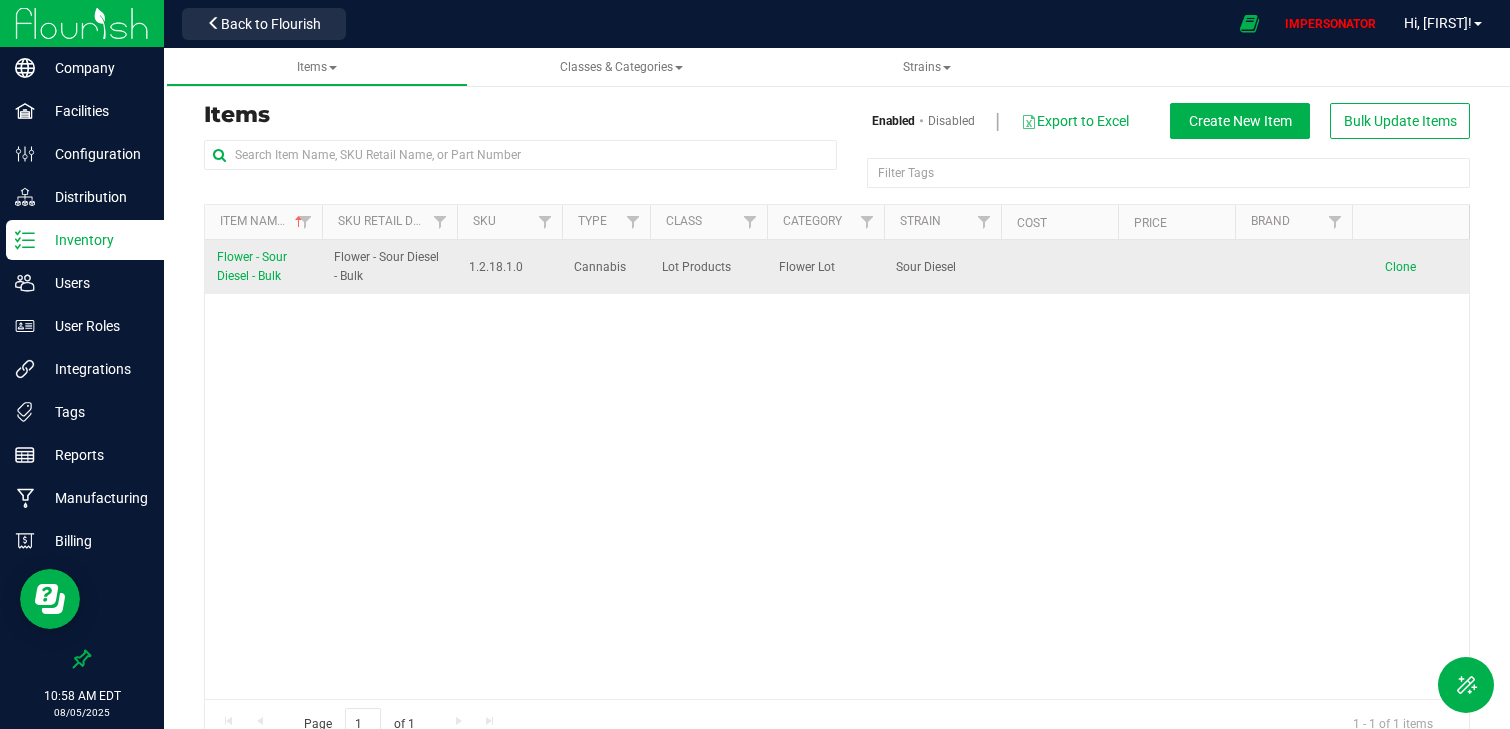 drag, startPoint x: 535, startPoint y: 270, endPoint x: 467, endPoint y: 270, distance: 68 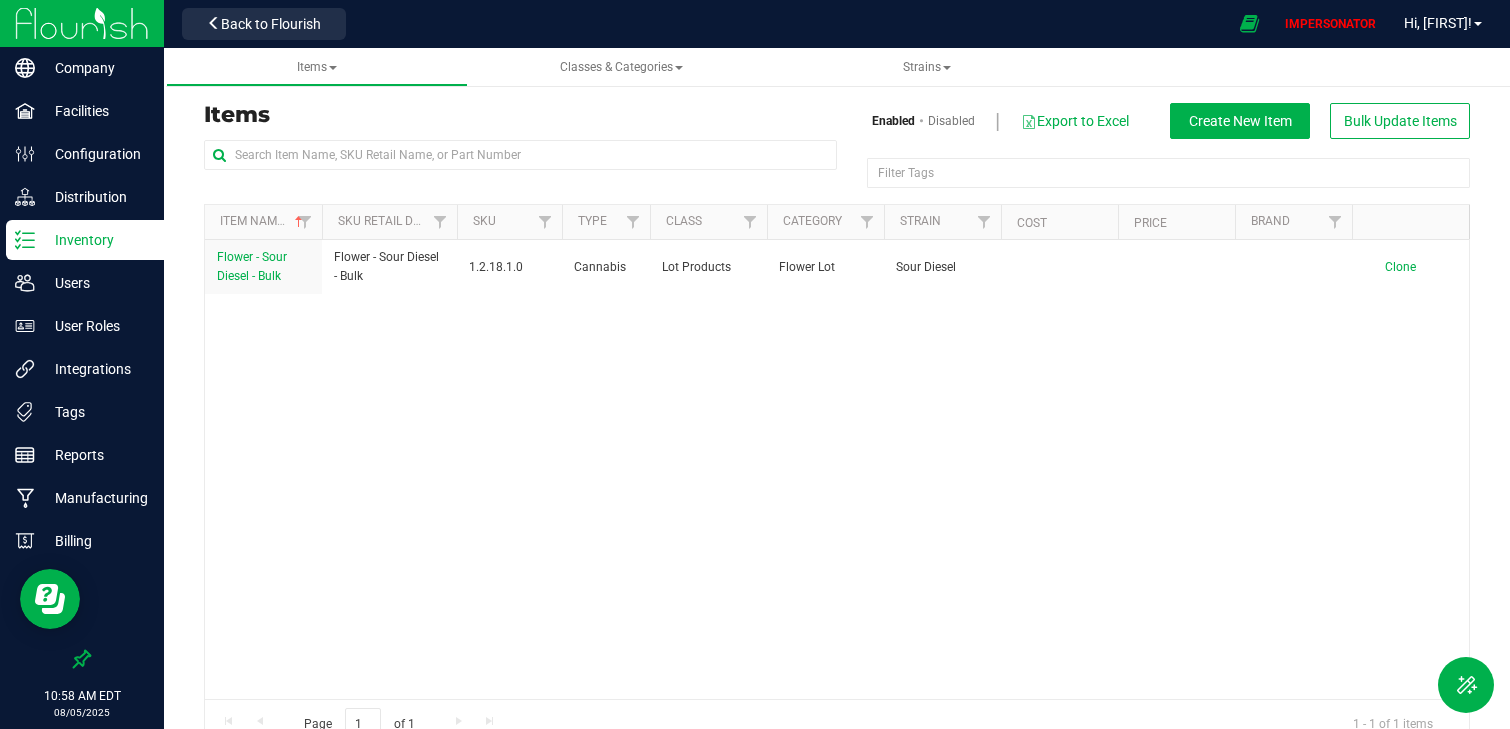 click on "Flower - Sour Diesel - Bulk
Flower - Sour Diesel - Bulk
1.2.18.1.0
Cannabis
Lot Products
Flower Lot
Sour Diesel
1 Gram Flower 0 [EMAIL] [YEAR]-[MONTH]-[DAY]T[TIME]Z [EMAIL] [YEAR]-[MONTH]-[DAY]T[TIME]Z Clone" at bounding box center [837, 469] 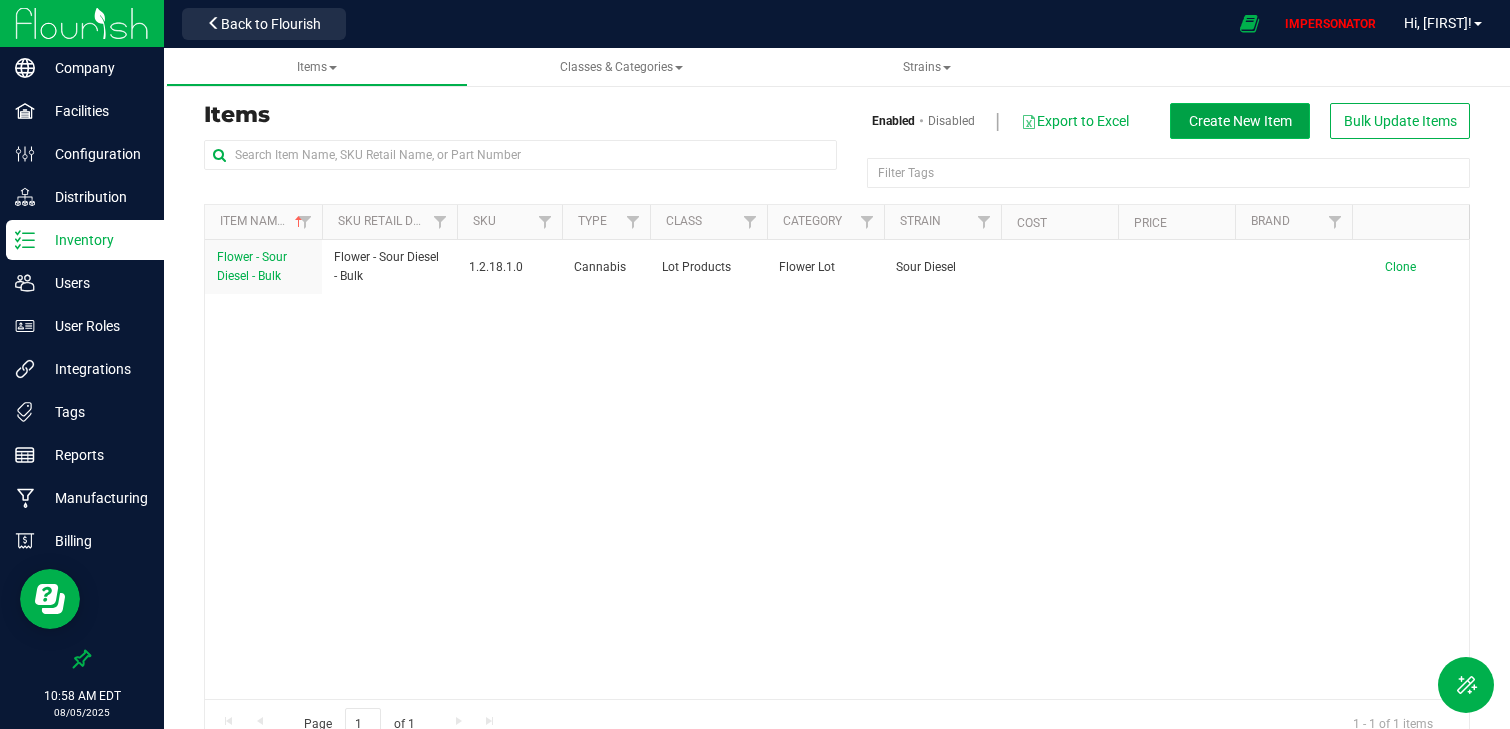 click on "Create New Item" at bounding box center (1240, 121) 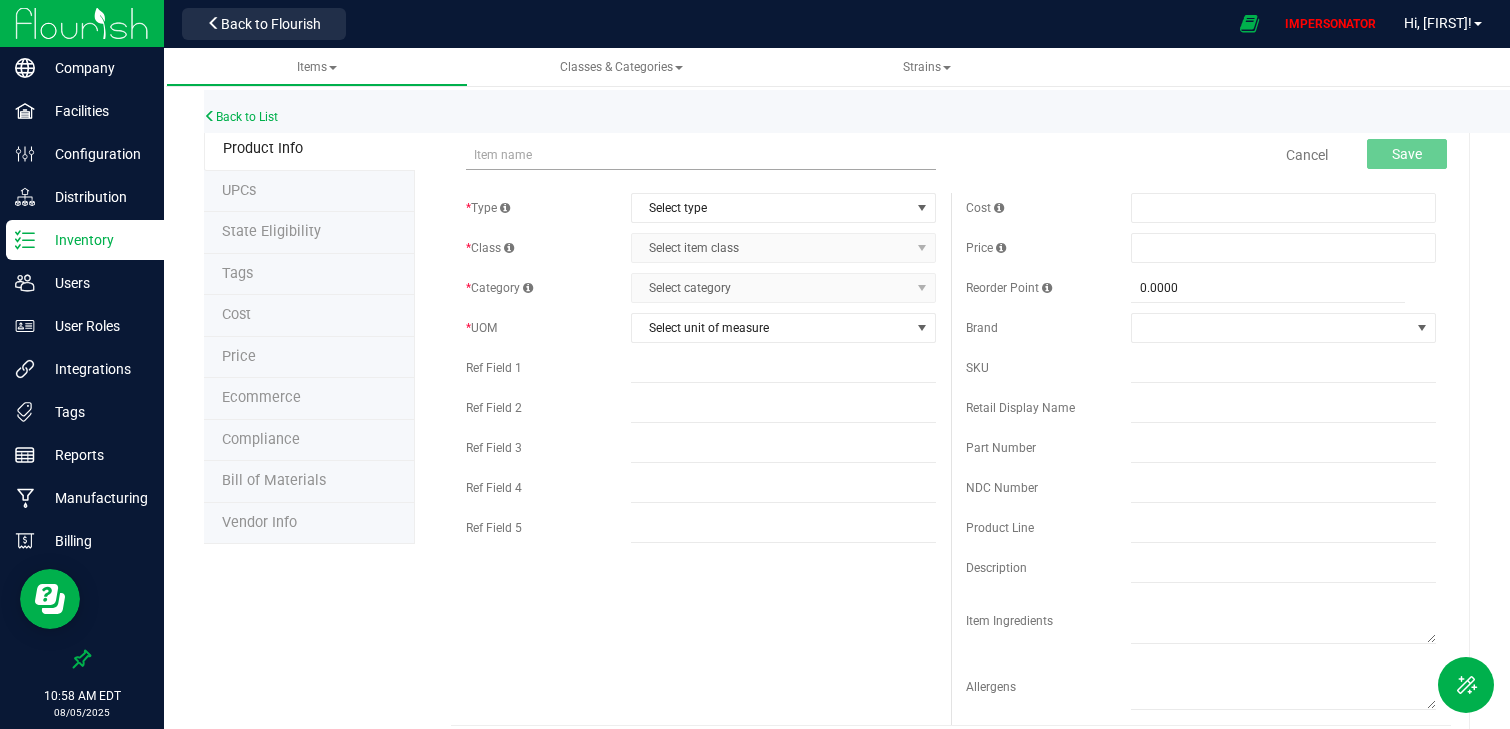 click at bounding box center [701, 155] 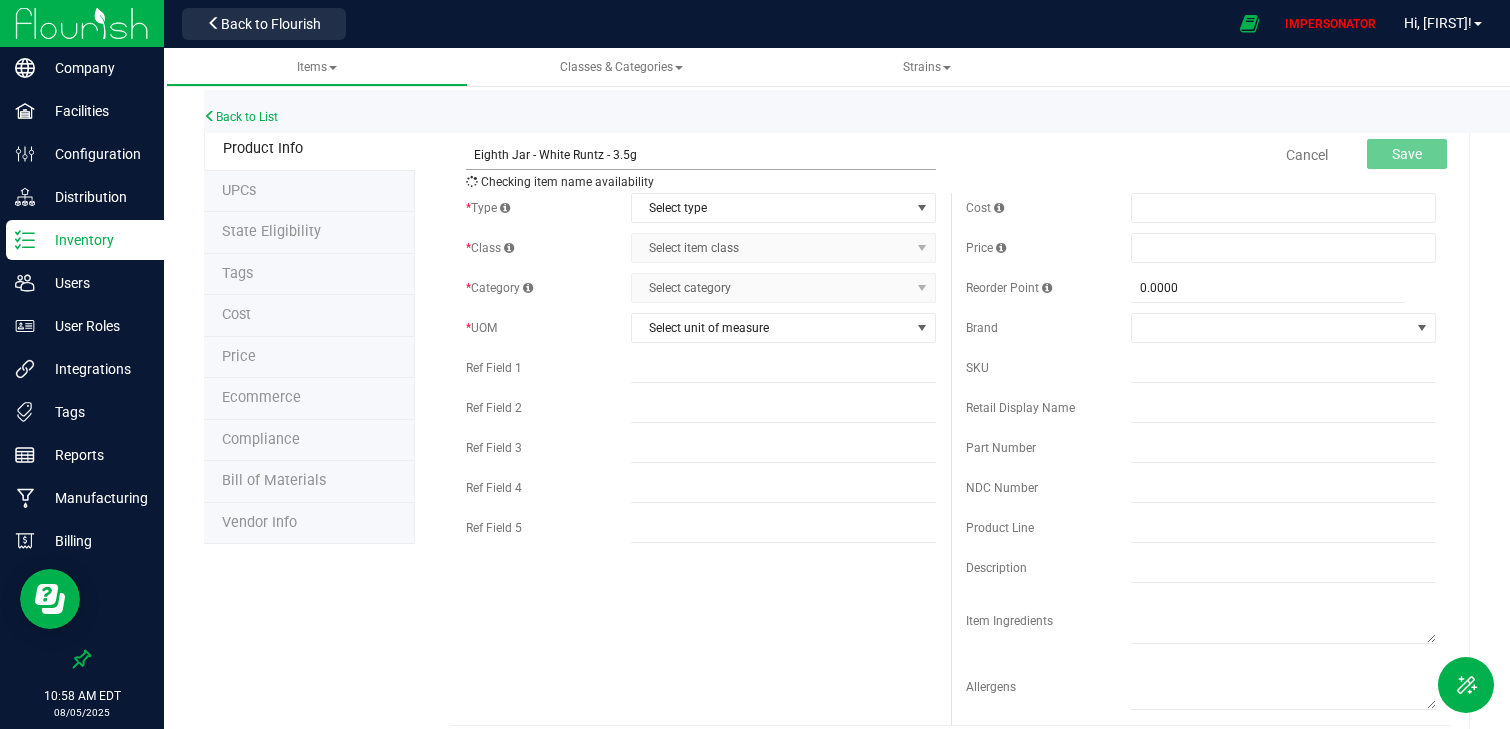 click on "Eighth Jar - White Runtz - 3.5g" at bounding box center (701, 155) 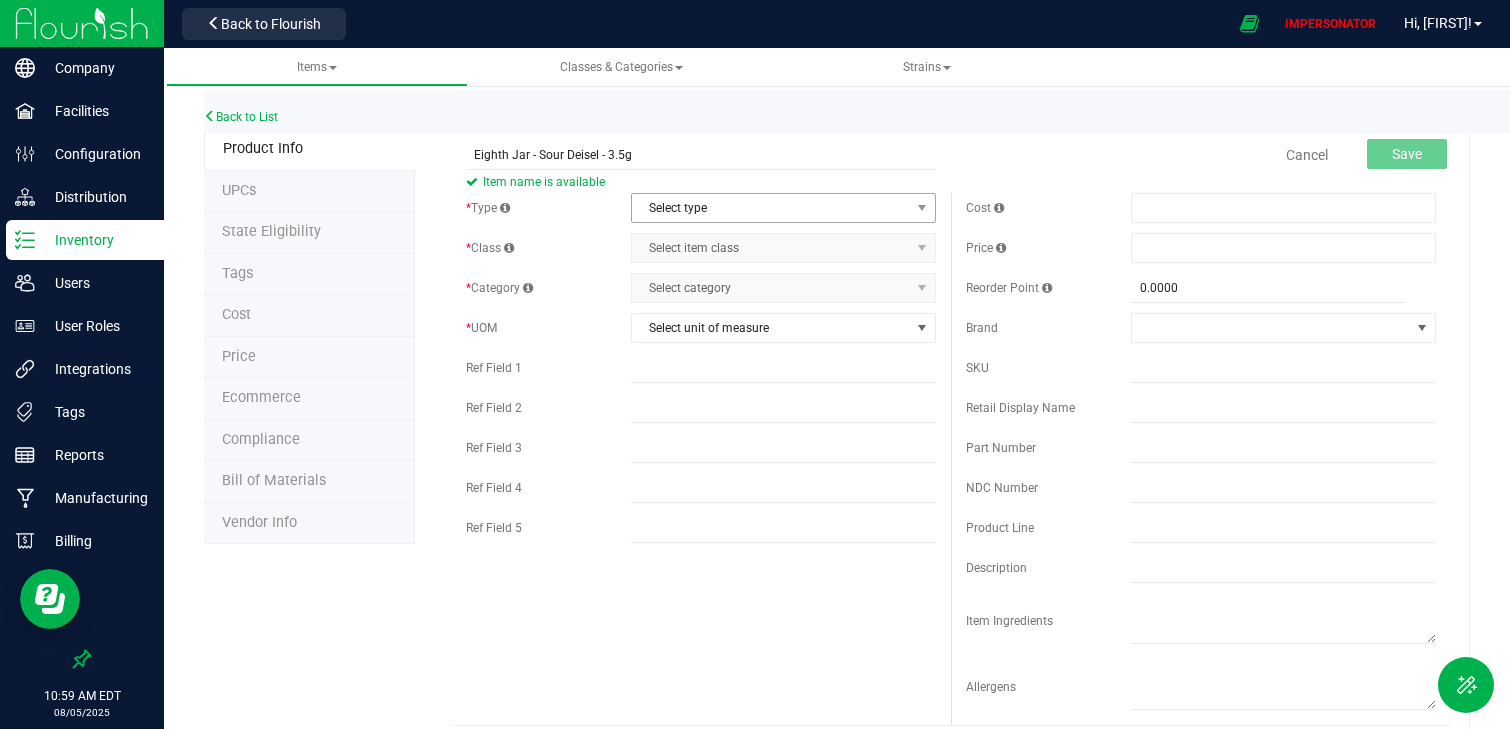 type on "Eighth Jar - Sour Deisel - 3.5g" 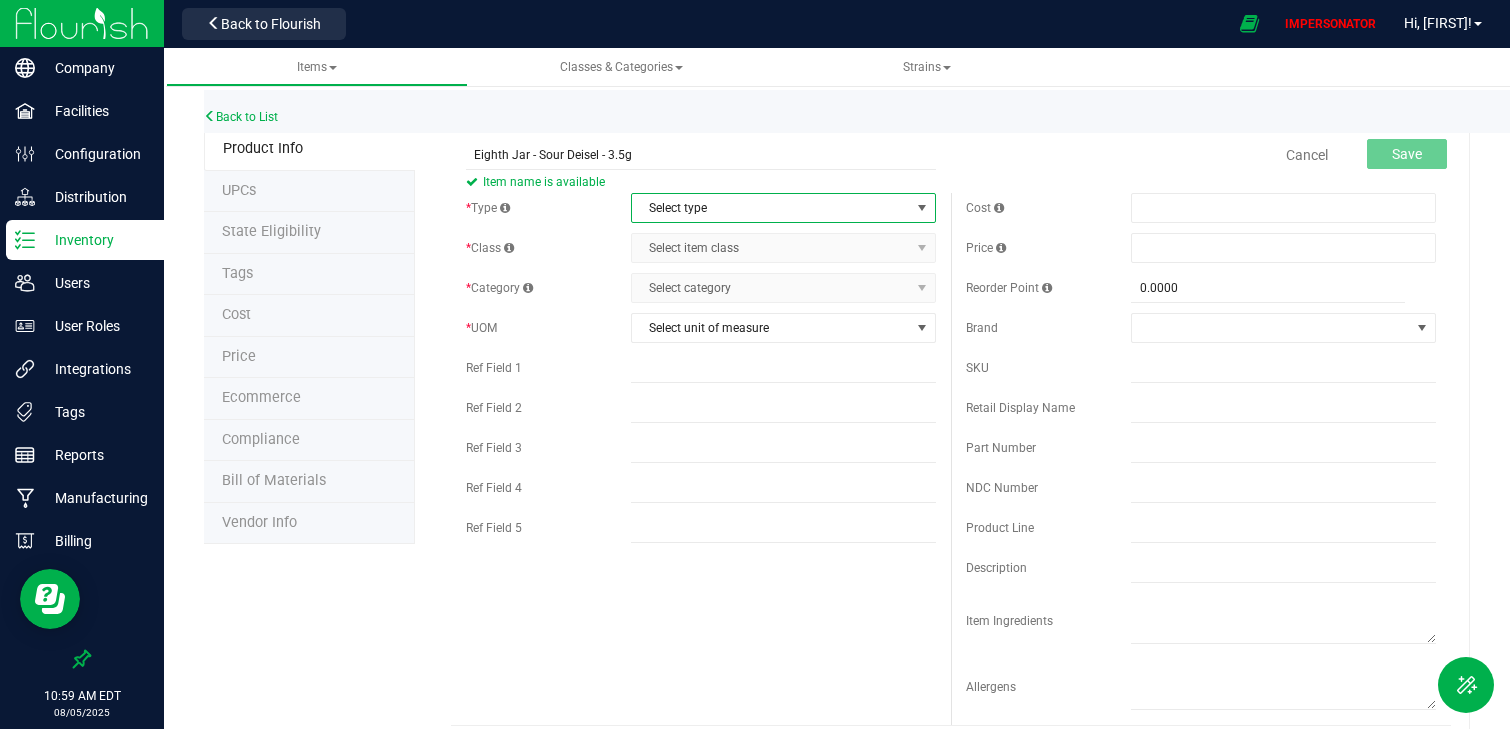 click on "Select type" at bounding box center (771, 208) 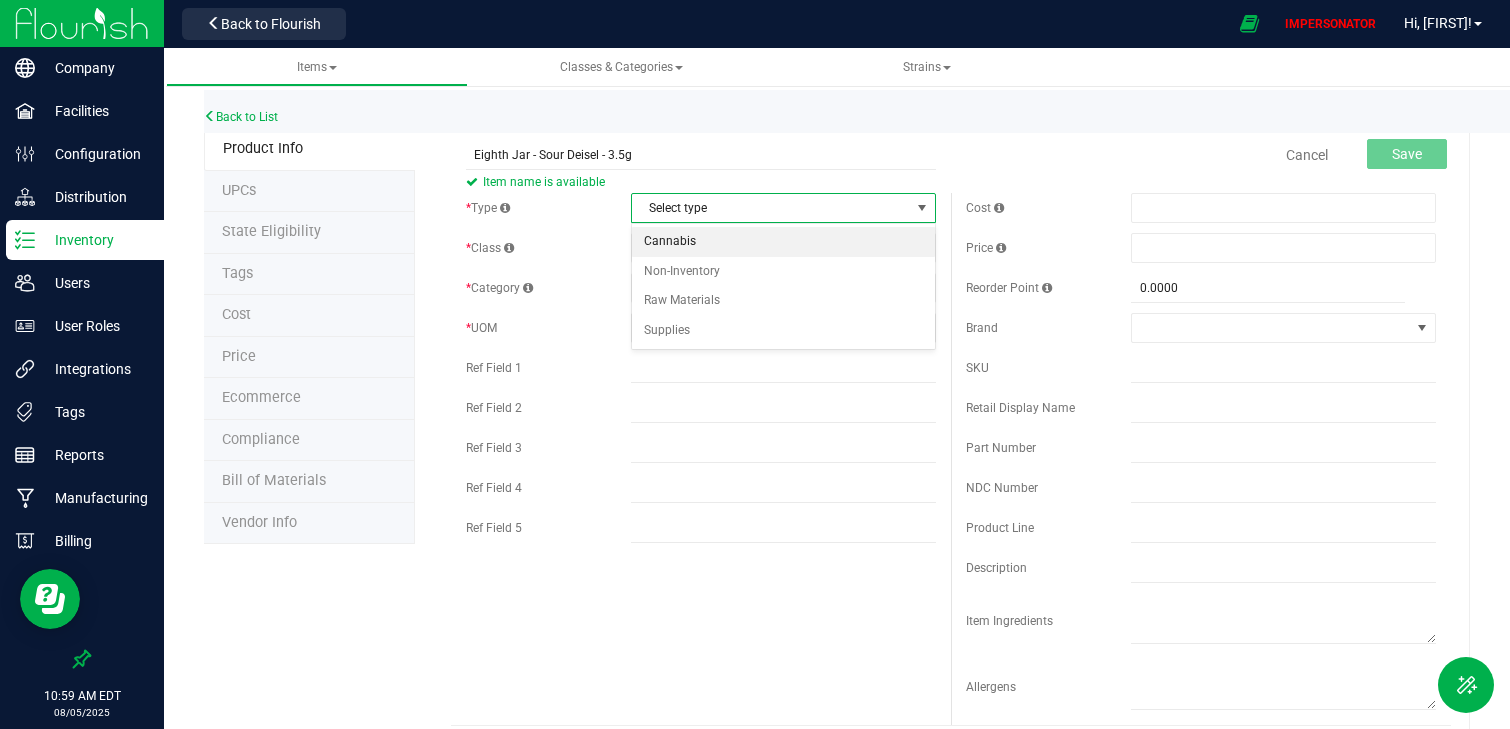 click on "Cannabis" at bounding box center [784, 242] 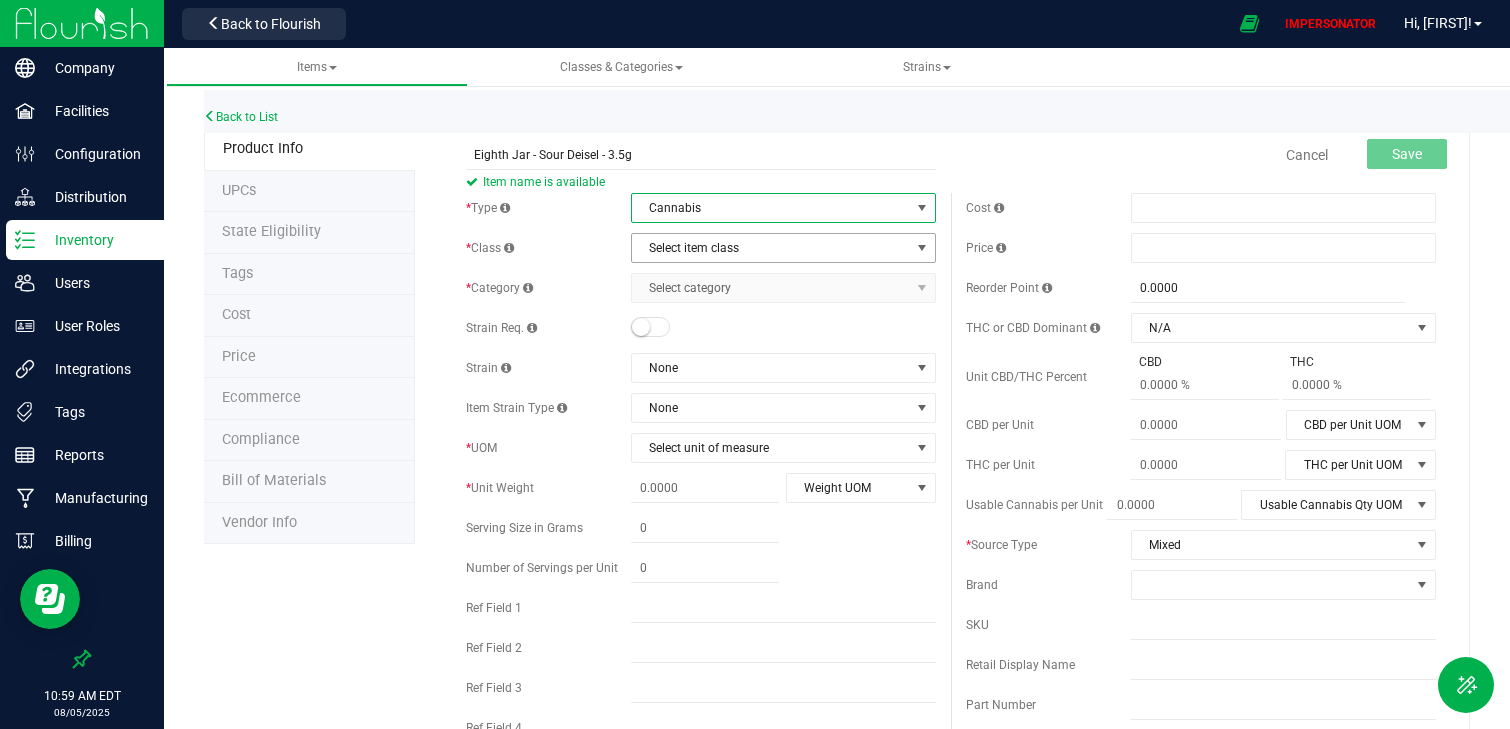 click on "Select item class" at bounding box center (771, 248) 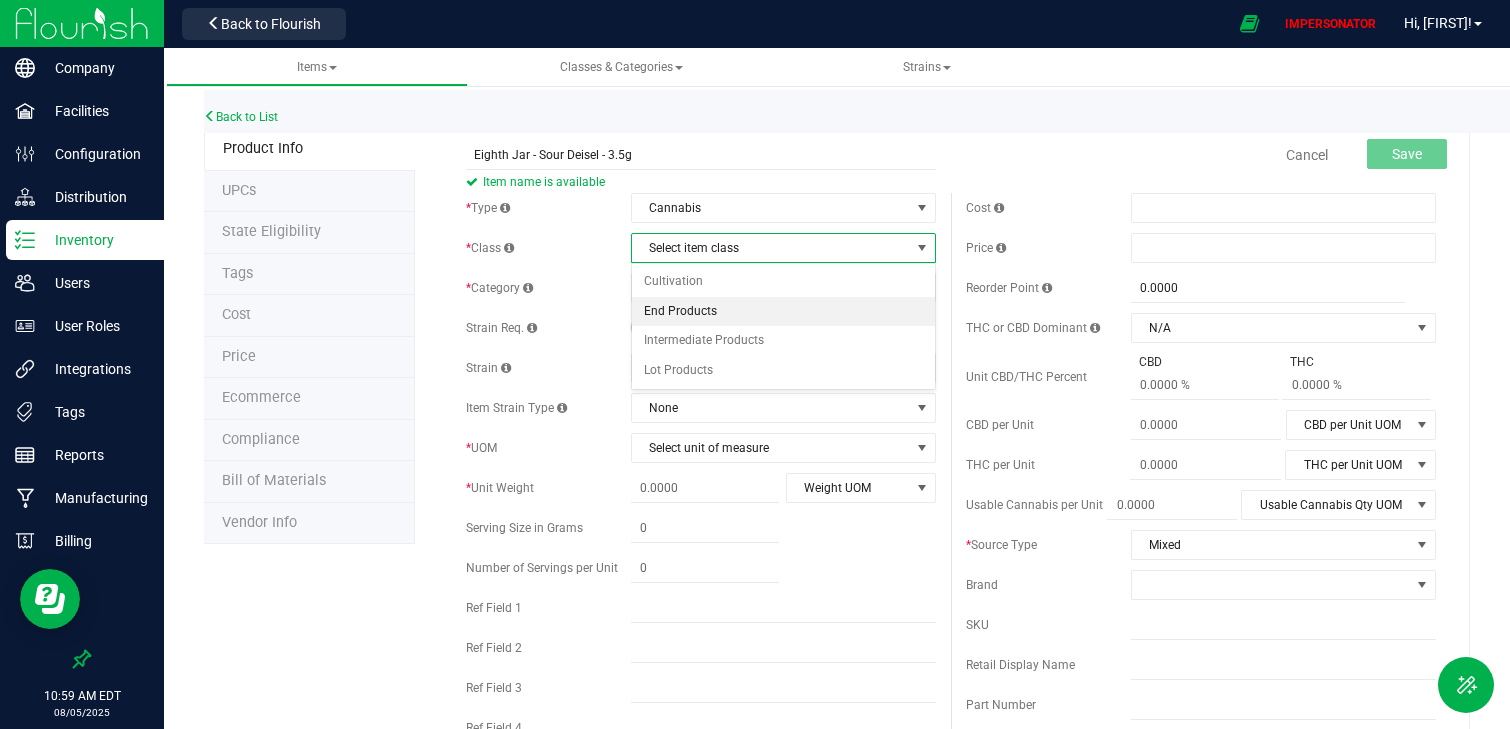 click on "End Products" at bounding box center [784, 312] 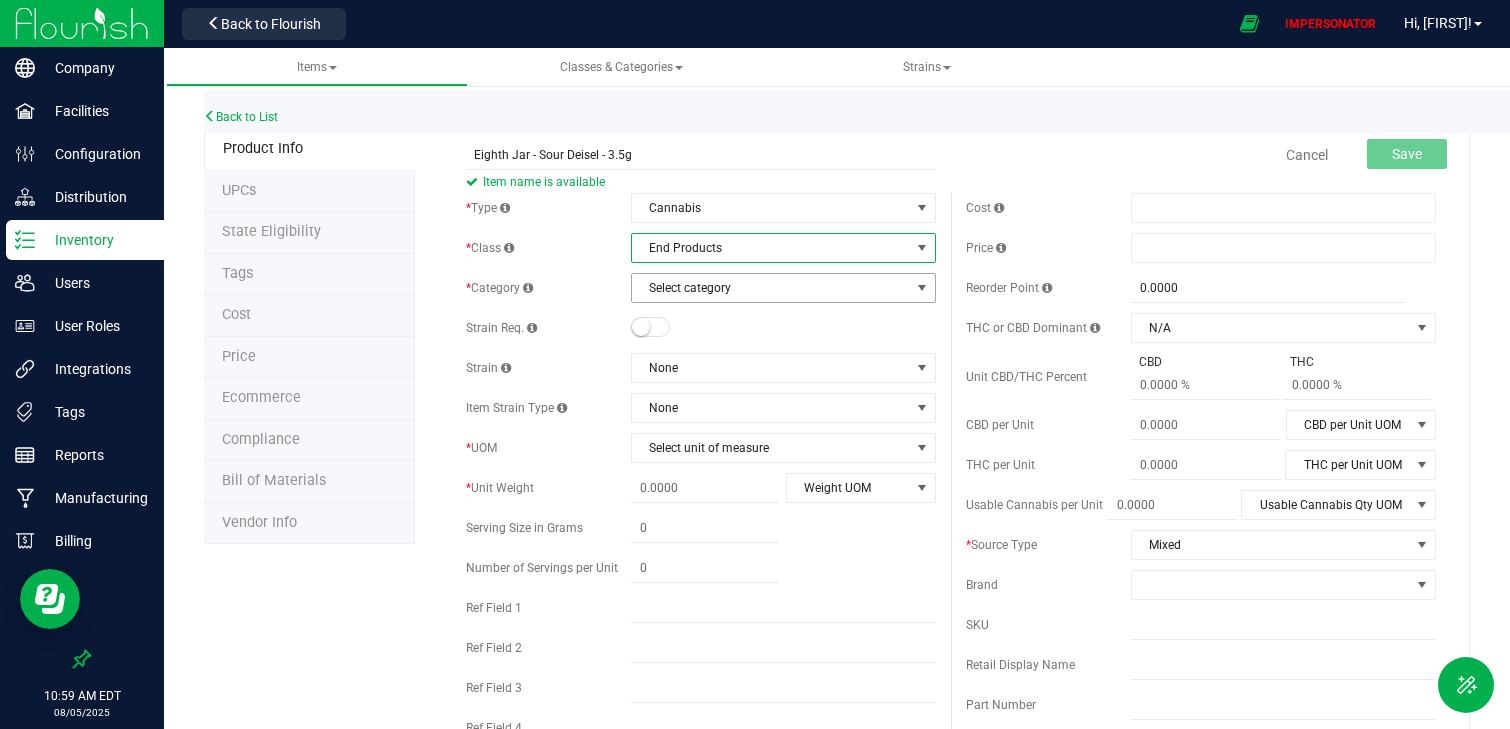 click on "Select category" at bounding box center (771, 288) 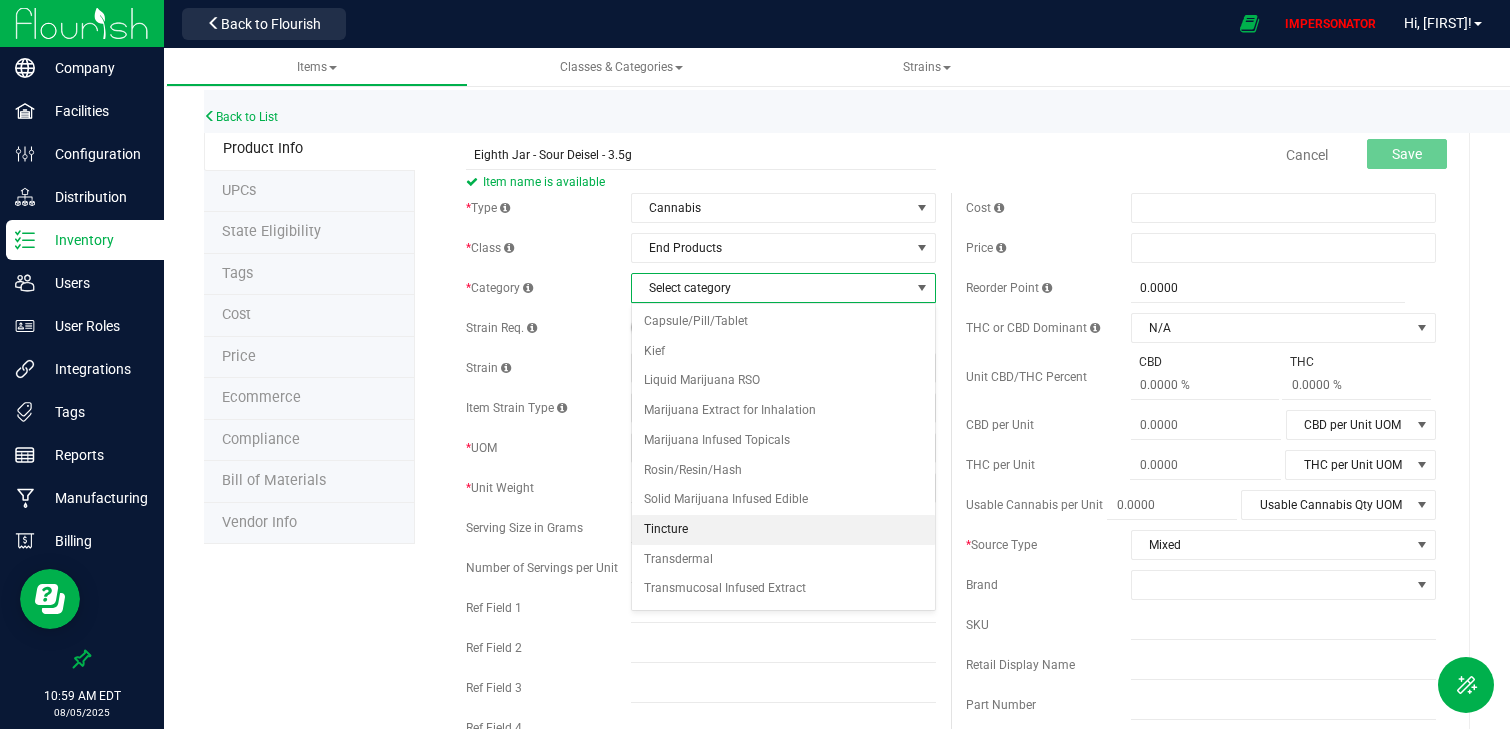 scroll, scrollTop: 27, scrollLeft: 0, axis: vertical 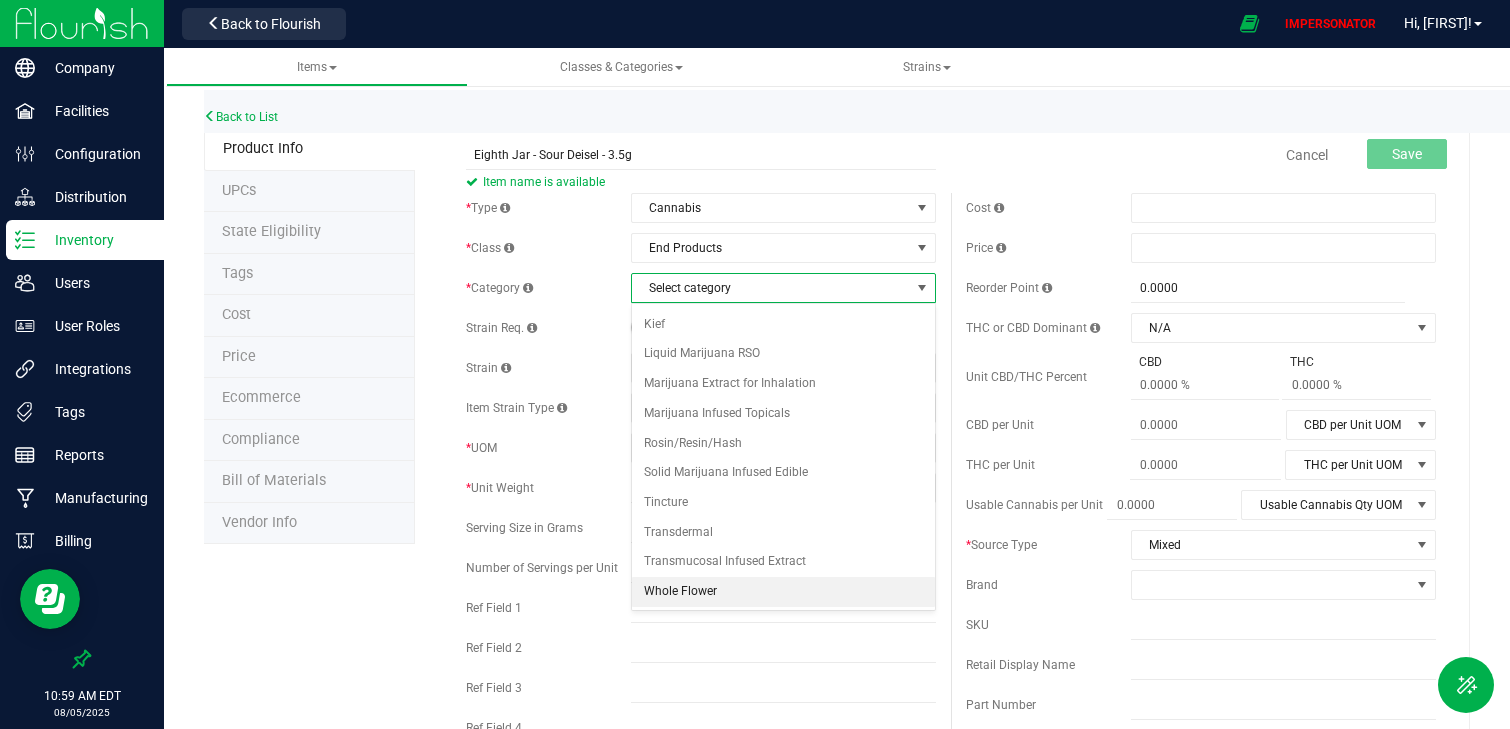 click on "Whole Flower" at bounding box center [784, 592] 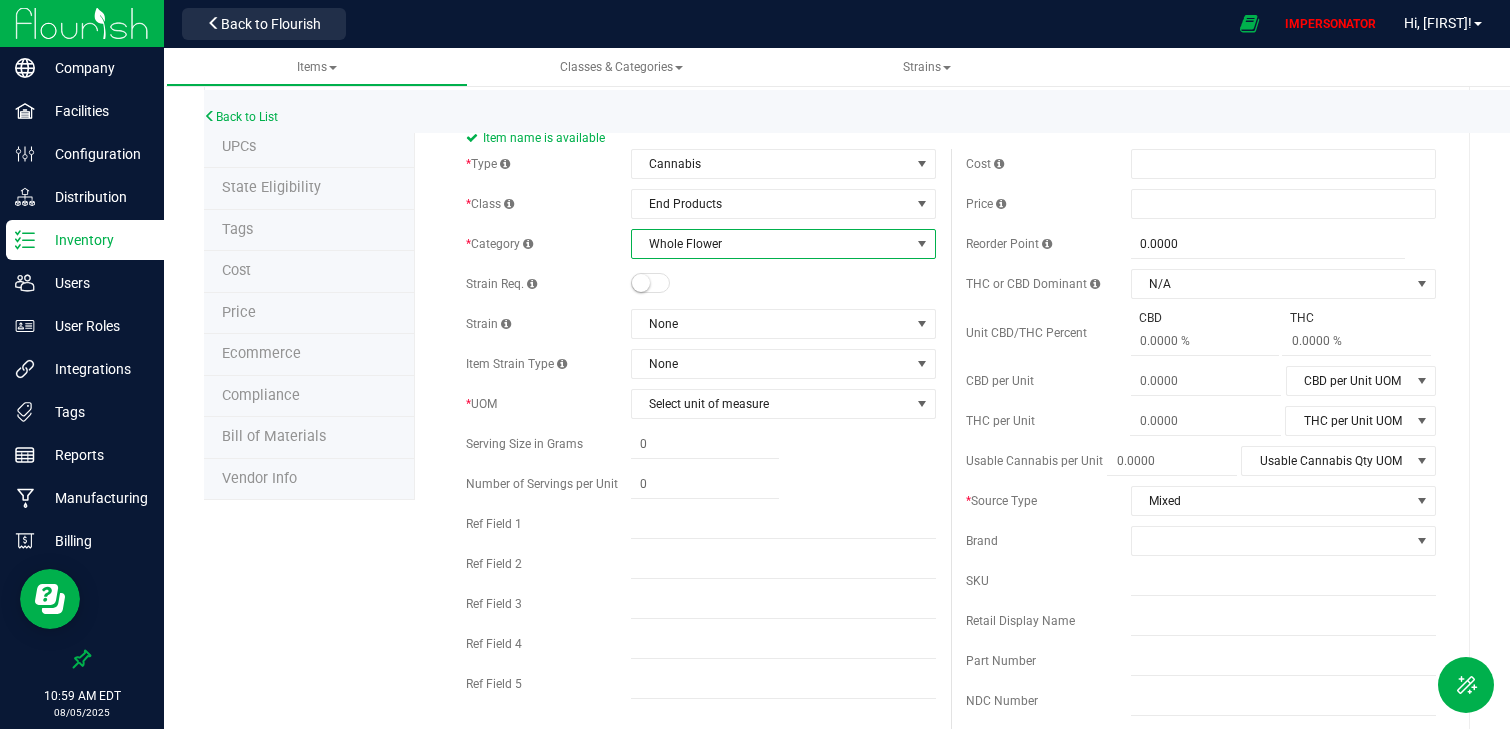 scroll, scrollTop: 45, scrollLeft: 0, axis: vertical 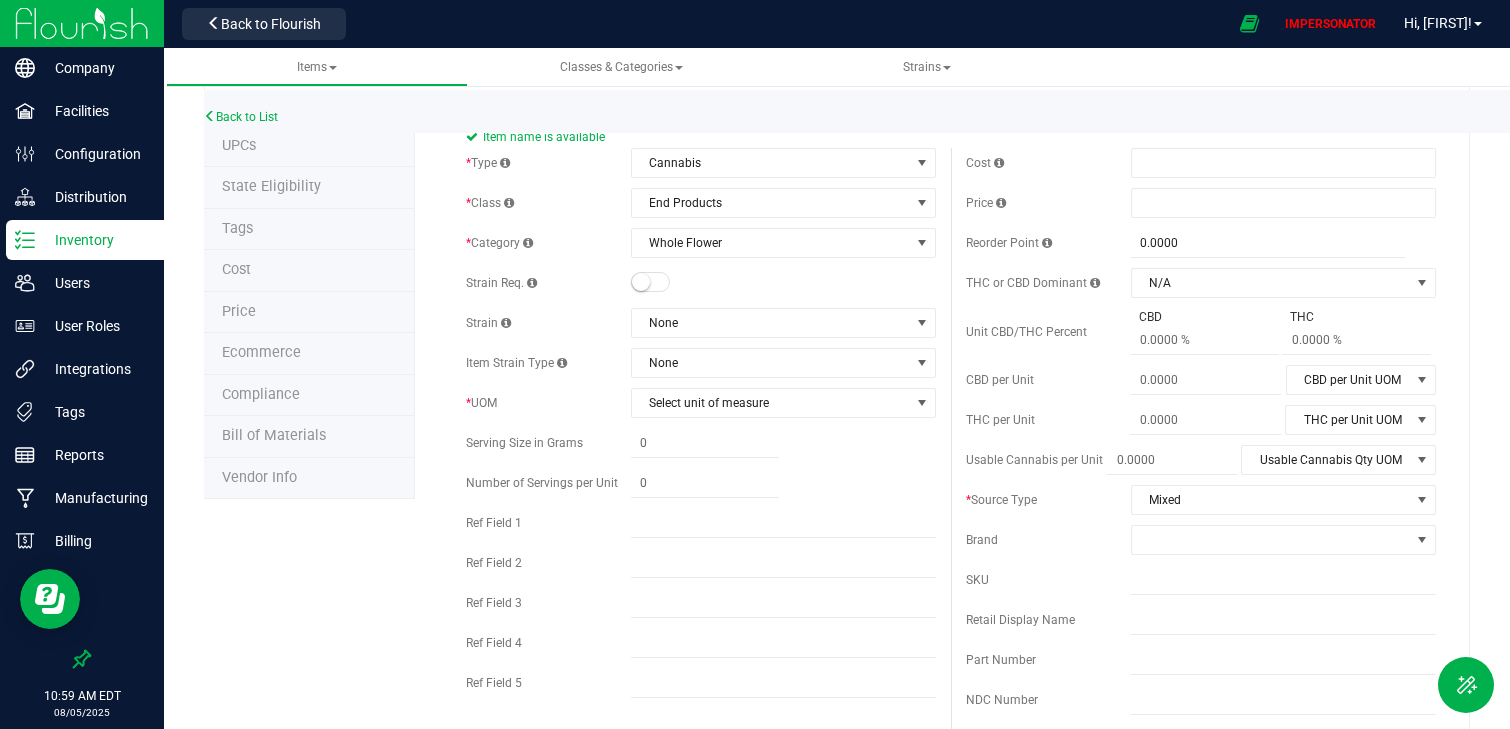 drag, startPoint x: 455, startPoint y: 281, endPoint x: 507, endPoint y: 281, distance: 52 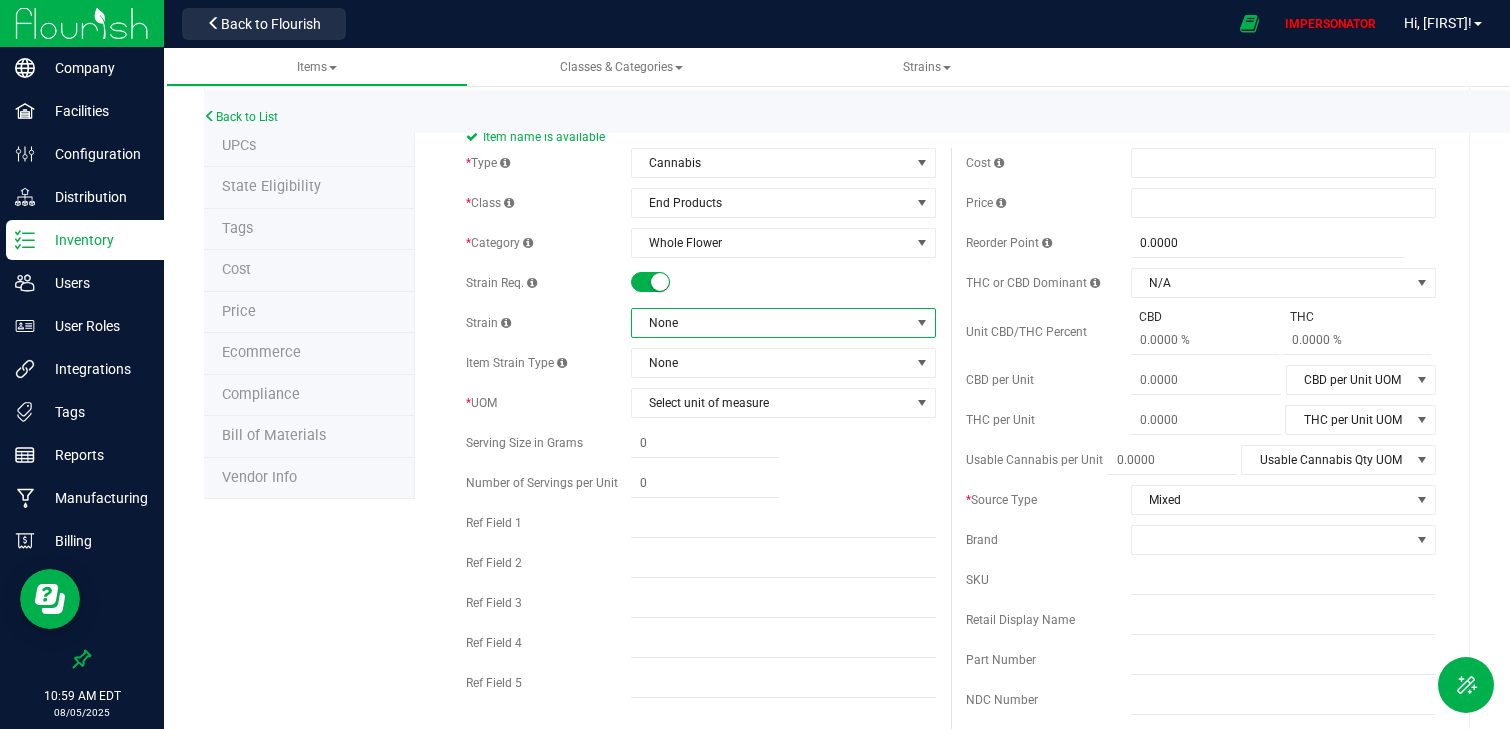 click on "None" at bounding box center (771, 323) 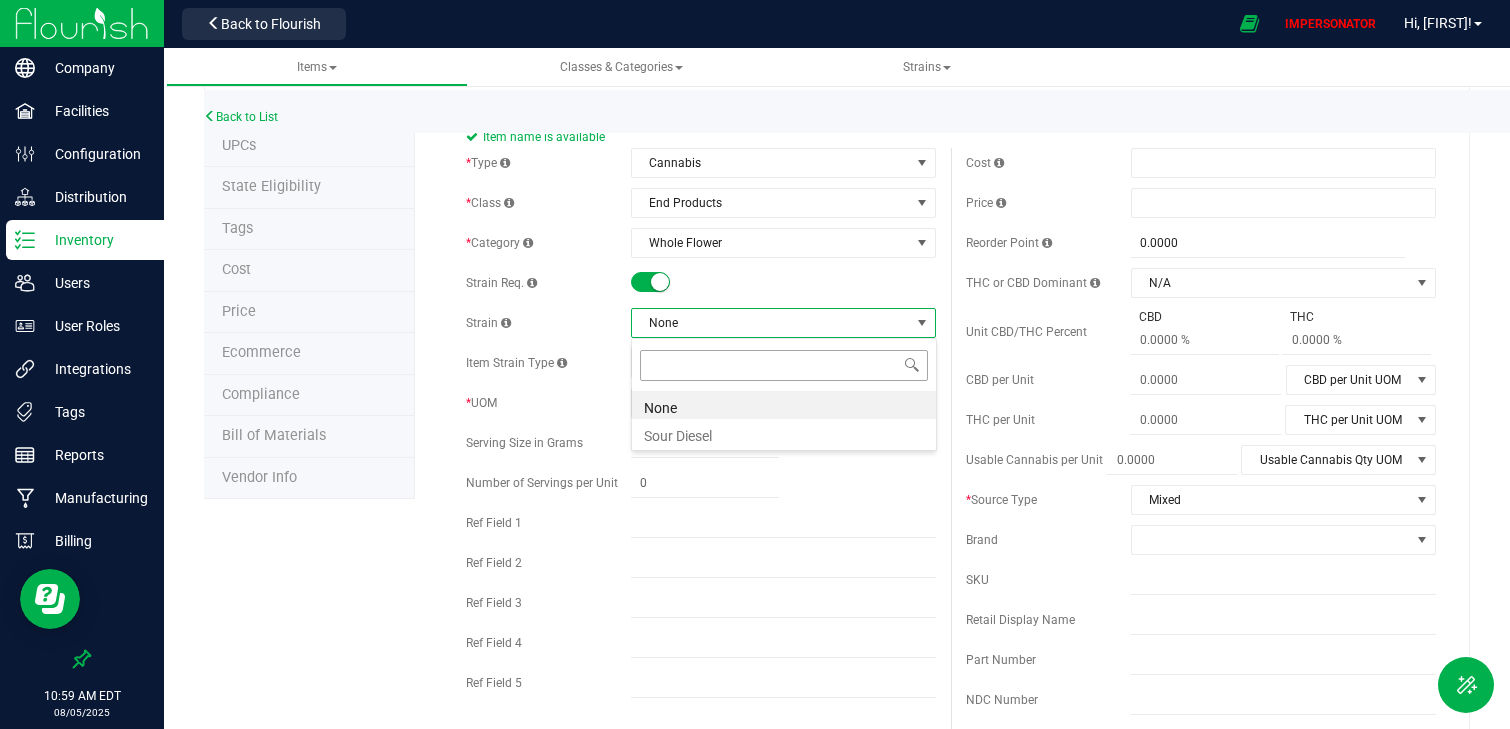 scroll, scrollTop: 99970, scrollLeft: 99694, axis: both 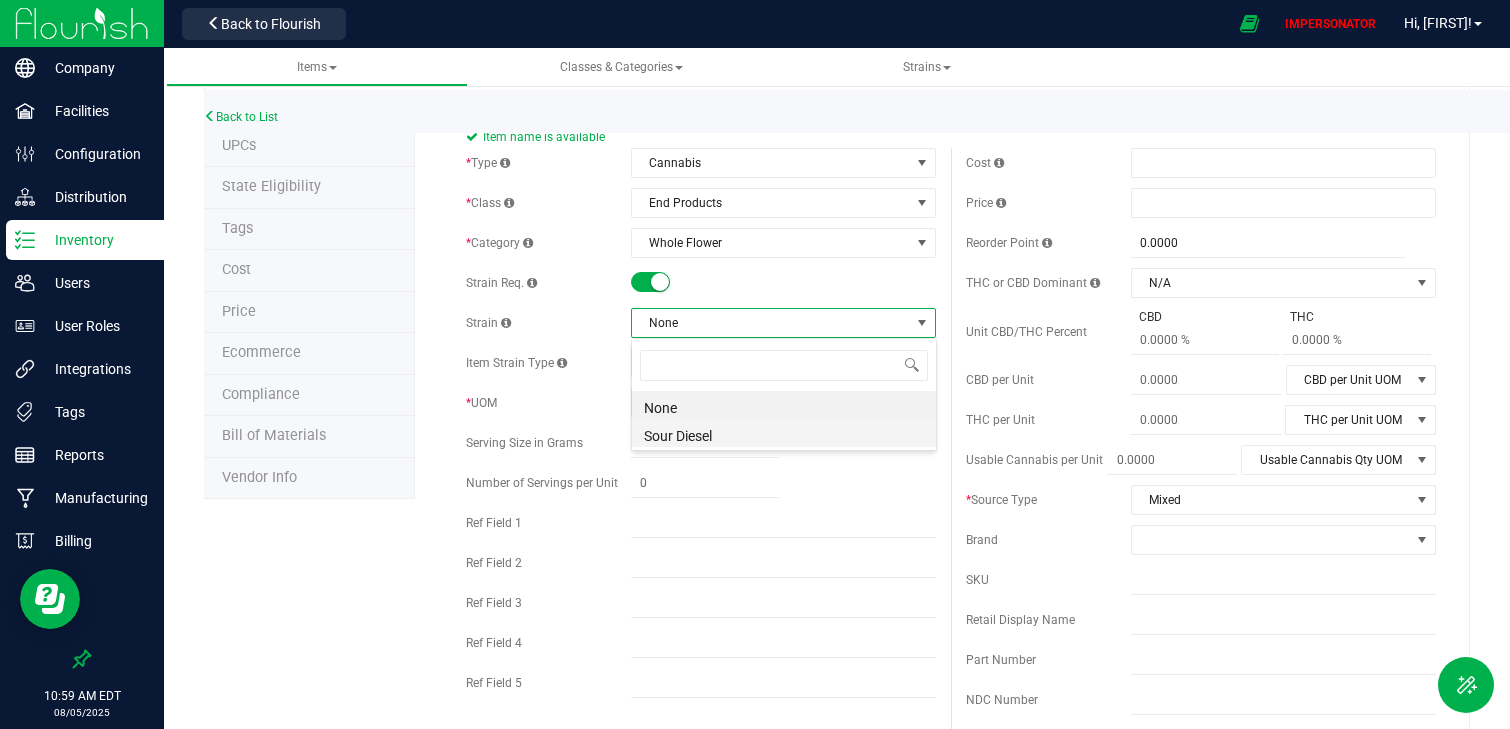click on "Sour Diesel" at bounding box center [784, 433] 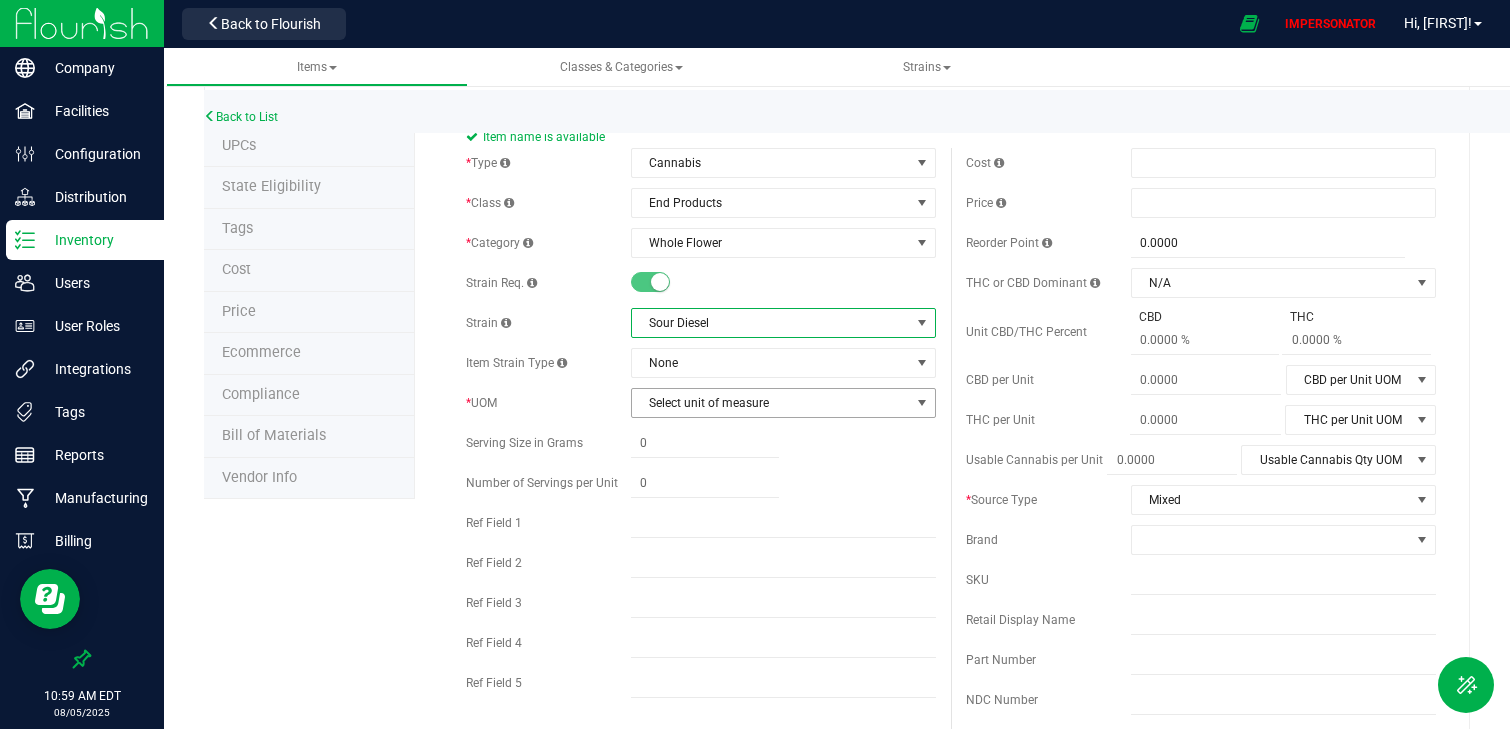 click on "Select unit of measure" at bounding box center (771, 403) 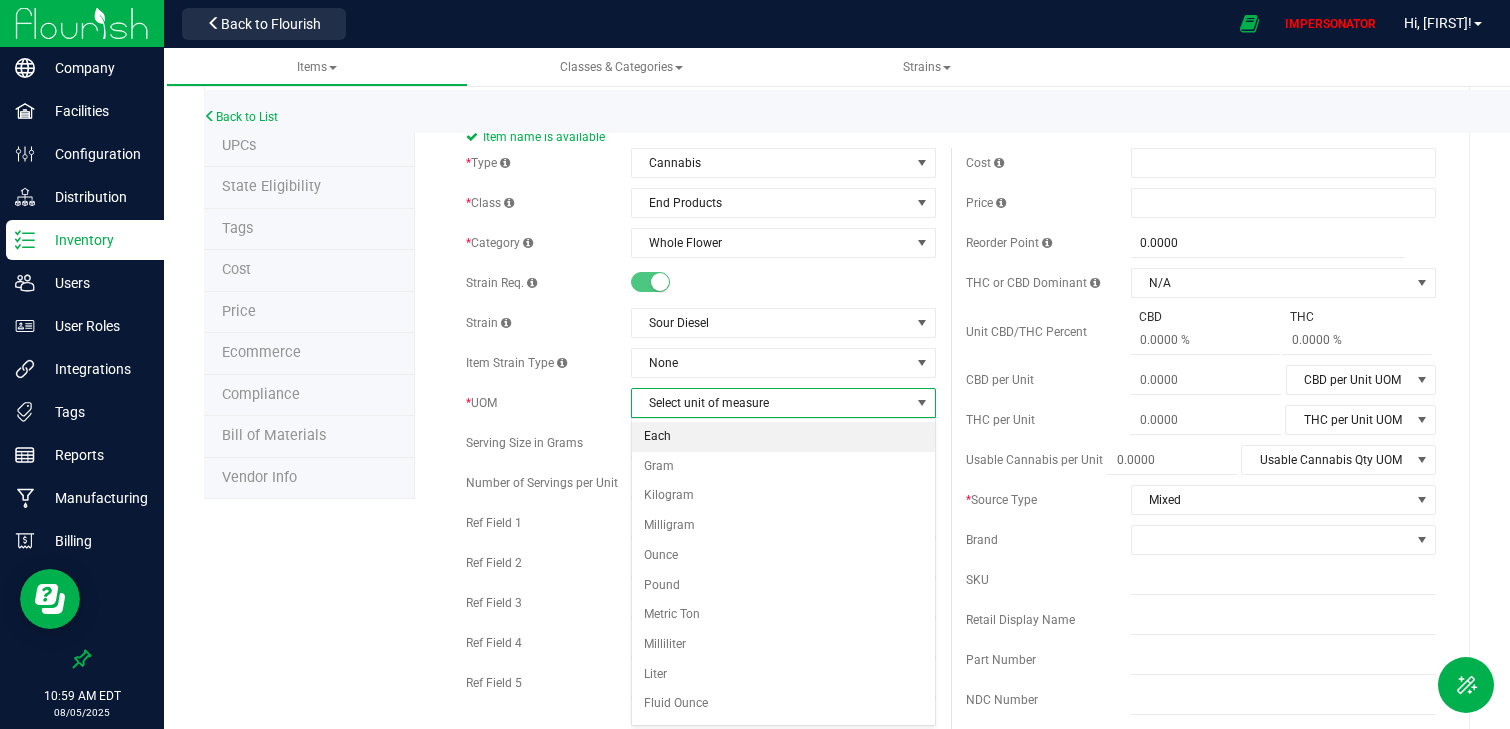 click on "Each" at bounding box center (784, 437) 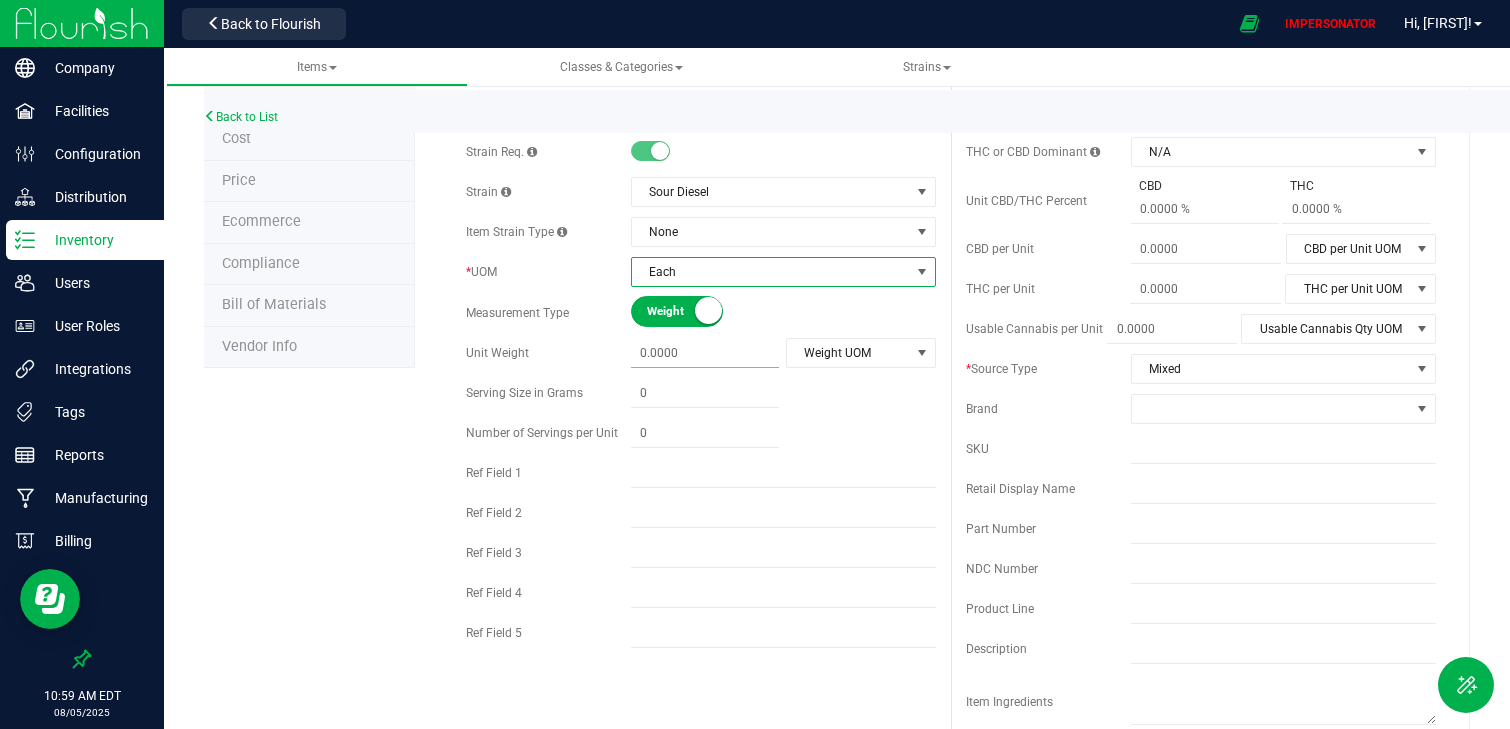 scroll, scrollTop: 168, scrollLeft: 0, axis: vertical 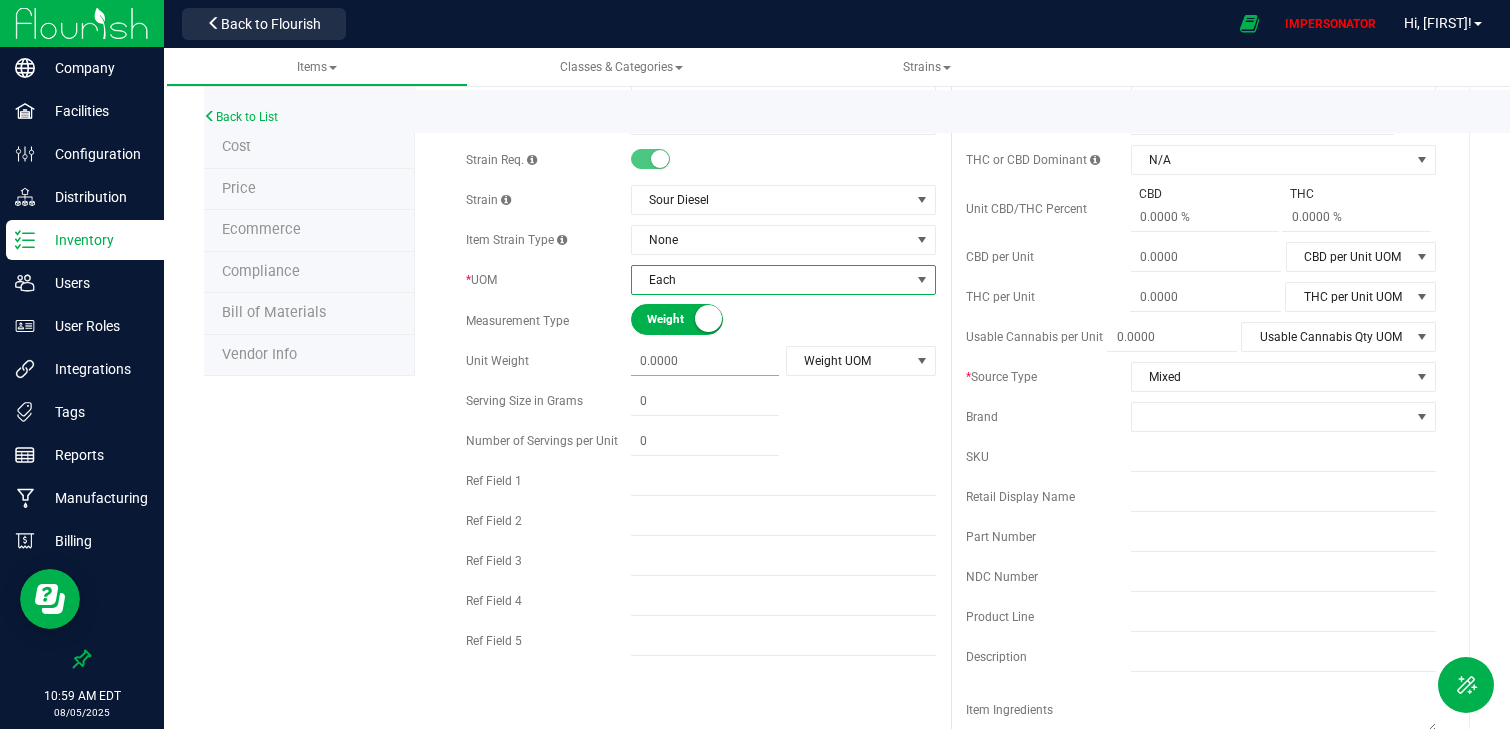 click at bounding box center [705, 361] 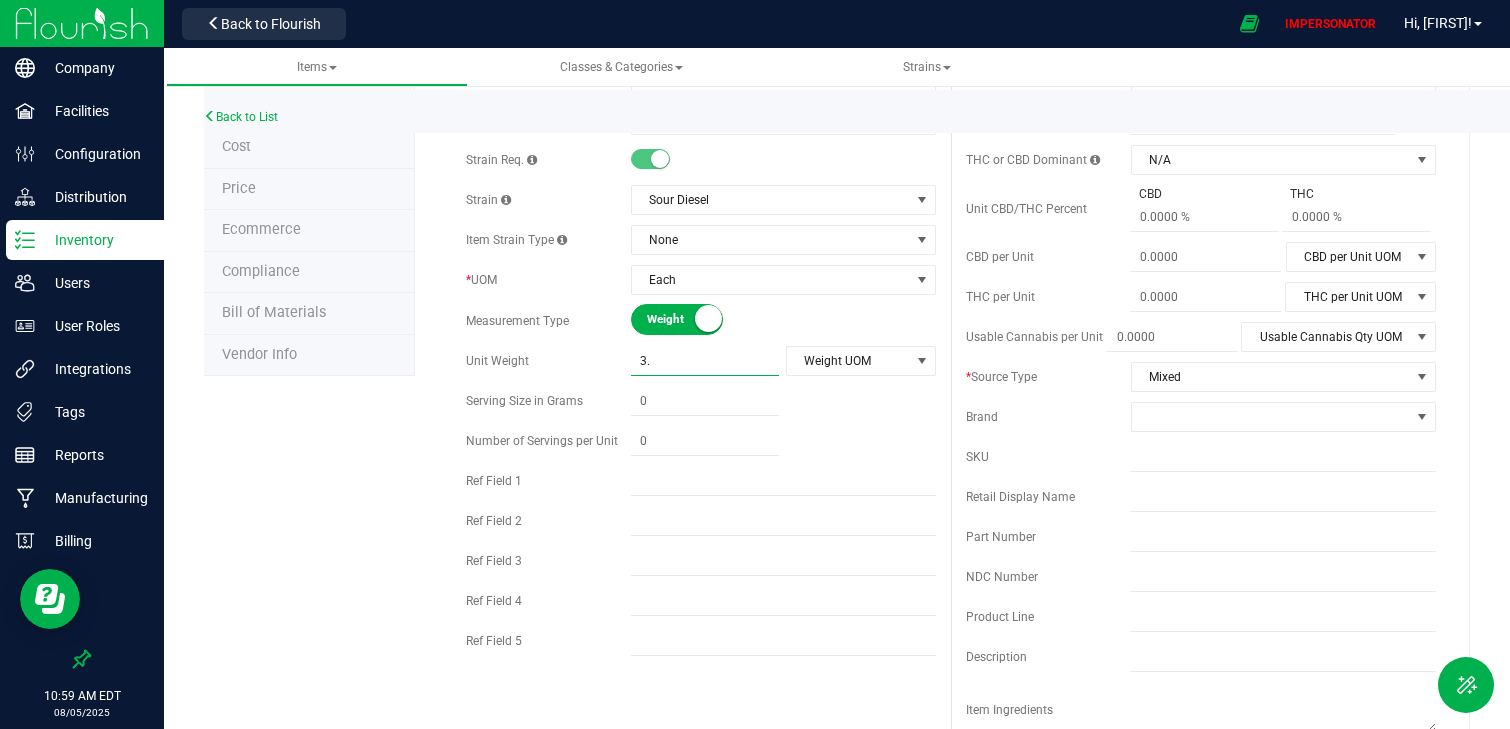 type on "3.5" 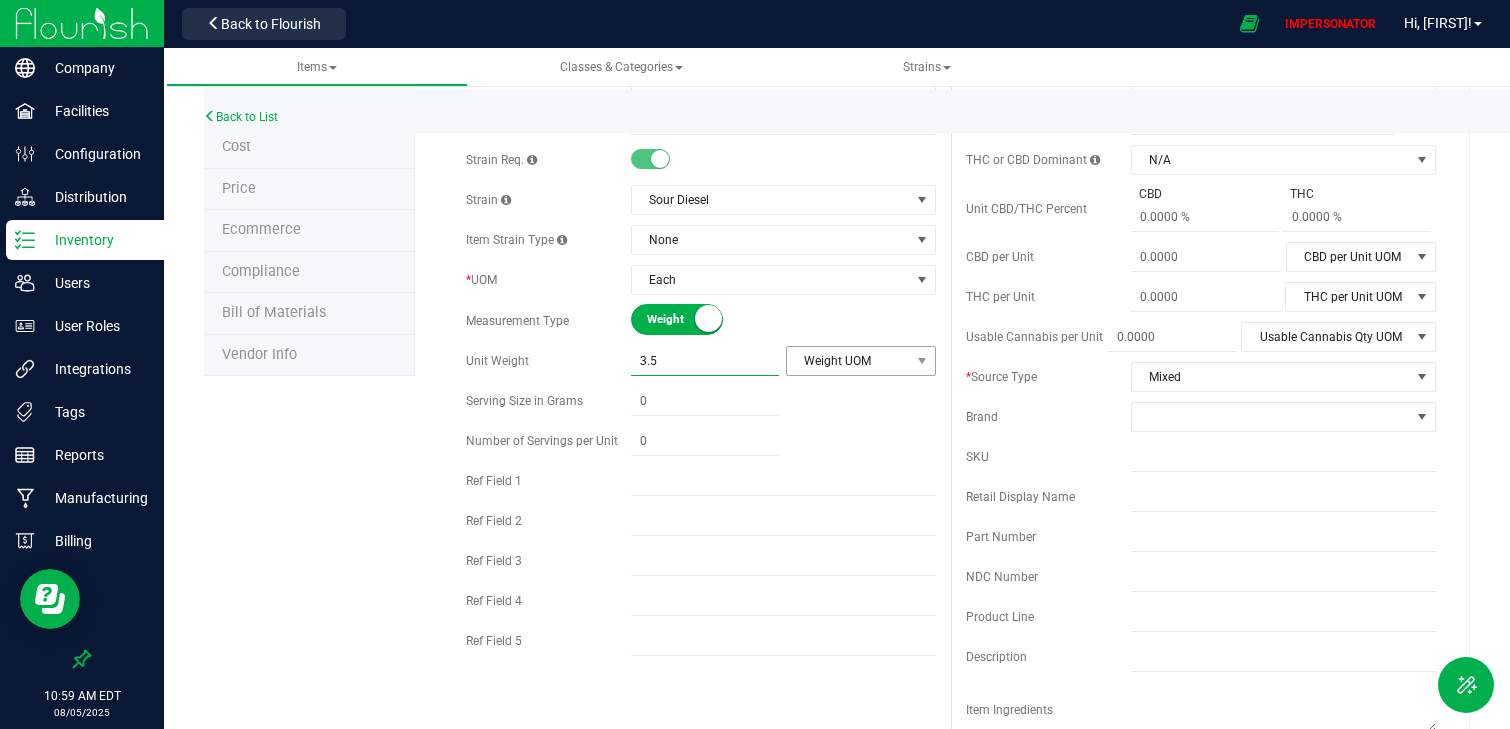 type on "3.5000" 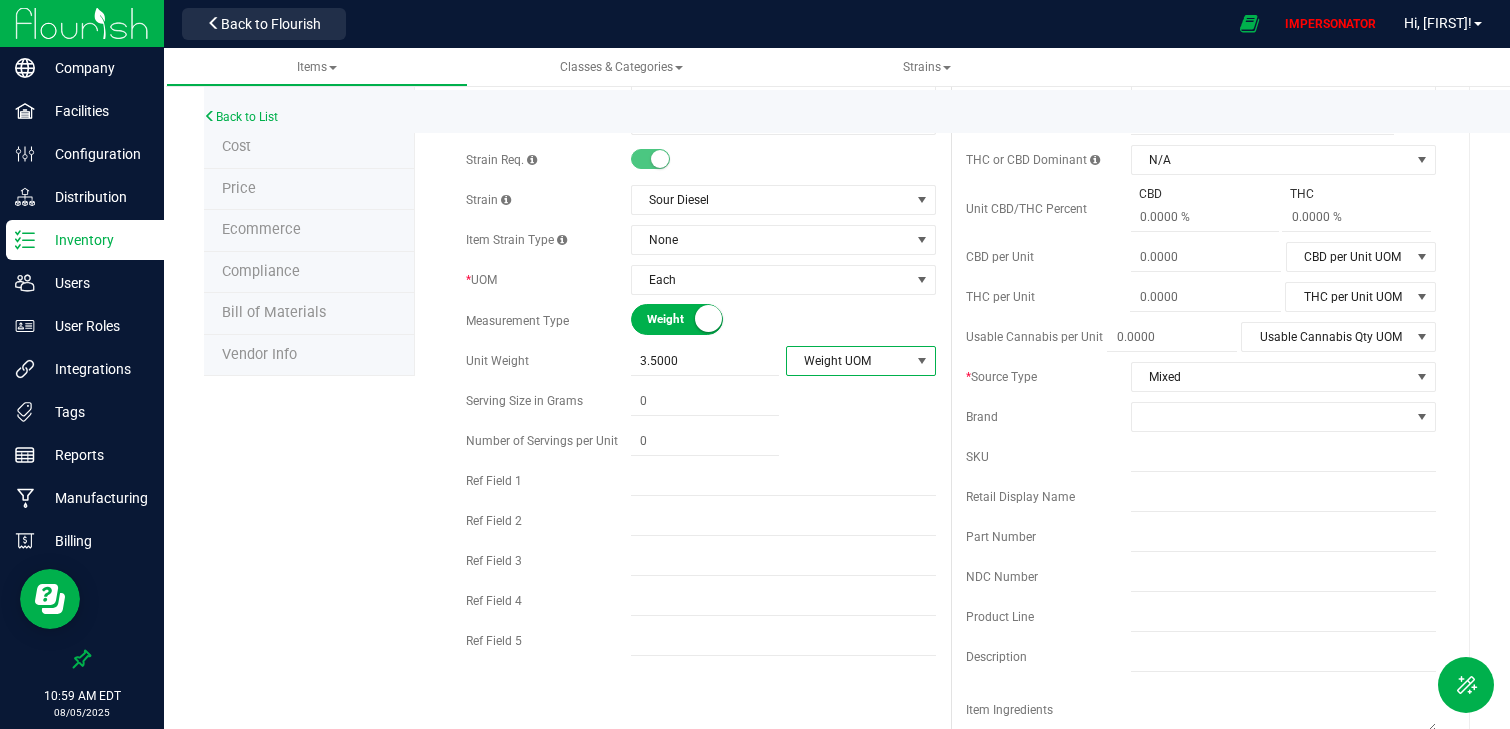 click on "Weight UOM" at bounding box center (848, 361) 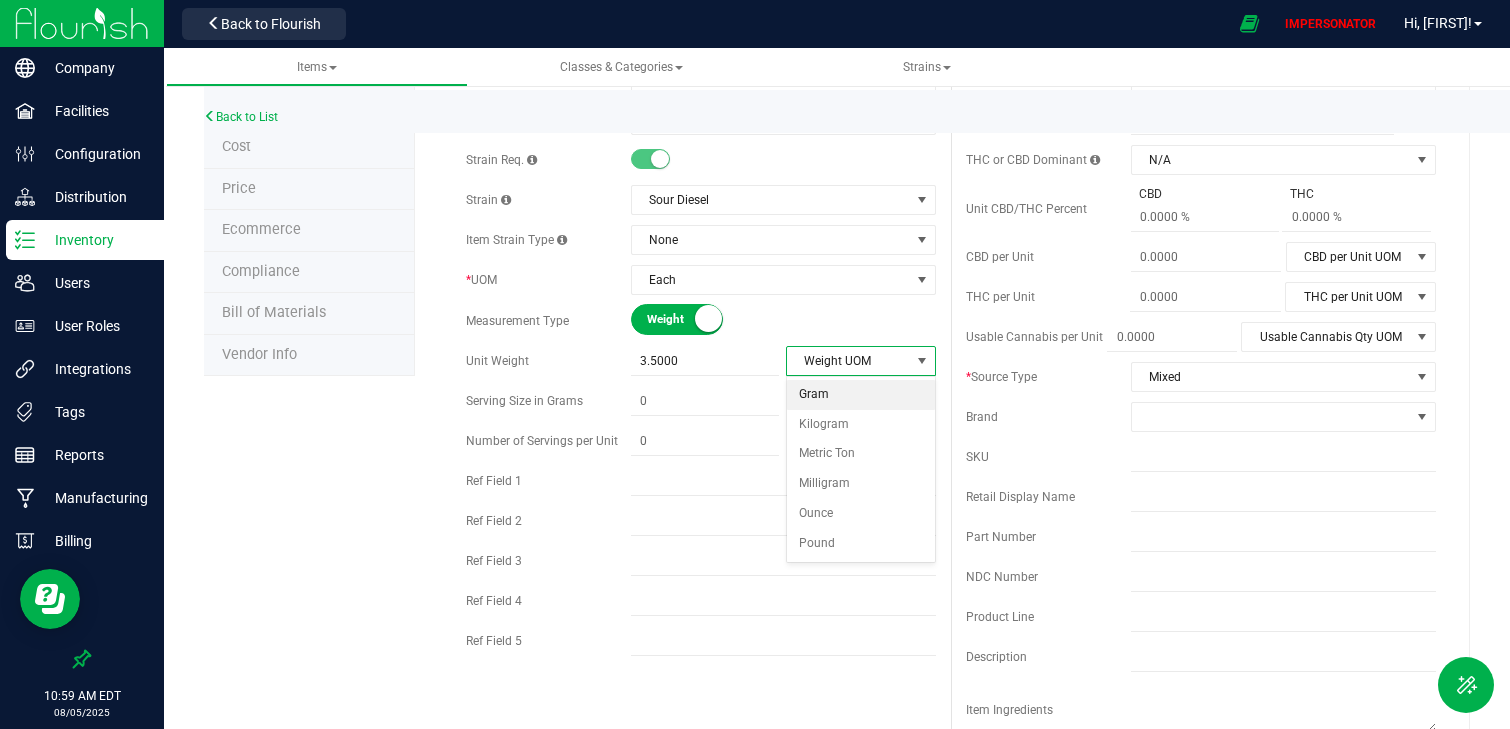 click on "Gram" at bounding box center [861, 395] 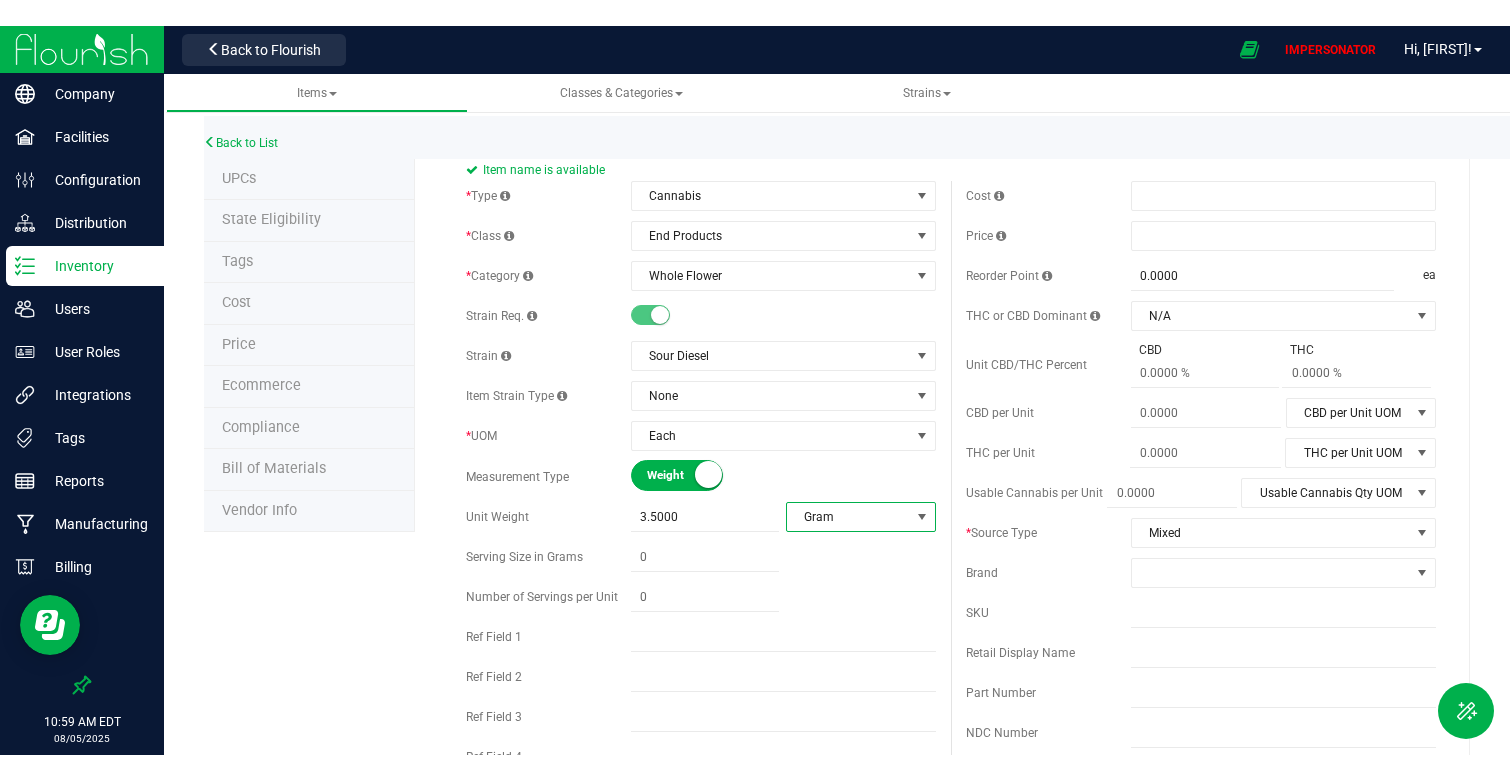 scroll, scrollTop: 0, scrollLeft: 0, axis: both 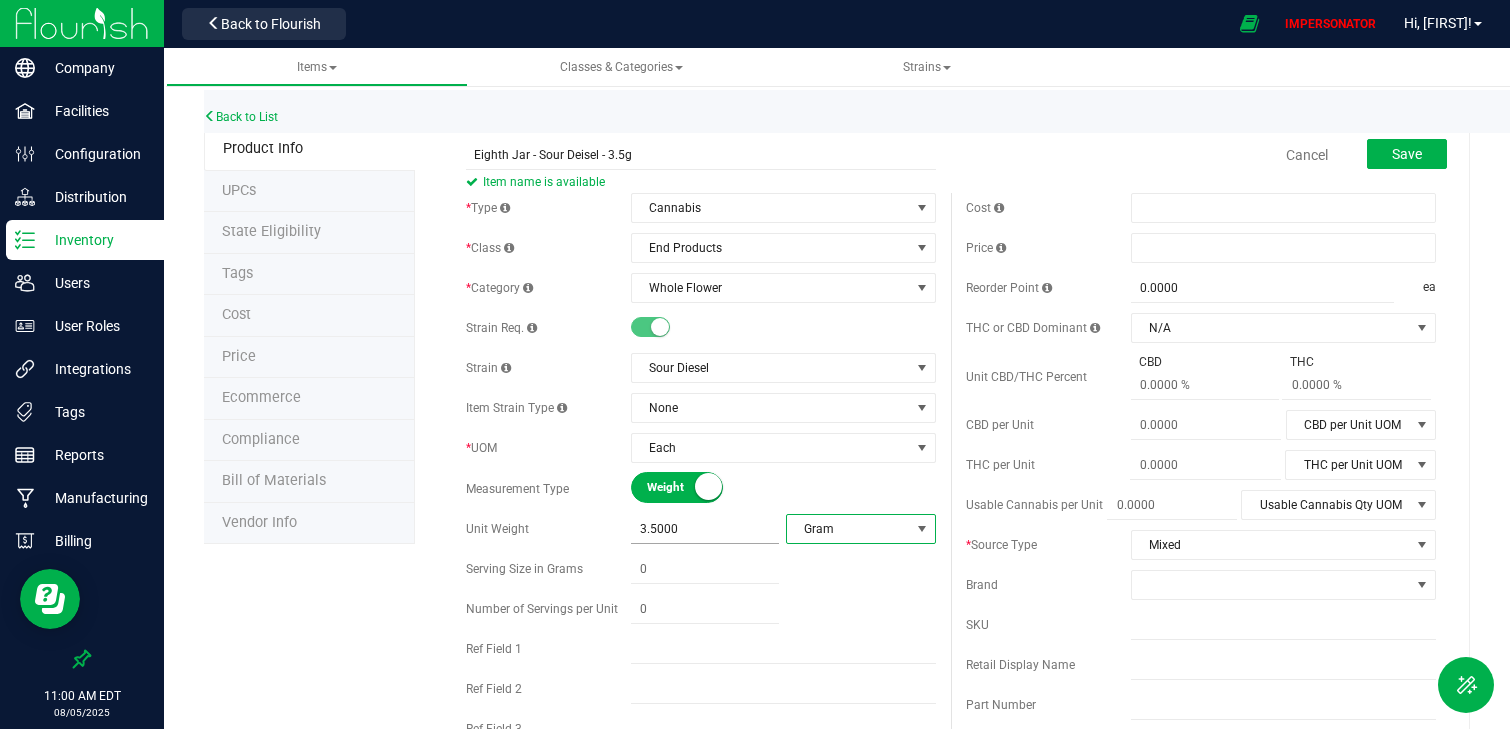 click on "3.5000 3.5" at bounding box center [705, 529] 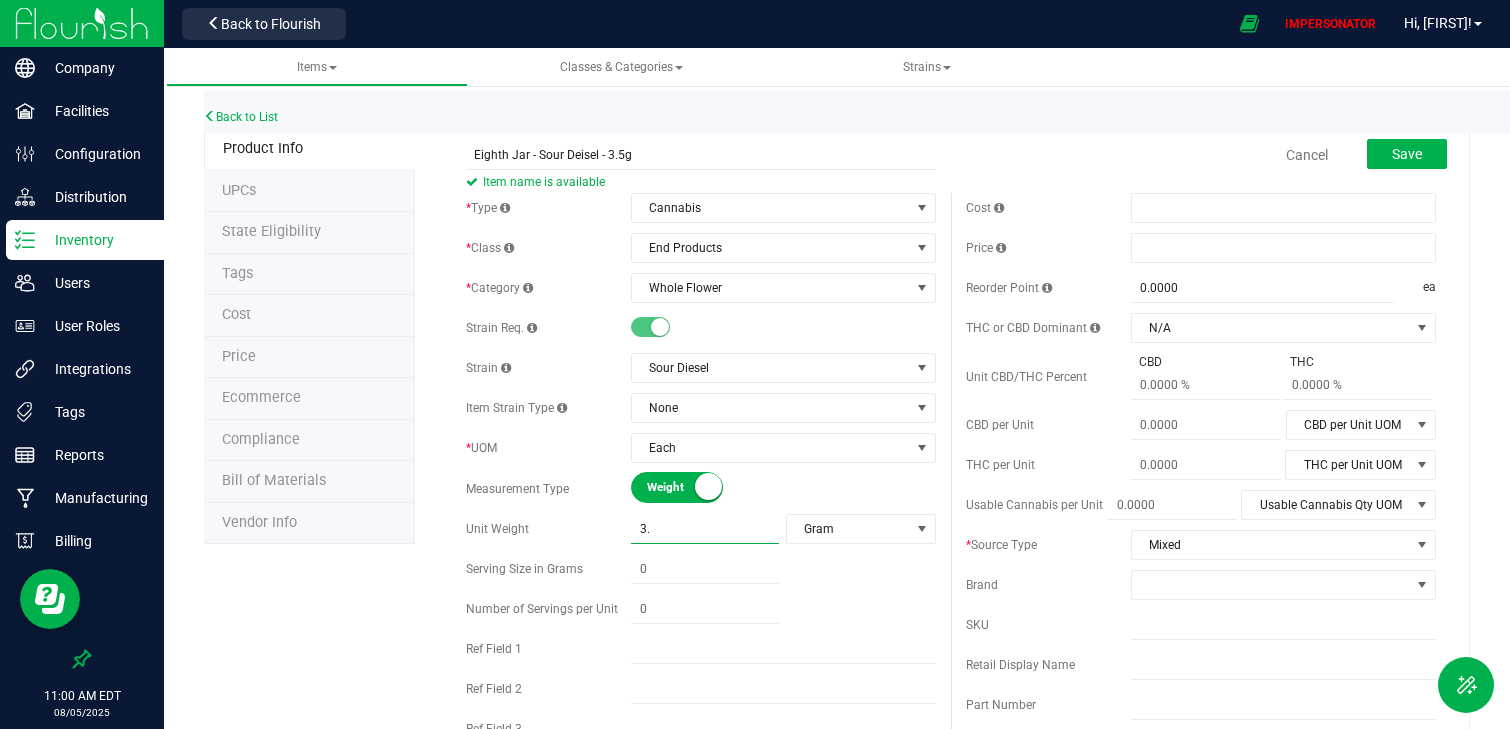 type on "3" 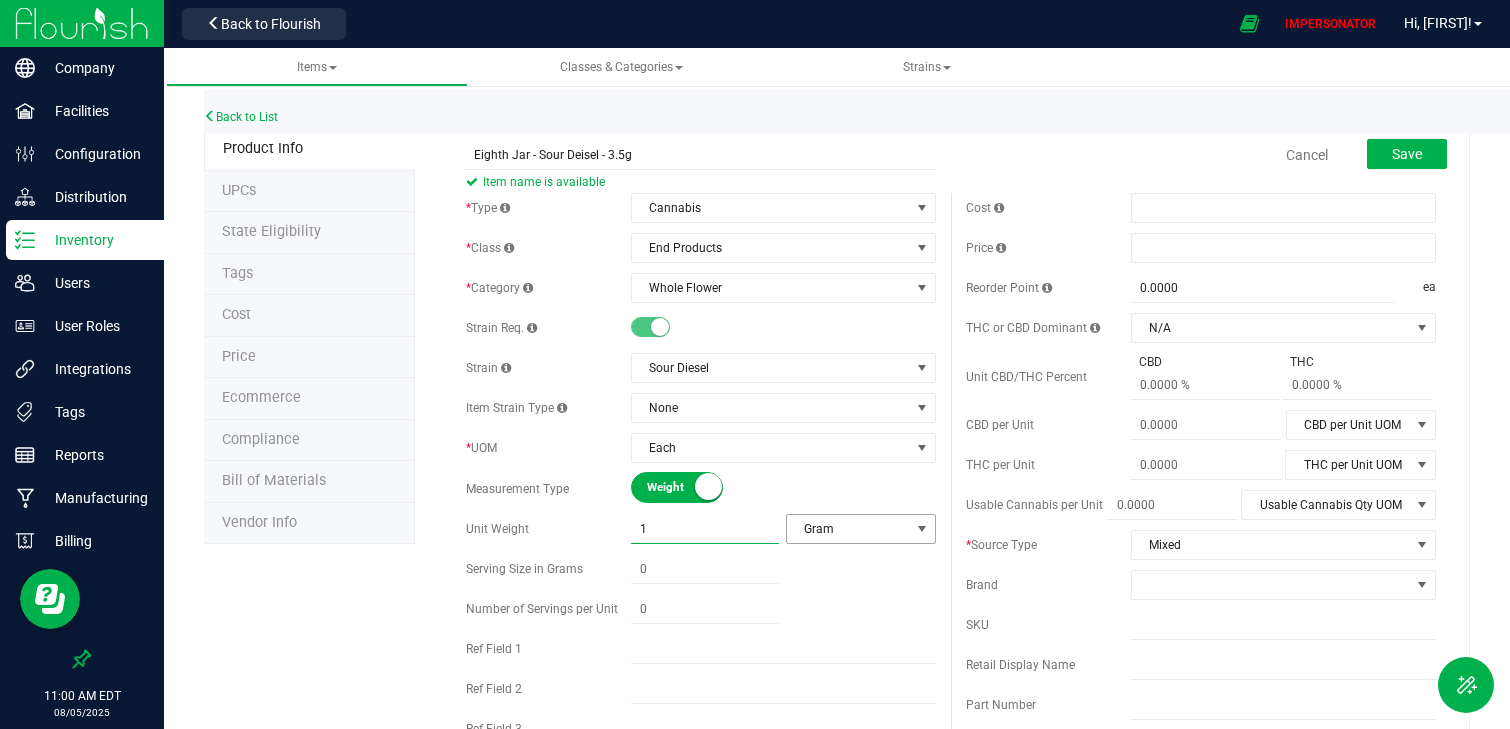 type on "1" 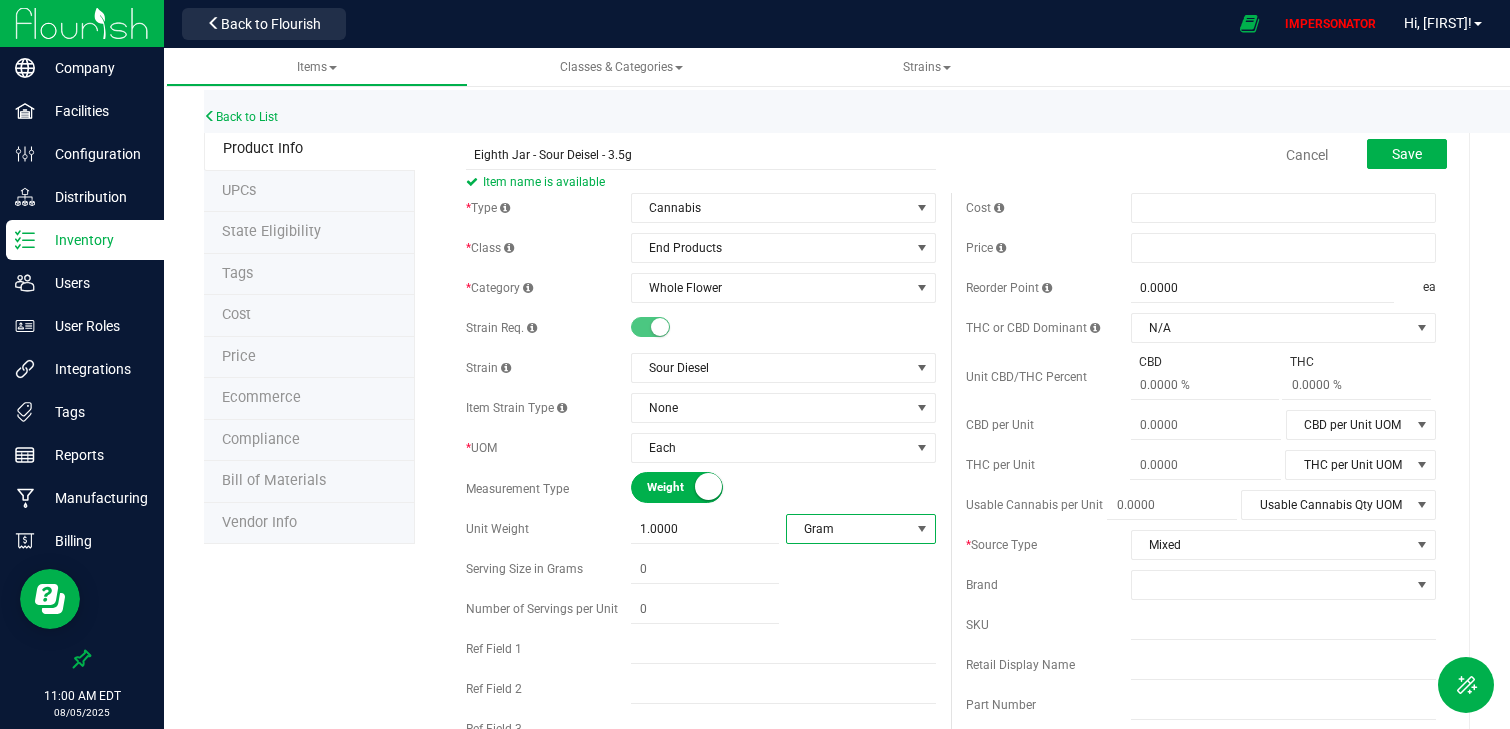 click on "Gram" at bounding box center (848, 529) 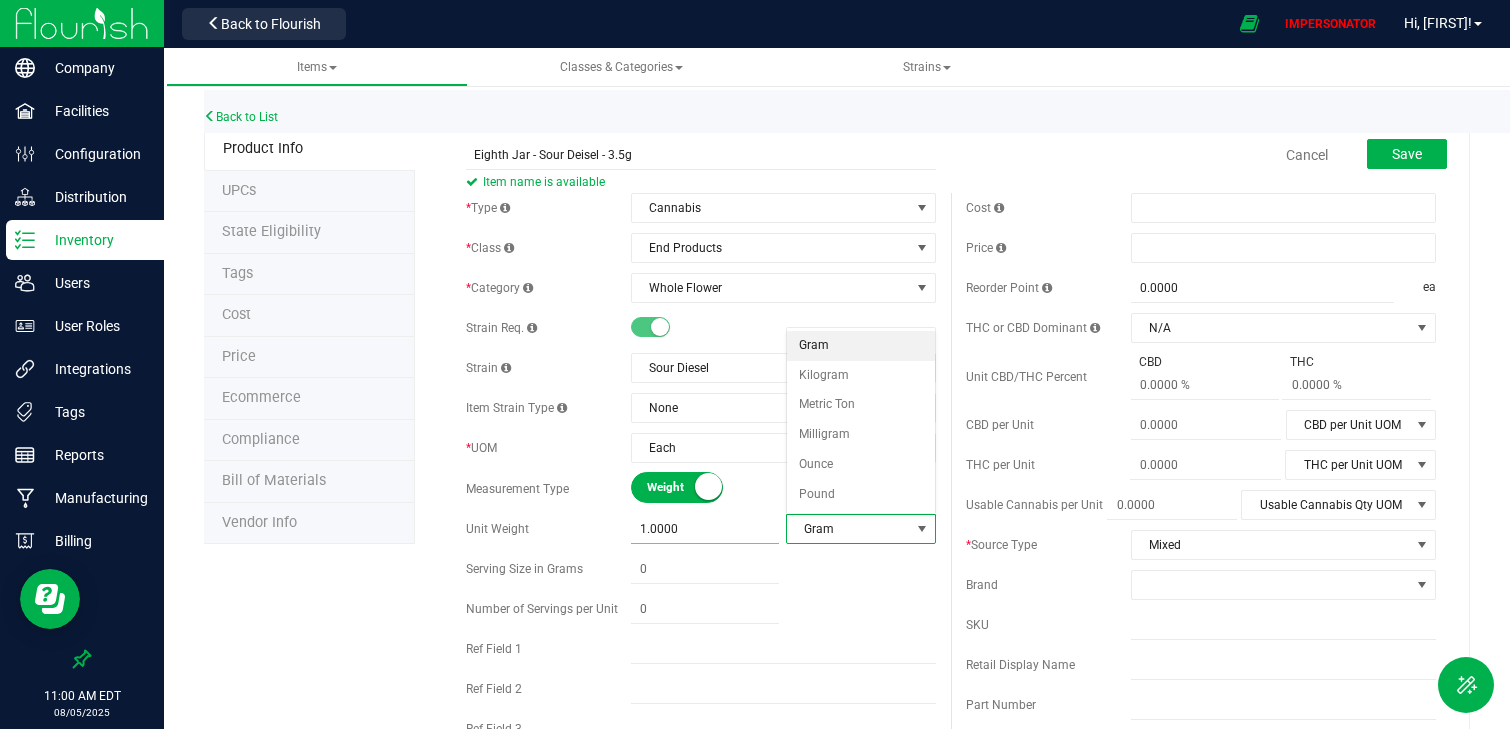 click on "1.0000 1" at bounding box center (705, 529) 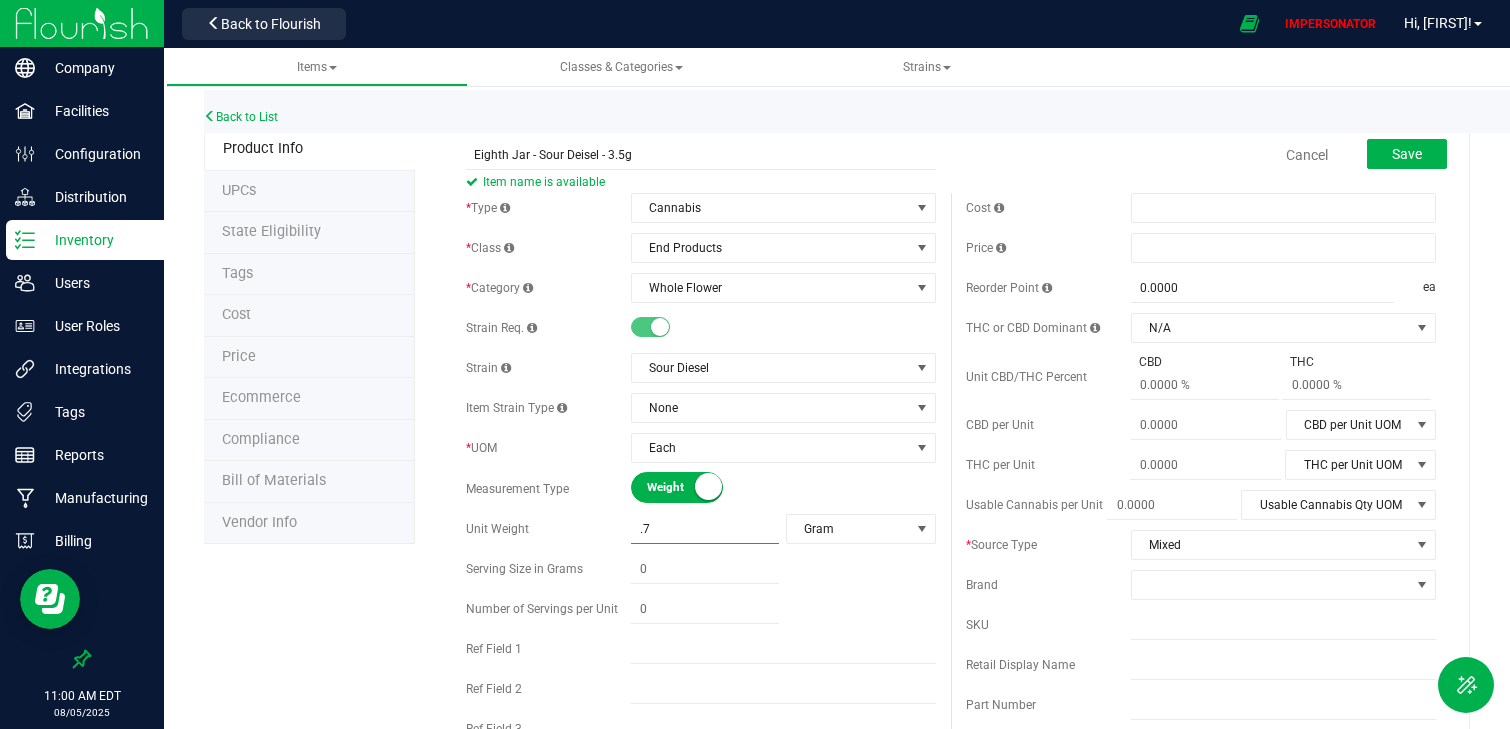 type on "." 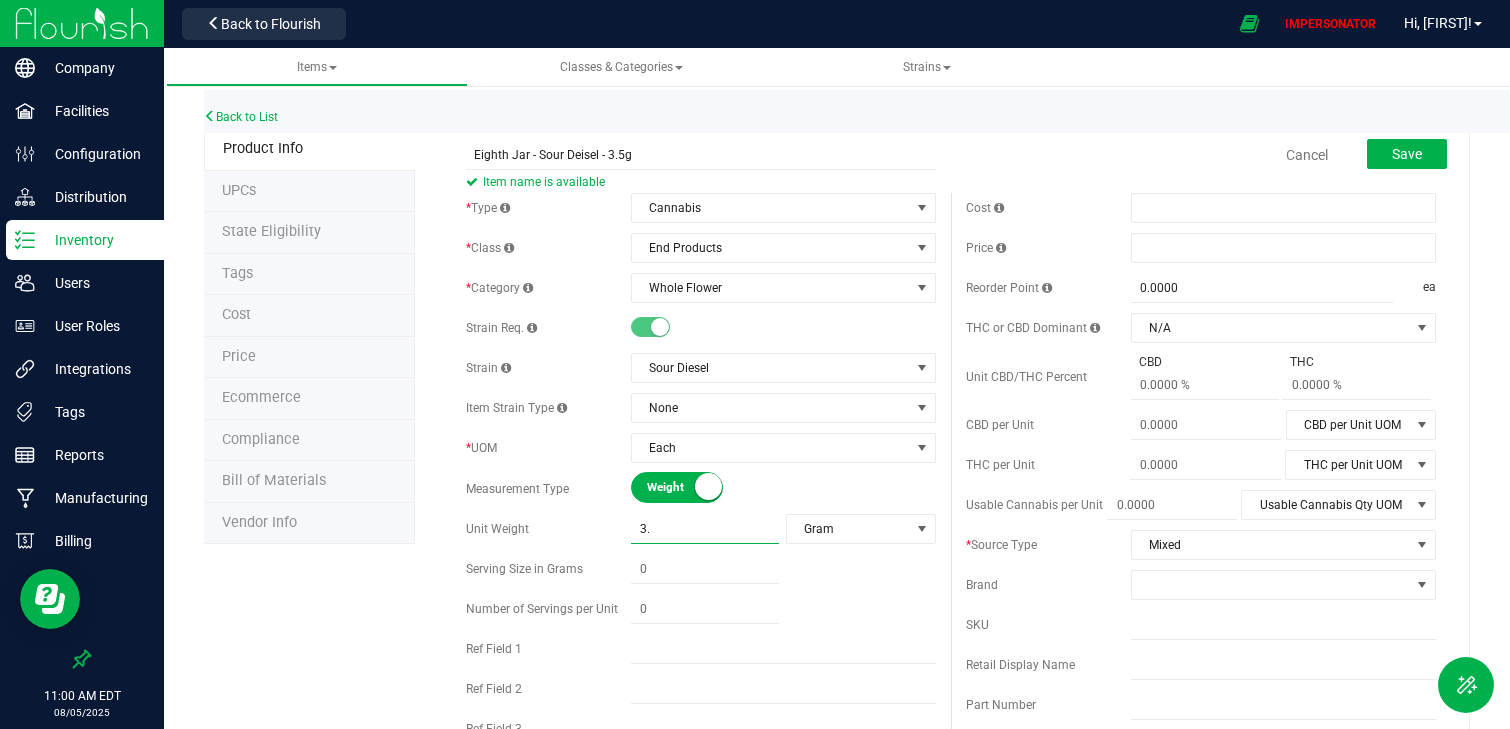 type on "3.5" 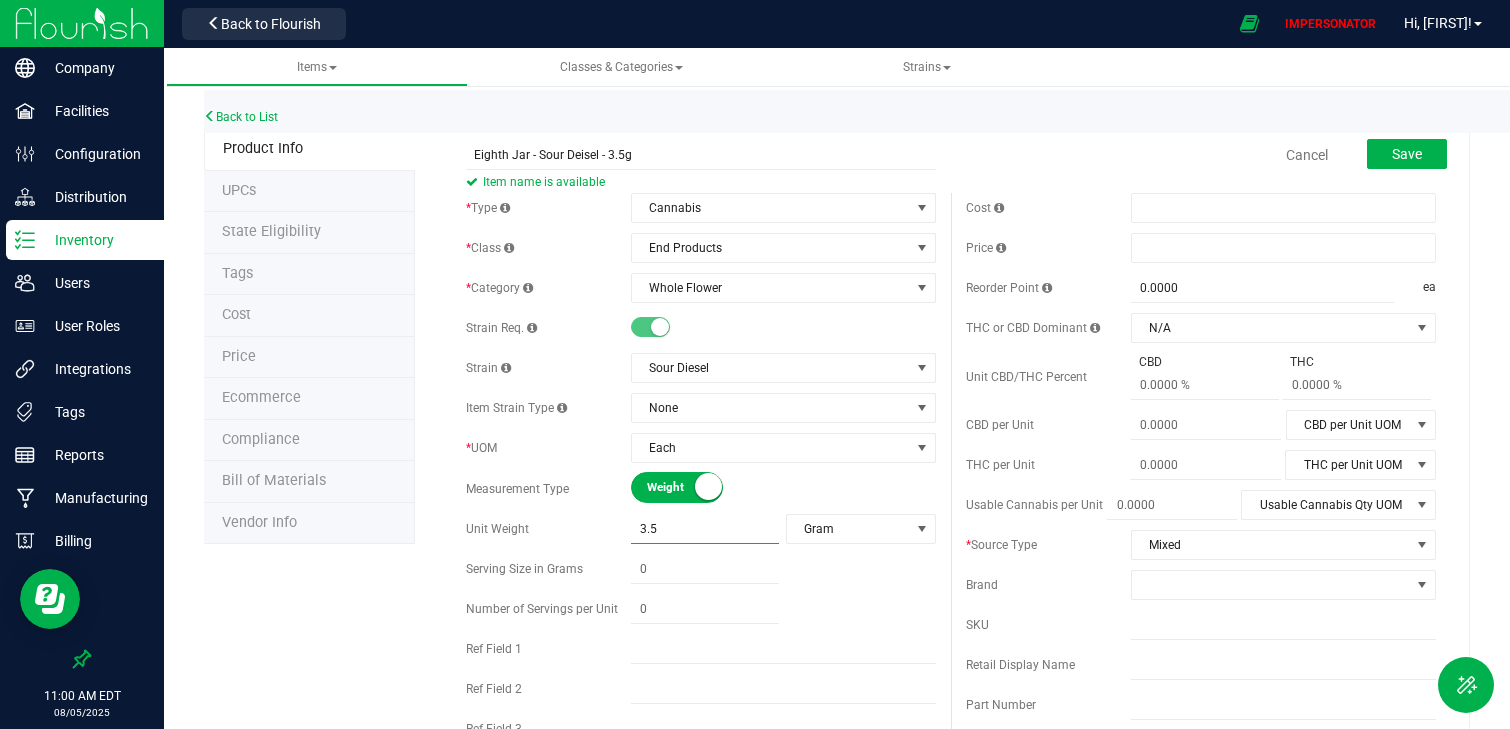 type on "3.5000" 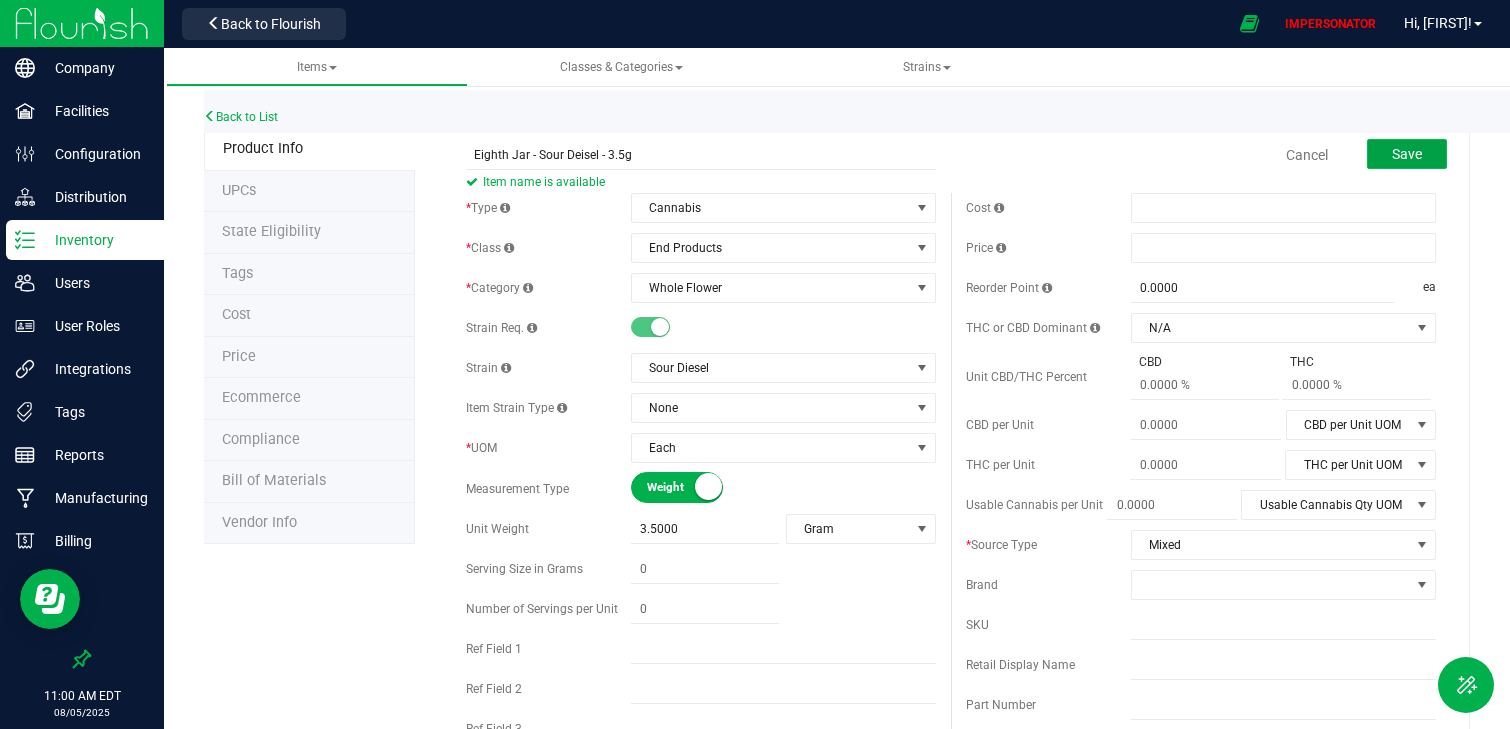click on "Save" at bounding box center (1407, 154) 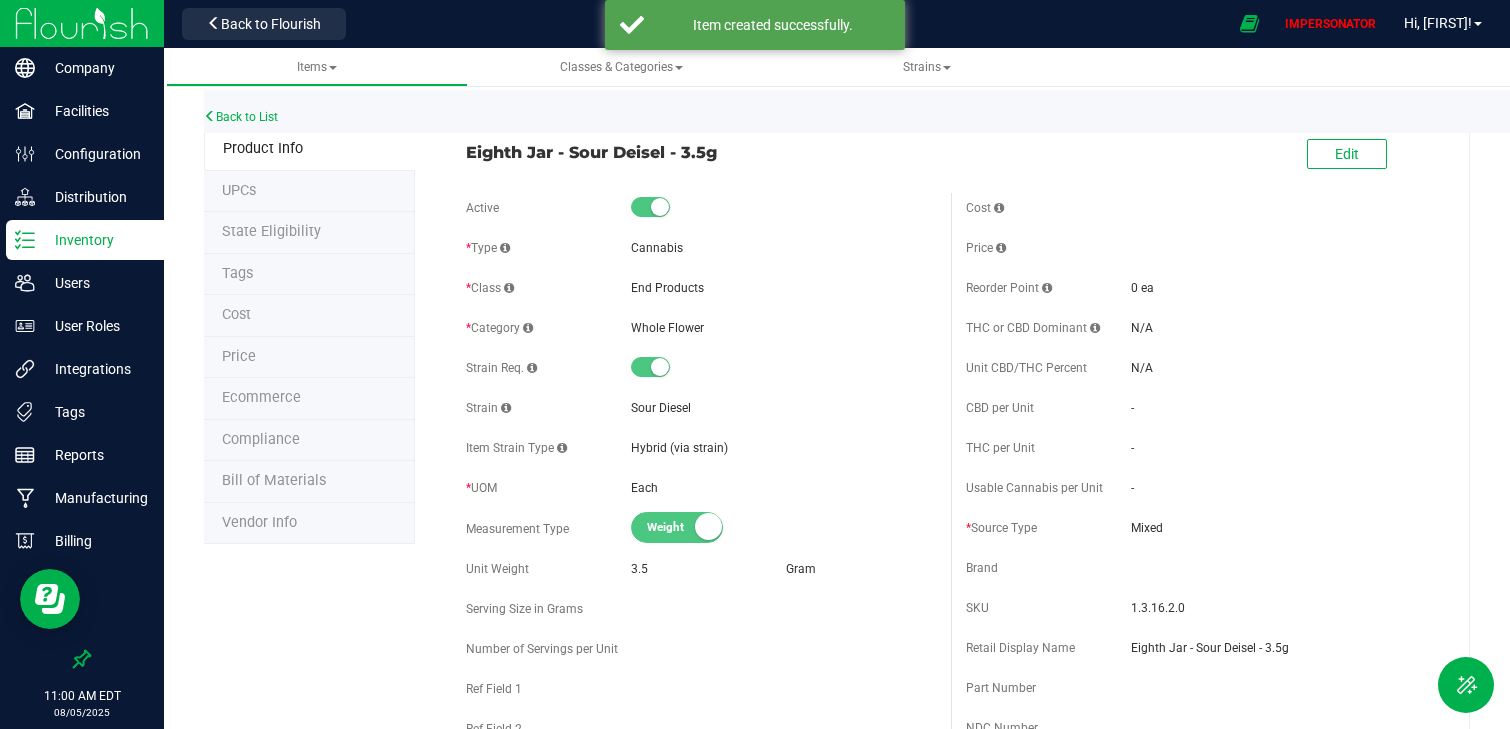 drag, startPoint x: 456, startPoint y: 139, endPoint x: 741, endPoint y: 162, distance: 285.92657 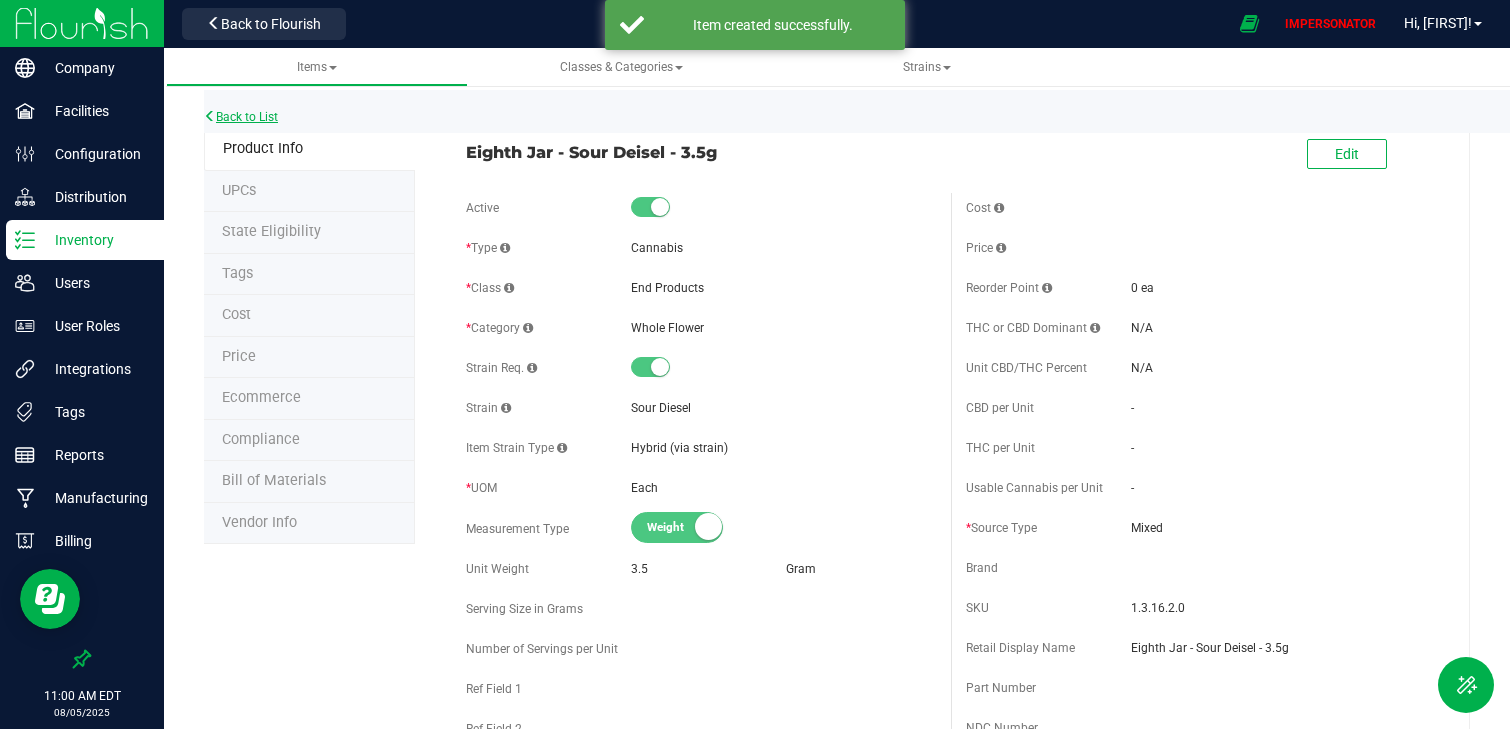 click on "Back to List" at bounding box center (241, 117) 